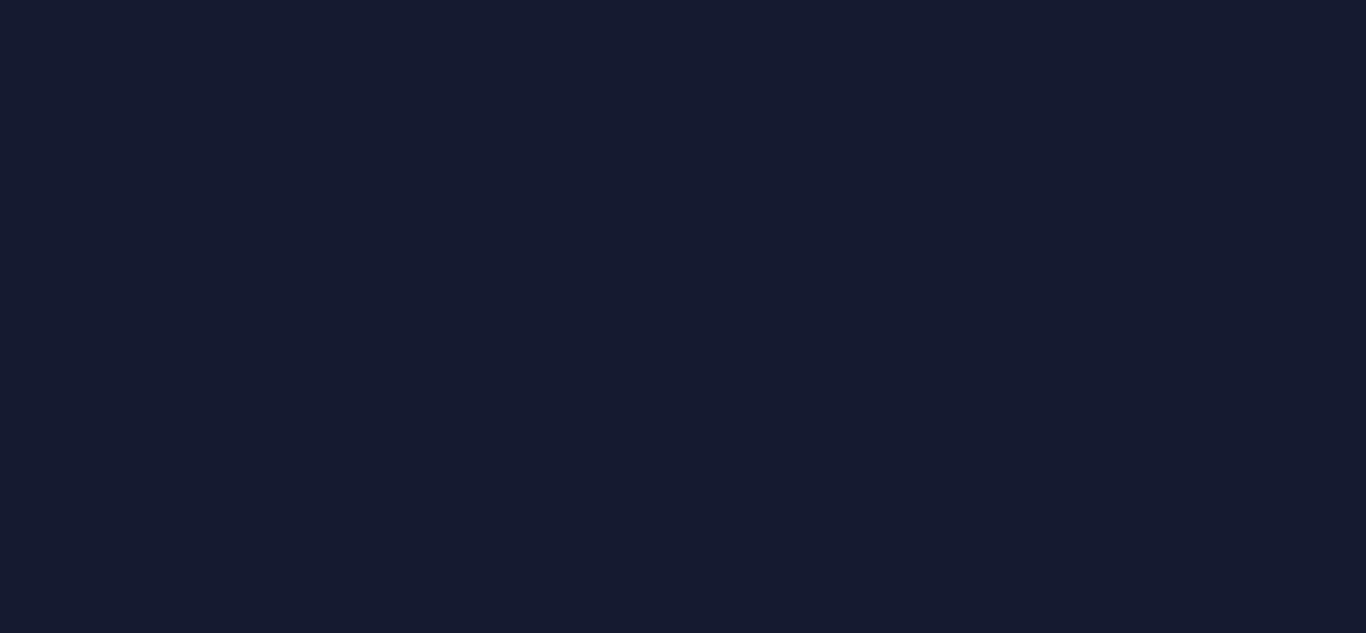 scroll, scrollTop: 0, scrollLeft: 0, axis: both 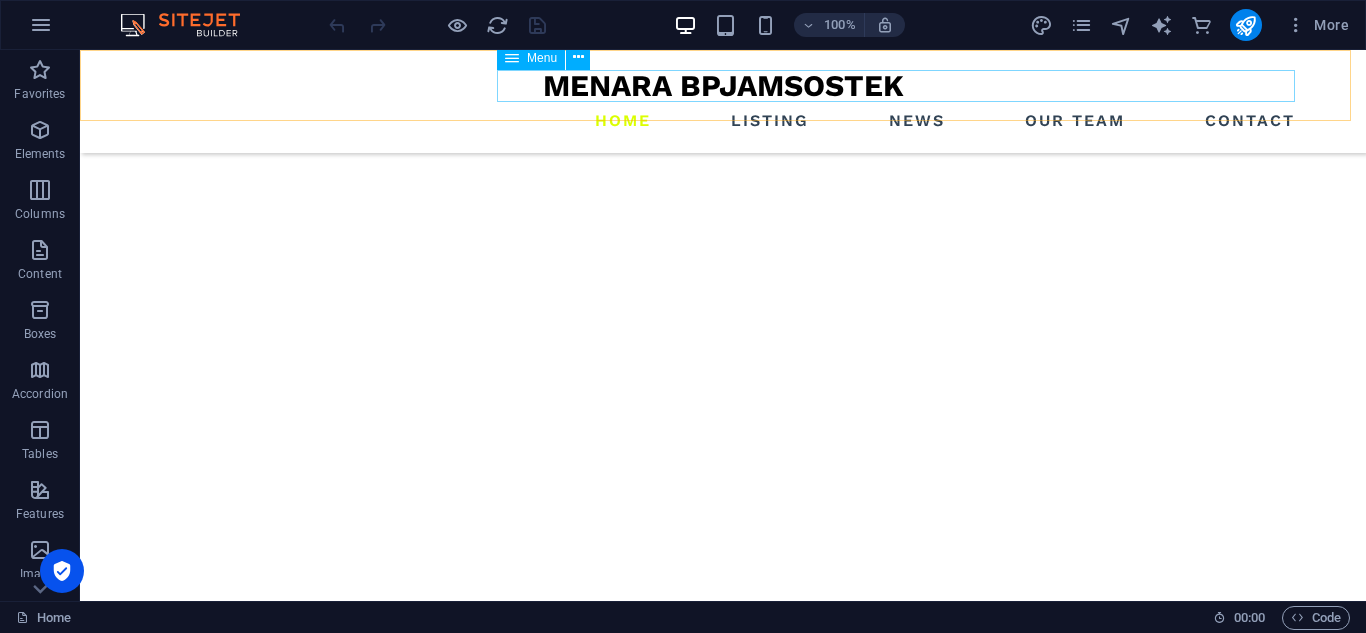 click on "Home Listing News Our Team Contact" at bounding box center [723, 121] 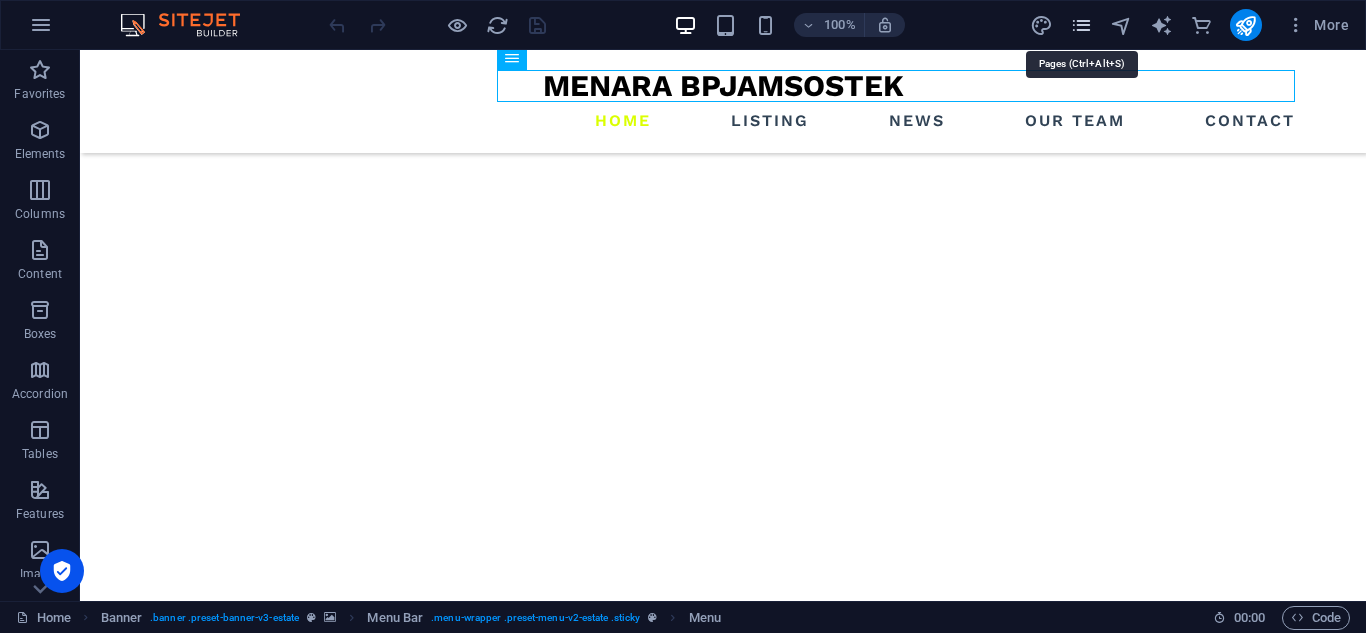 click at bounding box center (1081, 25) 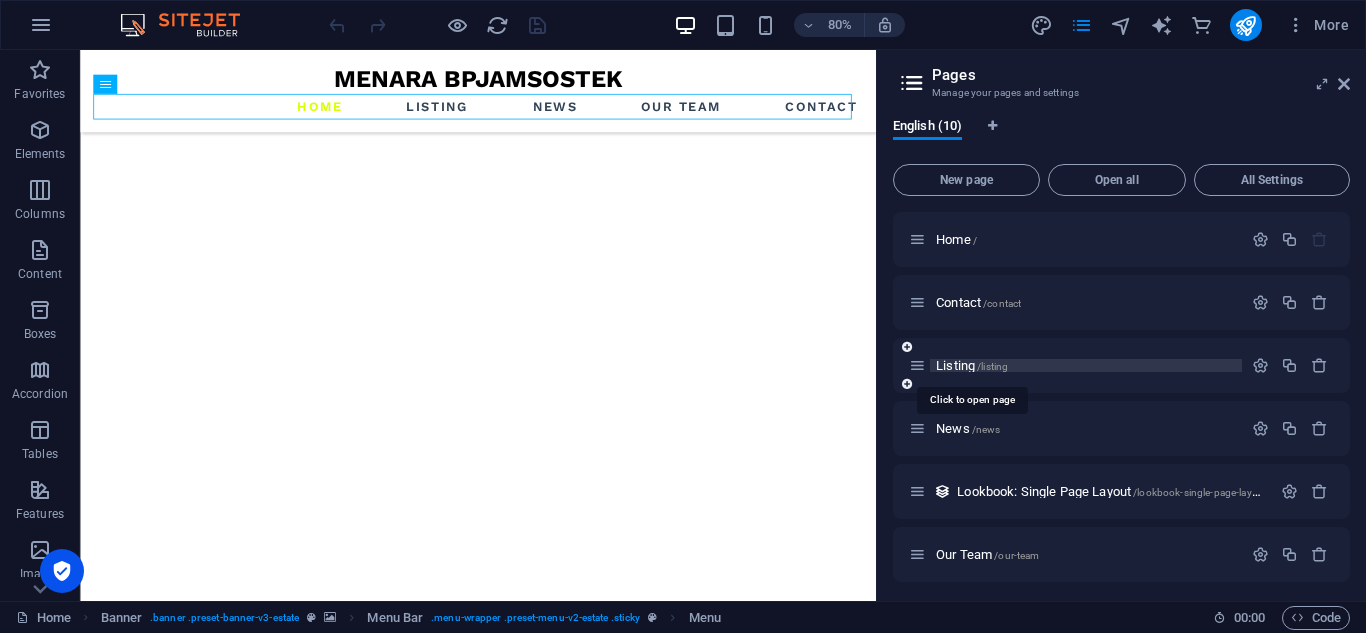click on "Listing /listing" at bounding box center (972, 365) 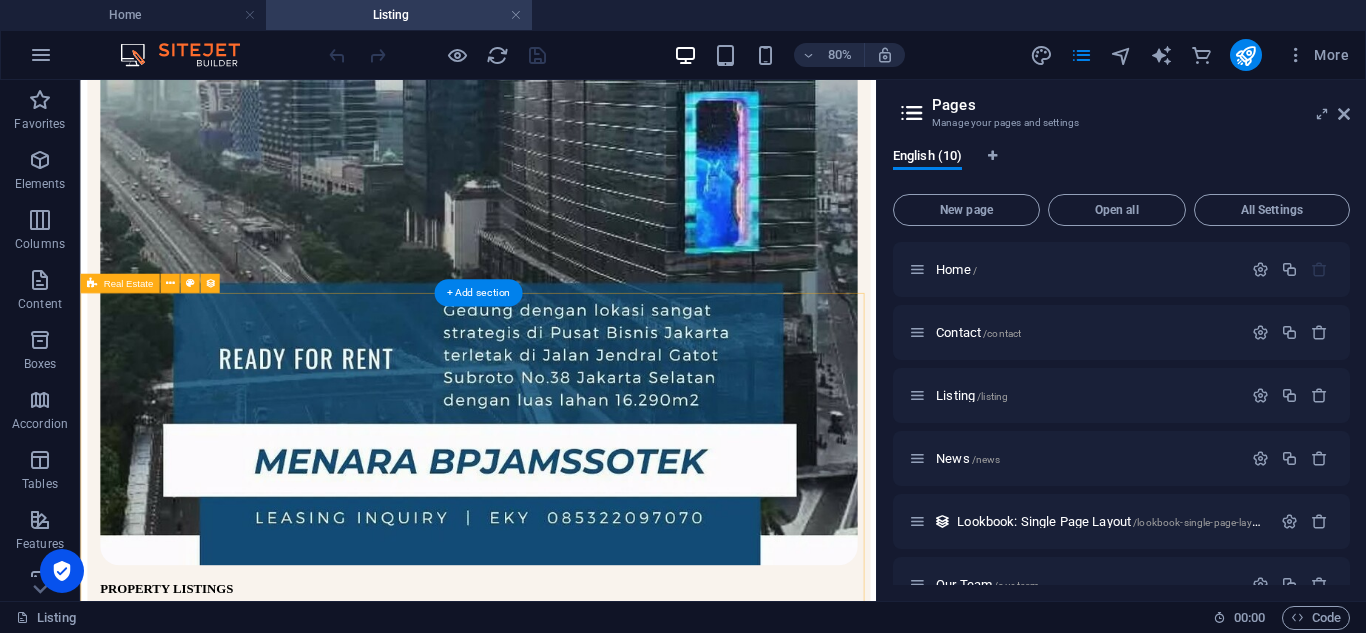 scroll, scrollTop: 563, scrollLeft: 0, axis: vertical 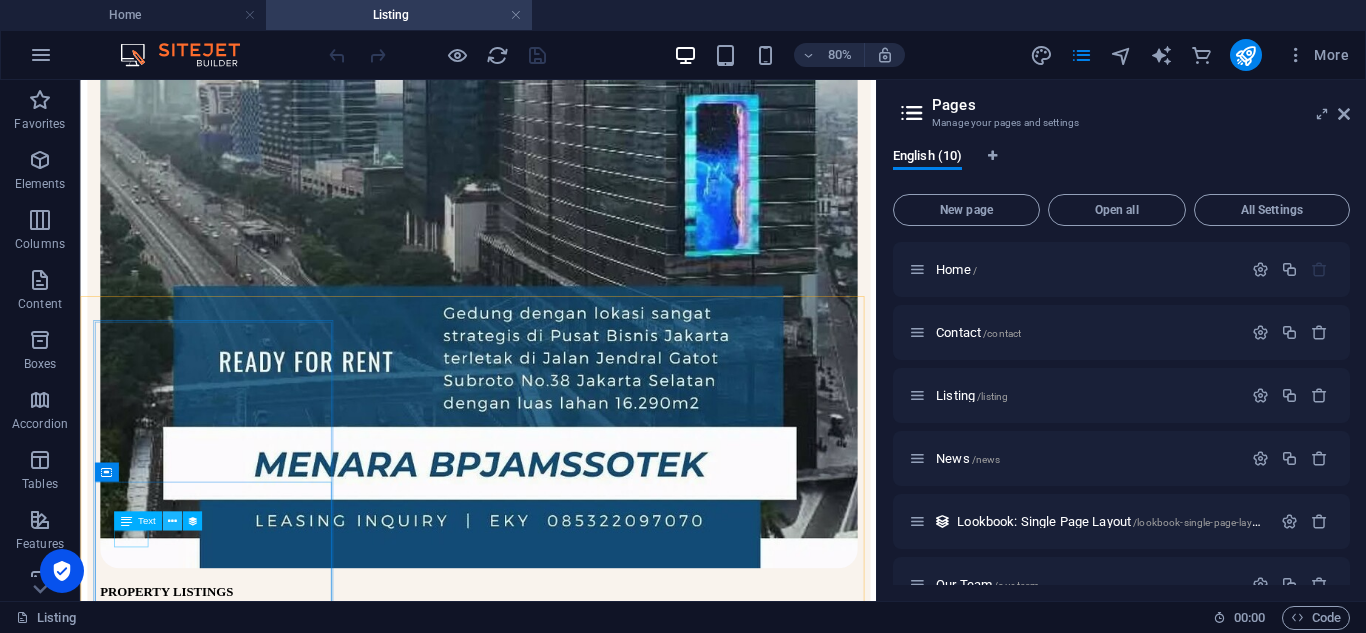 click at bounding box center (172, 521) 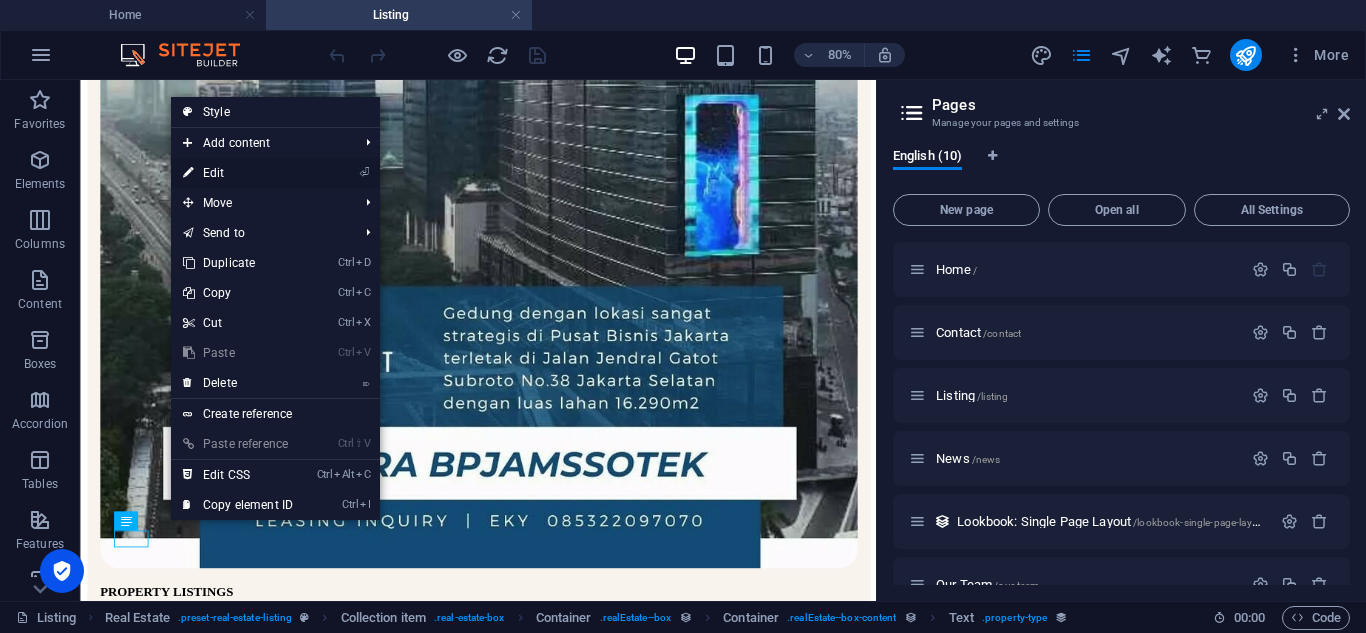 click on "⏎  Edit" at bounding box center (238, 173) 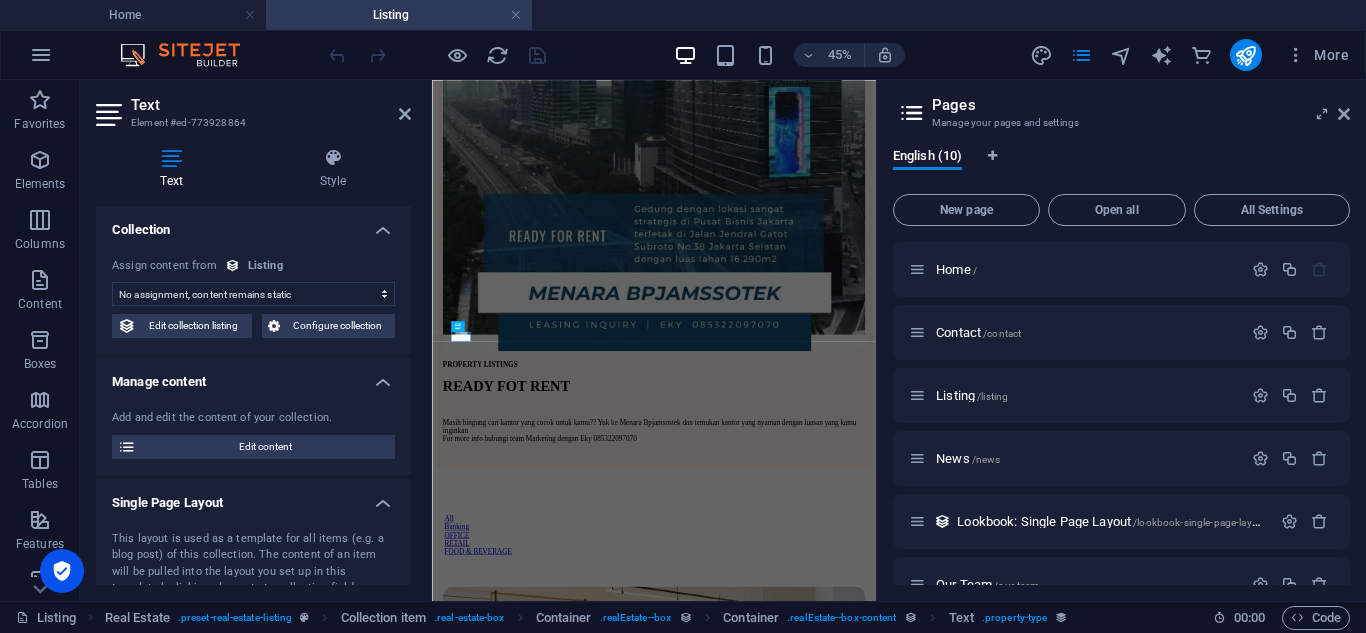 select on "property_type" 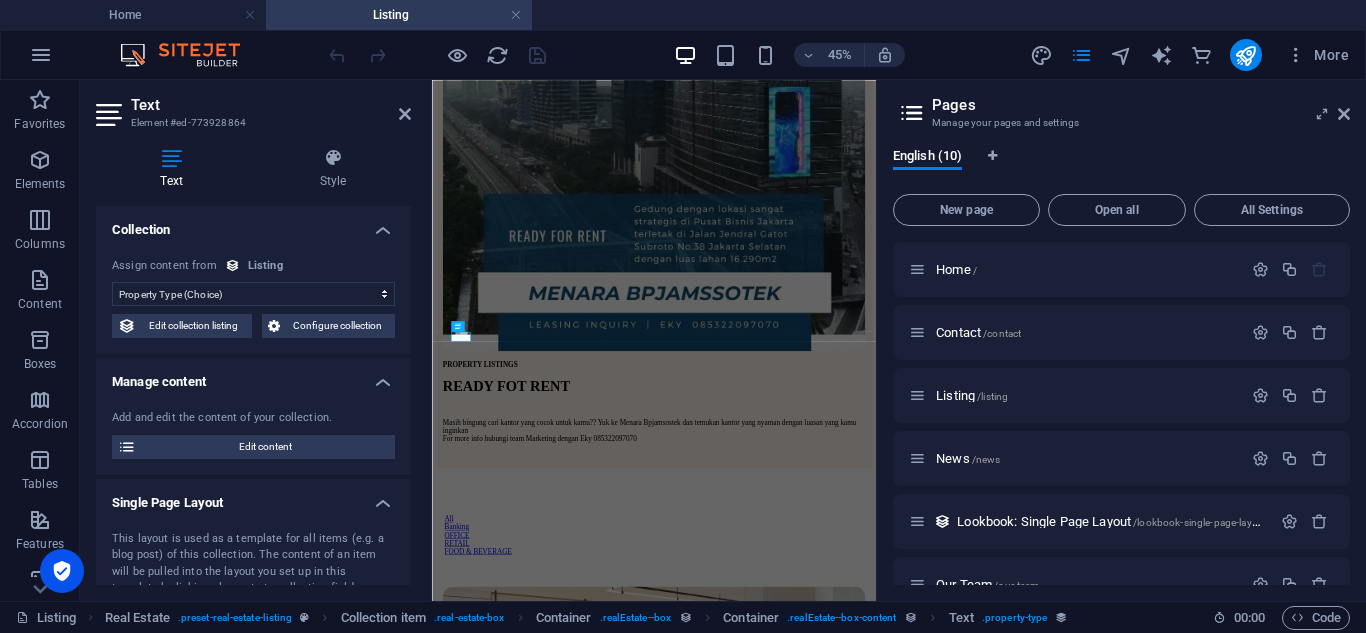 scroll, scrollTop: 157, scrollLeft: 0, axis: vertical 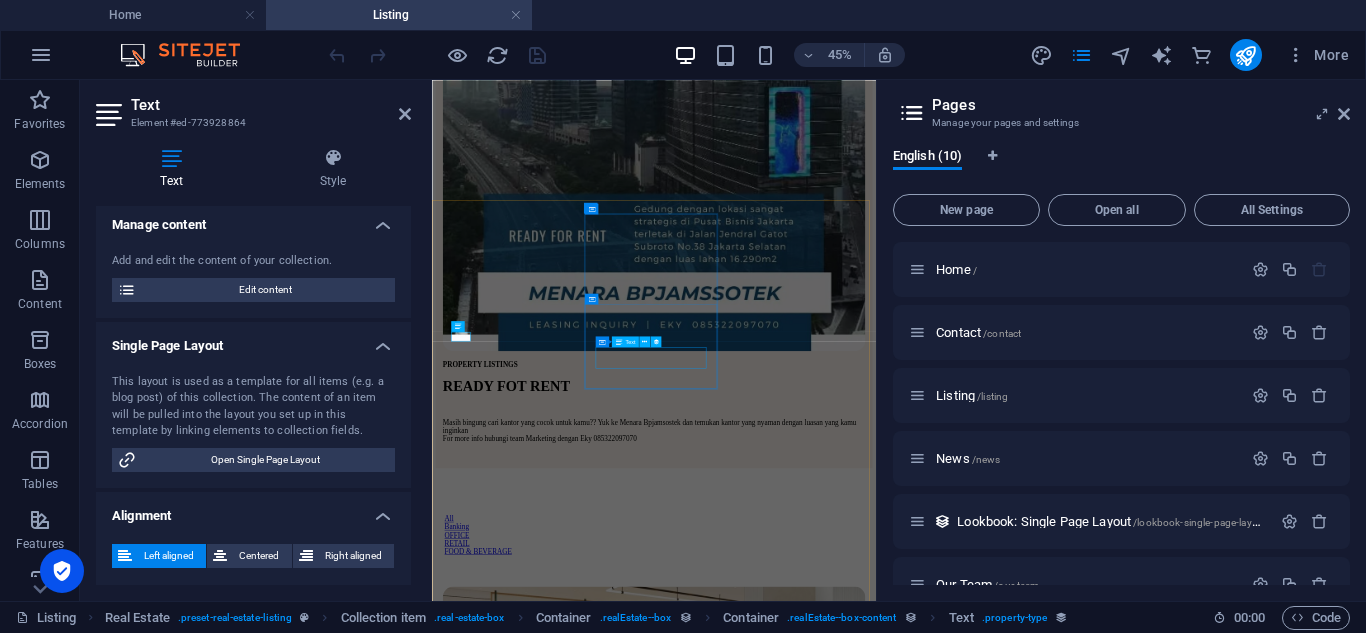 click on "Gedung Parkir Menara BPJamsostek" at bounding box center [925, 1943] 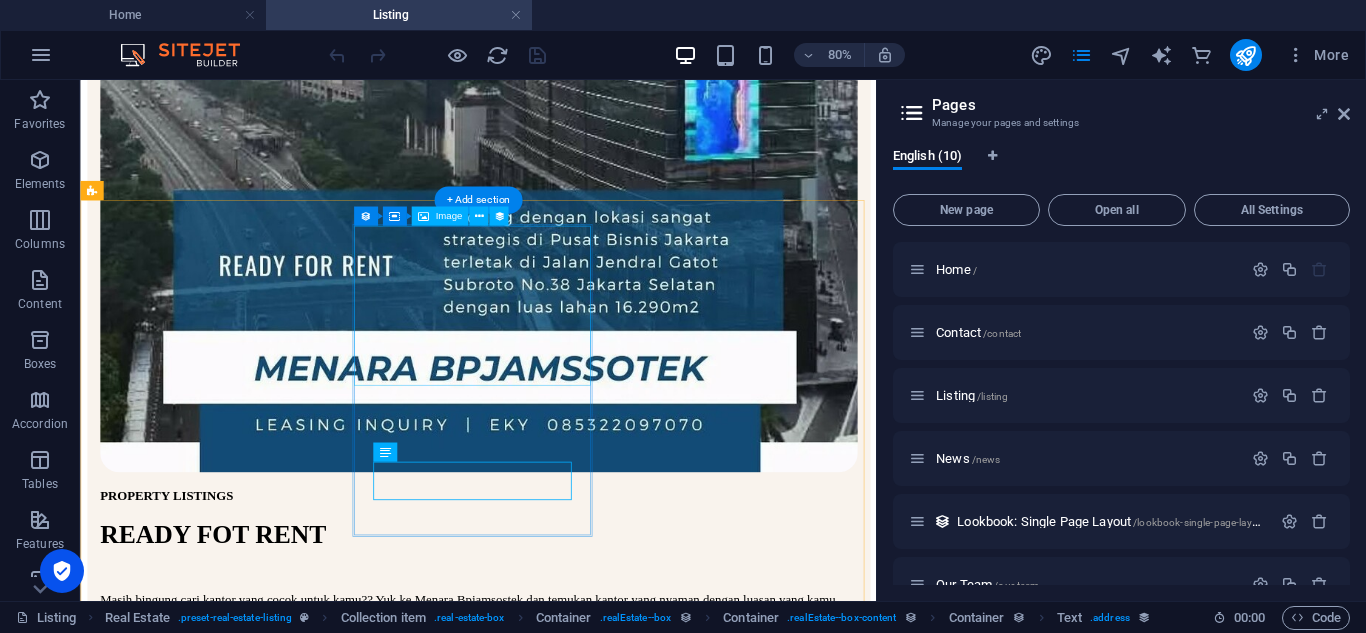 scroll, scrollTop: 793, scrollLeft: 0, axis: vertical 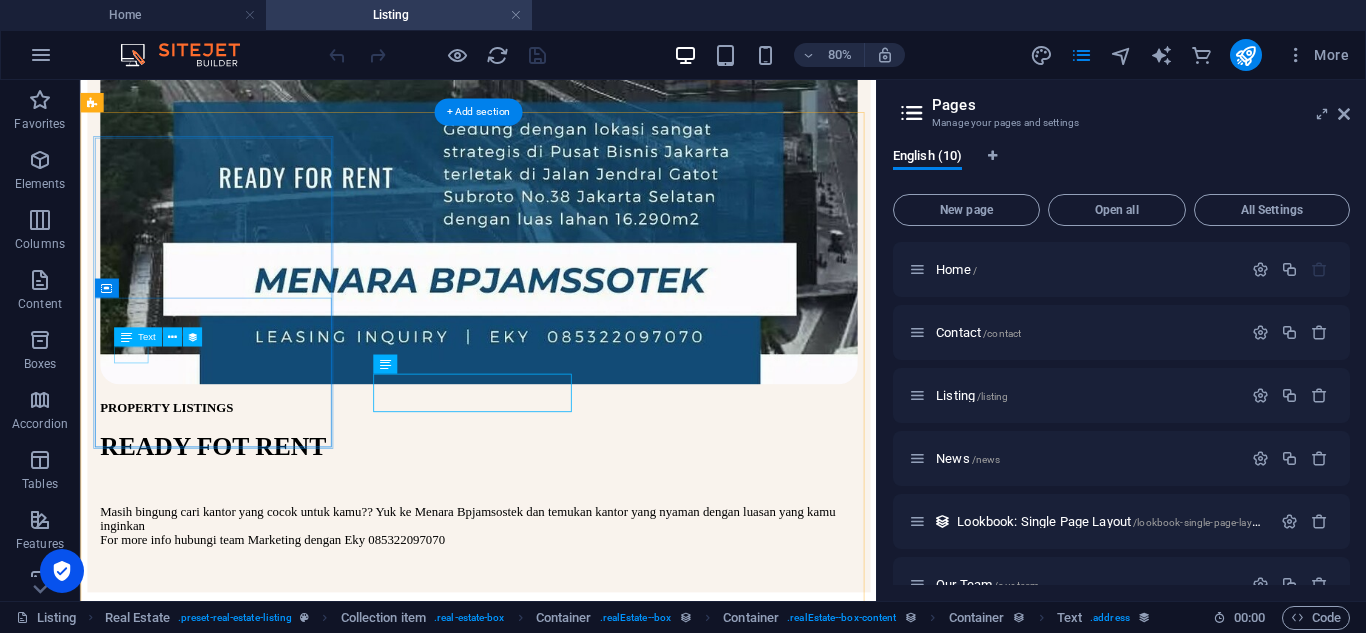 click on "Villa" at bounding box center (577, 1259) 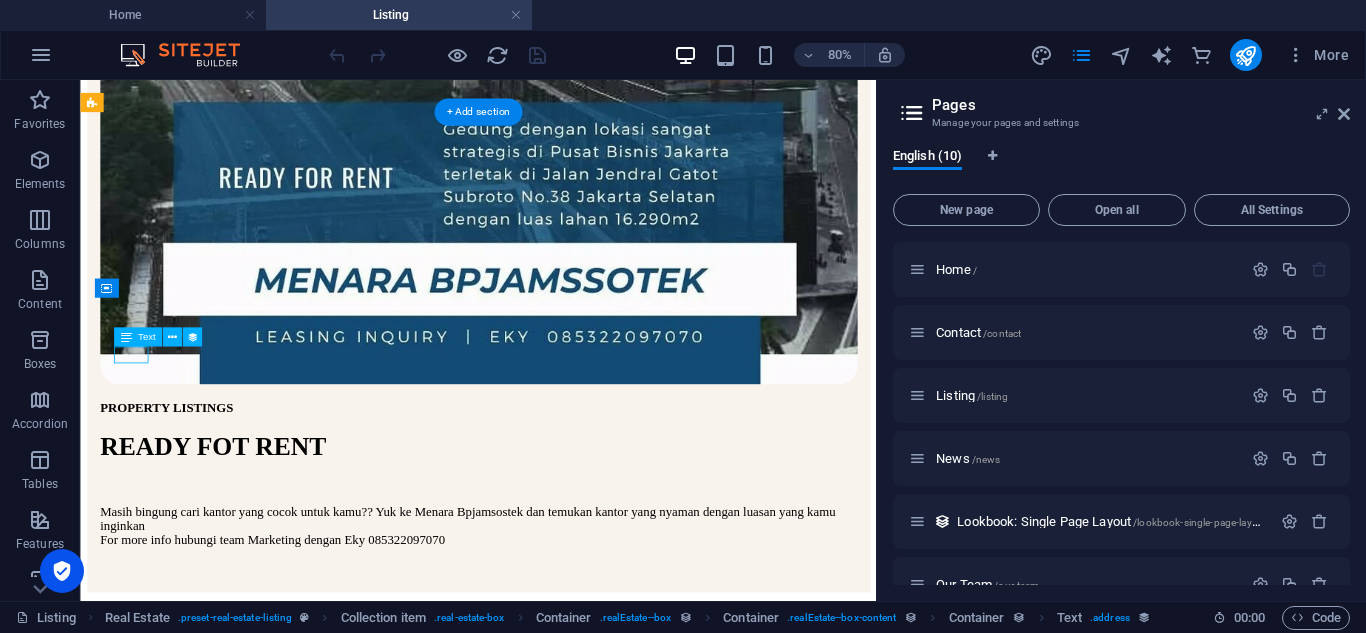click on "Villa" at bounding box center [577, 1259] 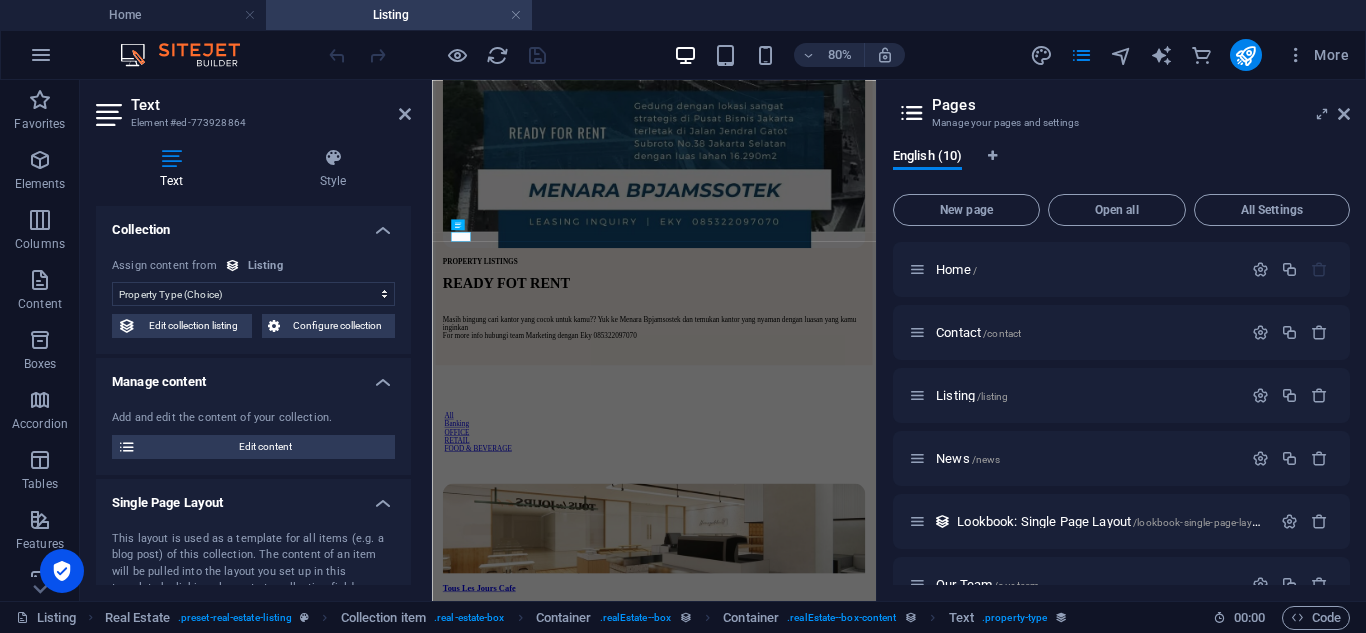 scroll, scrollTop: 789, scrollLeft: 0, axis: vertical 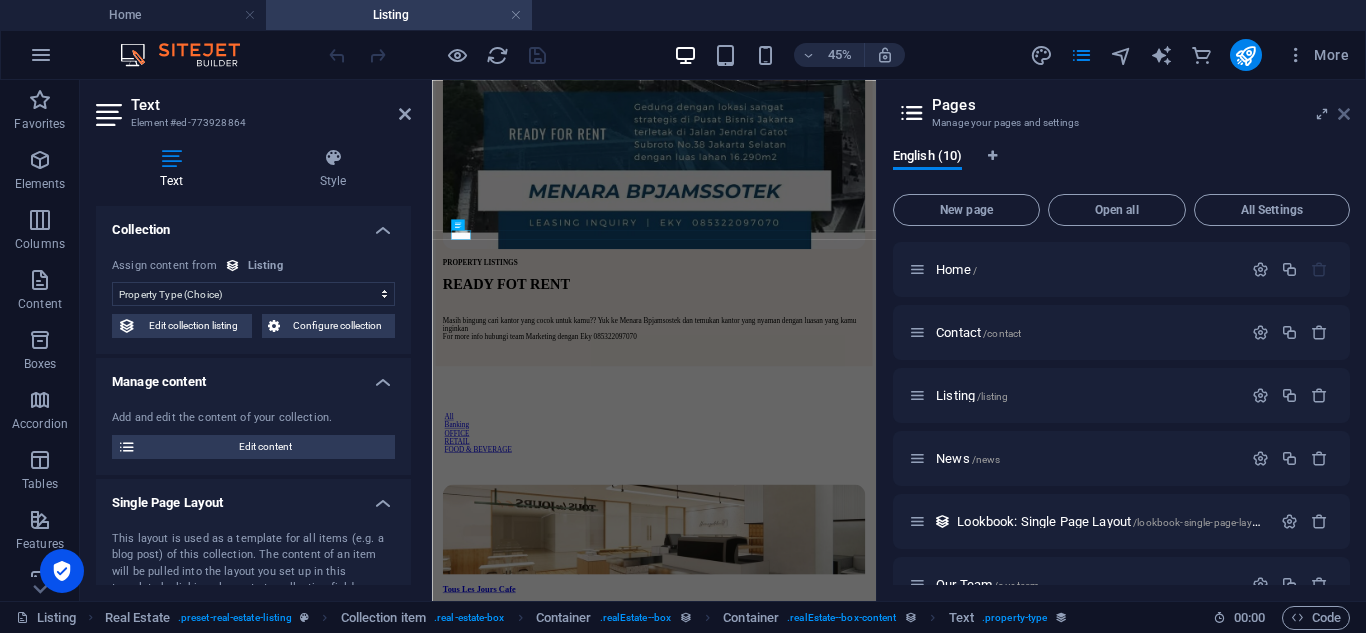 click at bounding box center [1344, 114] 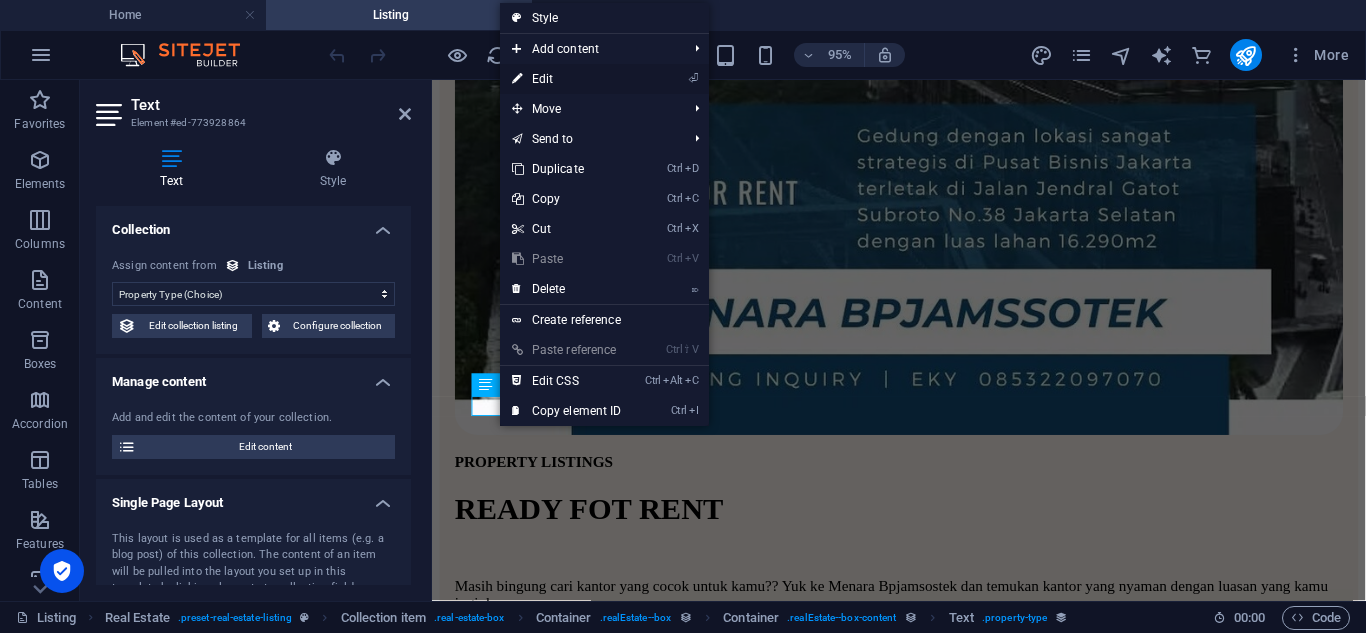 click on "⏎  Edit" at bounding box center [567, 79] 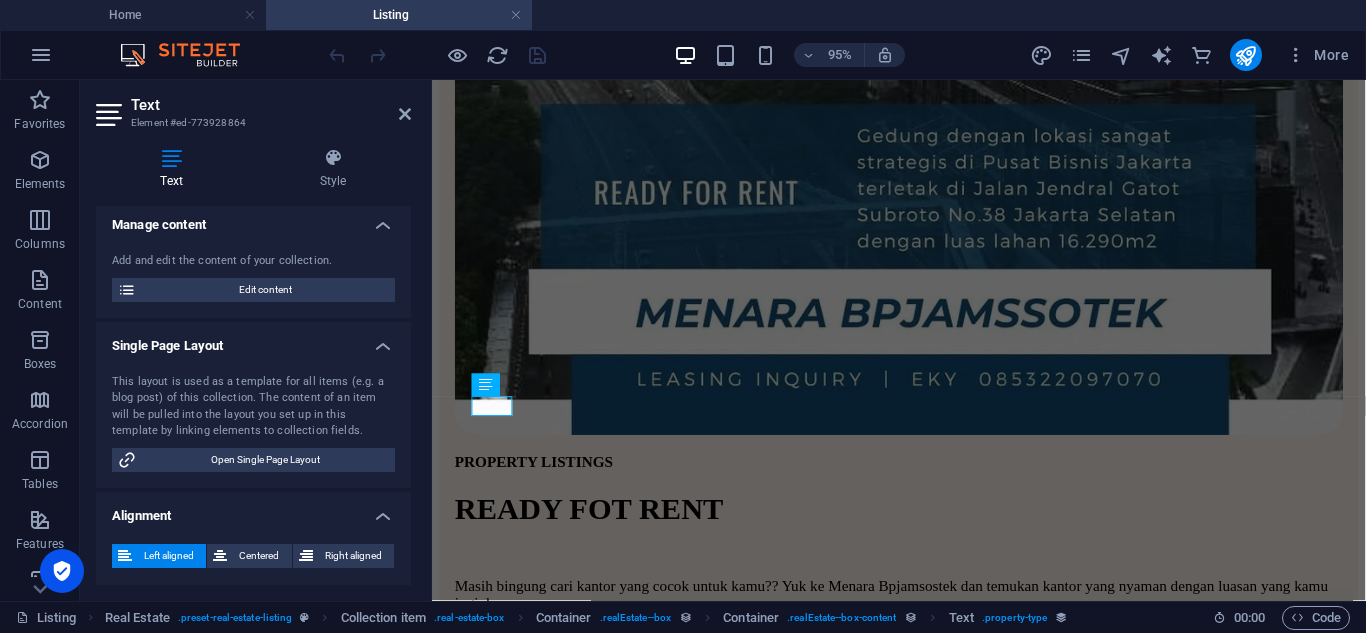 scroll, scrollTop: 0, scrollLeft: 0, axis: both 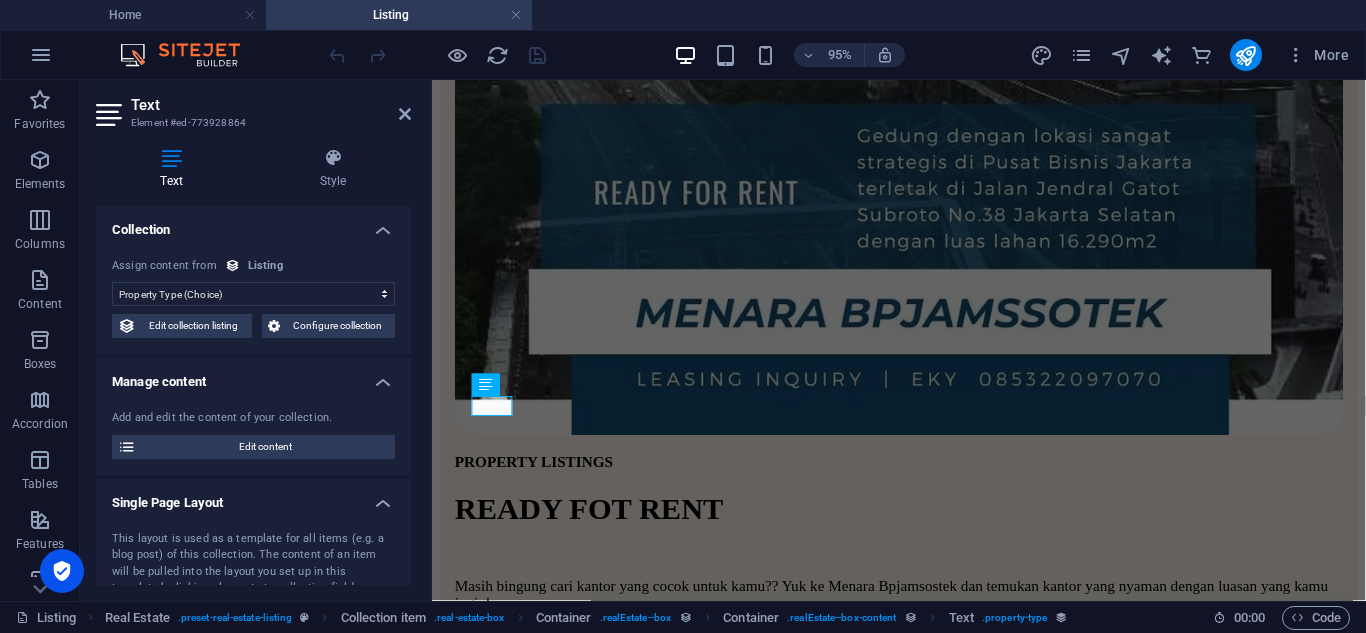 click on "No assignment, content remains static Created at (Date) Updated at (Date) Name (Plain Text) Slug (Plain Text) Image (File) Short description (Rich Text) Property Type (Choice) Price (Plain Text) Address (Plain Text) Size (Plain Text) Bedrooms (Number) Bathrooms (Number) Listed (Checkbox) Description (CMS)" at bounding box center [253, 294] 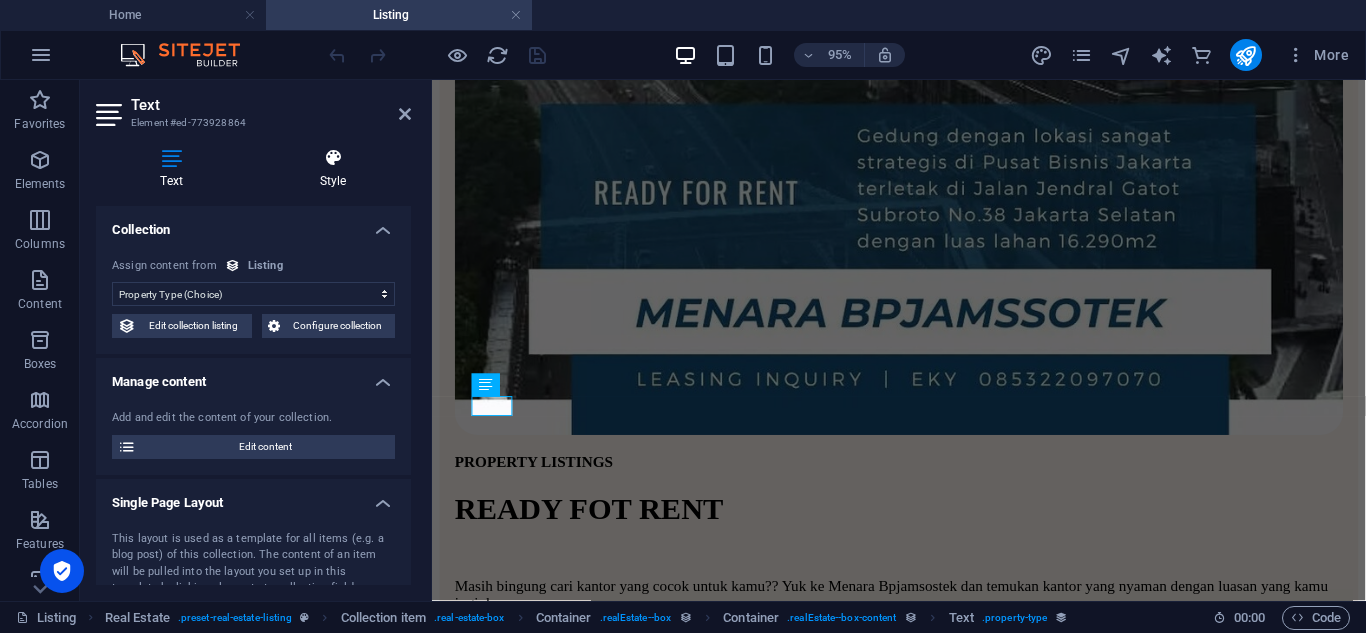 click at bounding box center [333, 158] 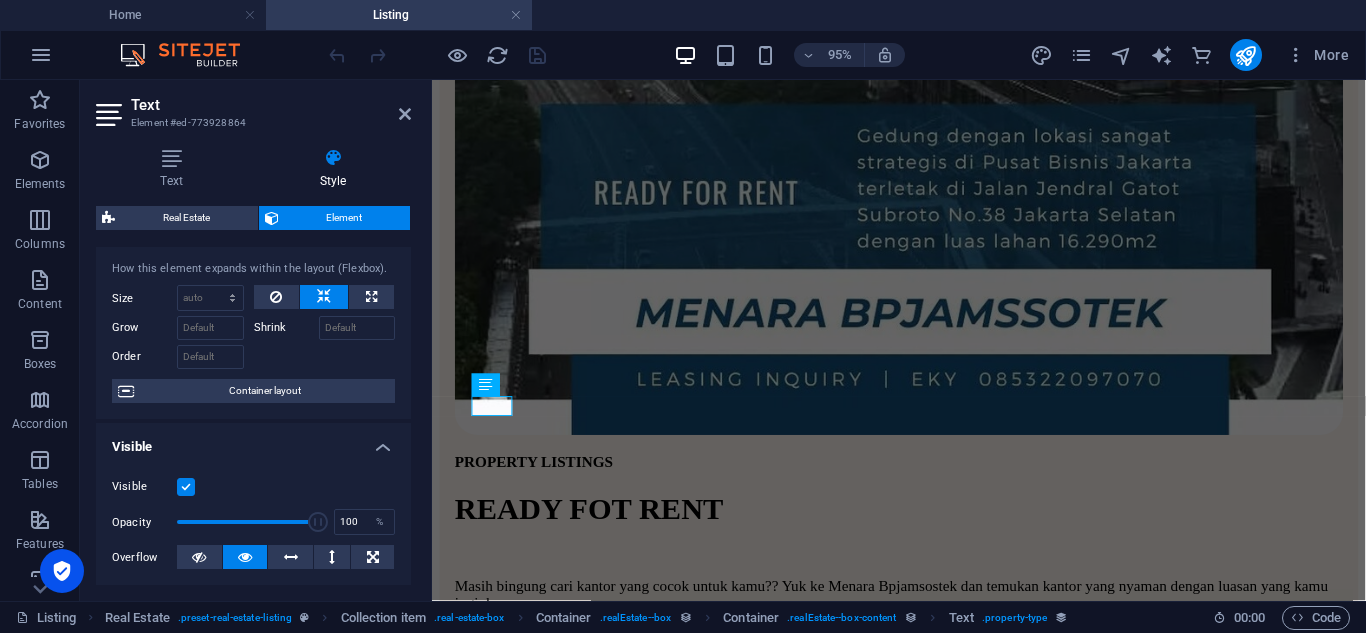scroll, scrollTop: 0, scrollLeft: 0, axis: both 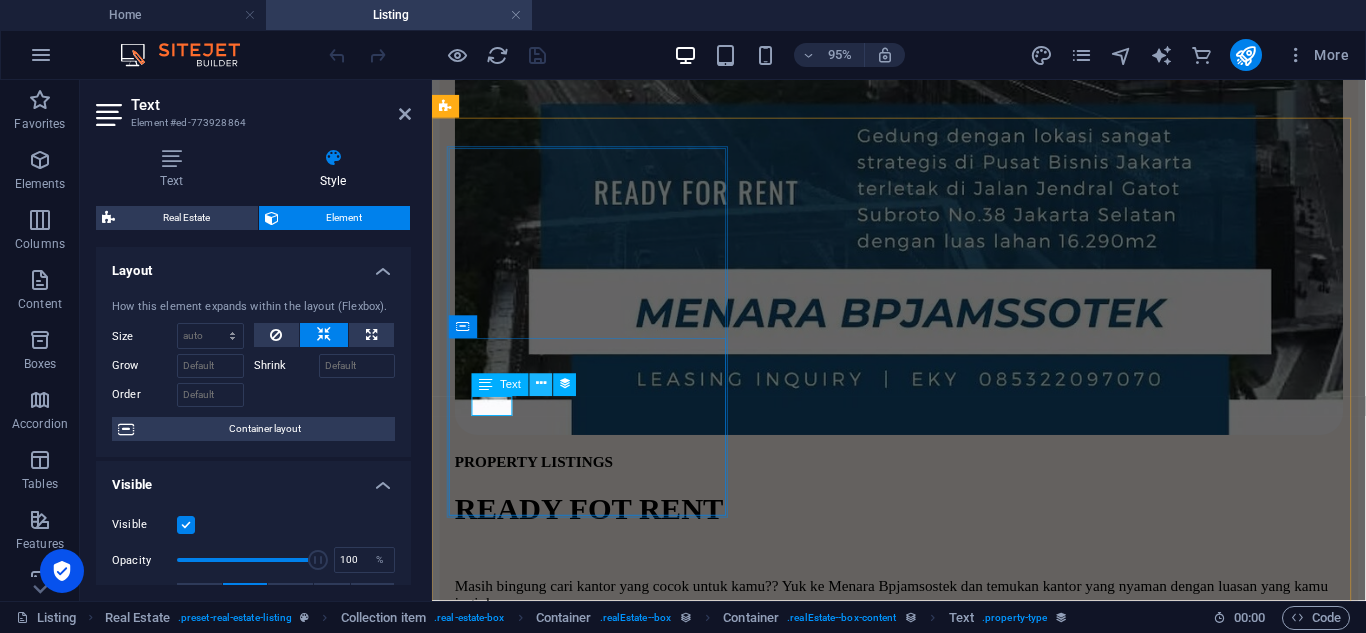 click at bounding box center [541, 385] 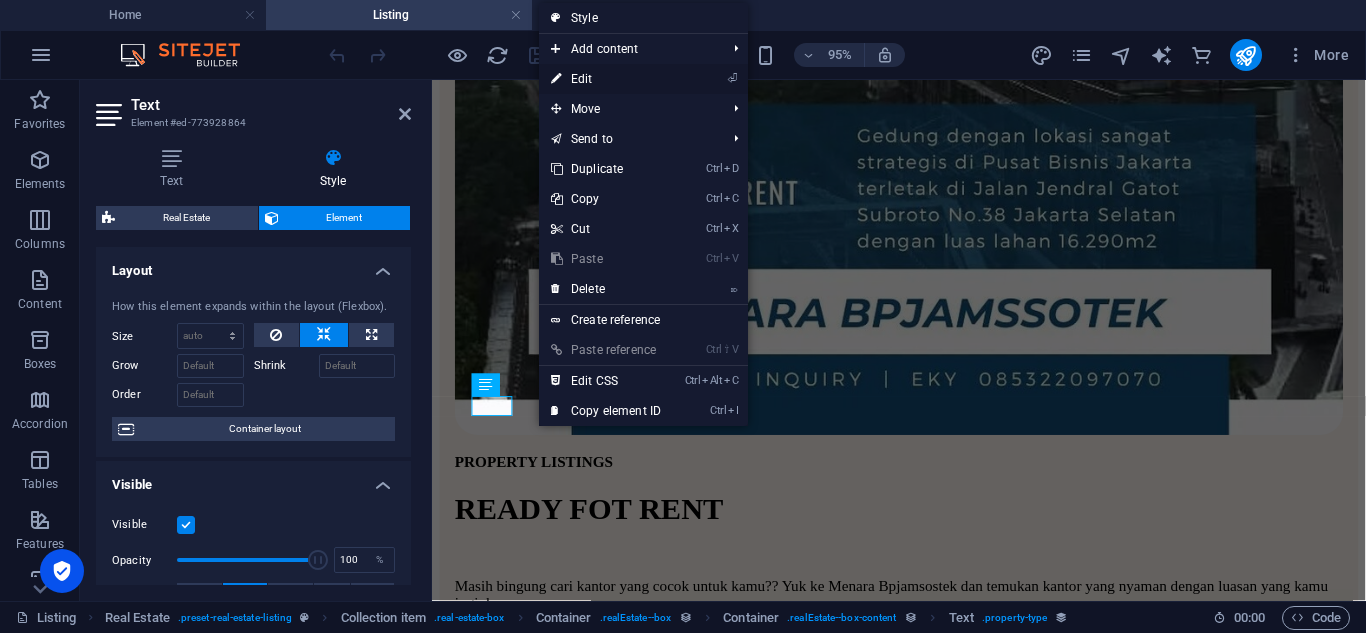 click on "⏎  Edit" at bounding box center [606, 79] 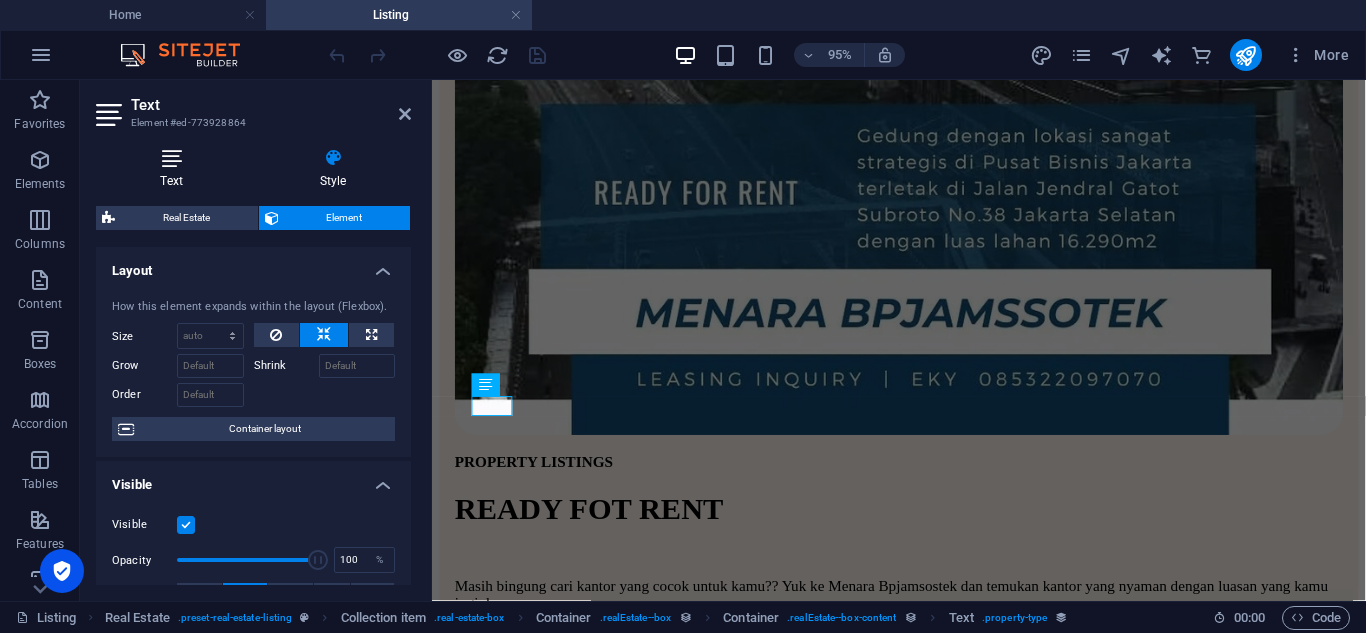 click on "Text" at bounding box center (175, 169) 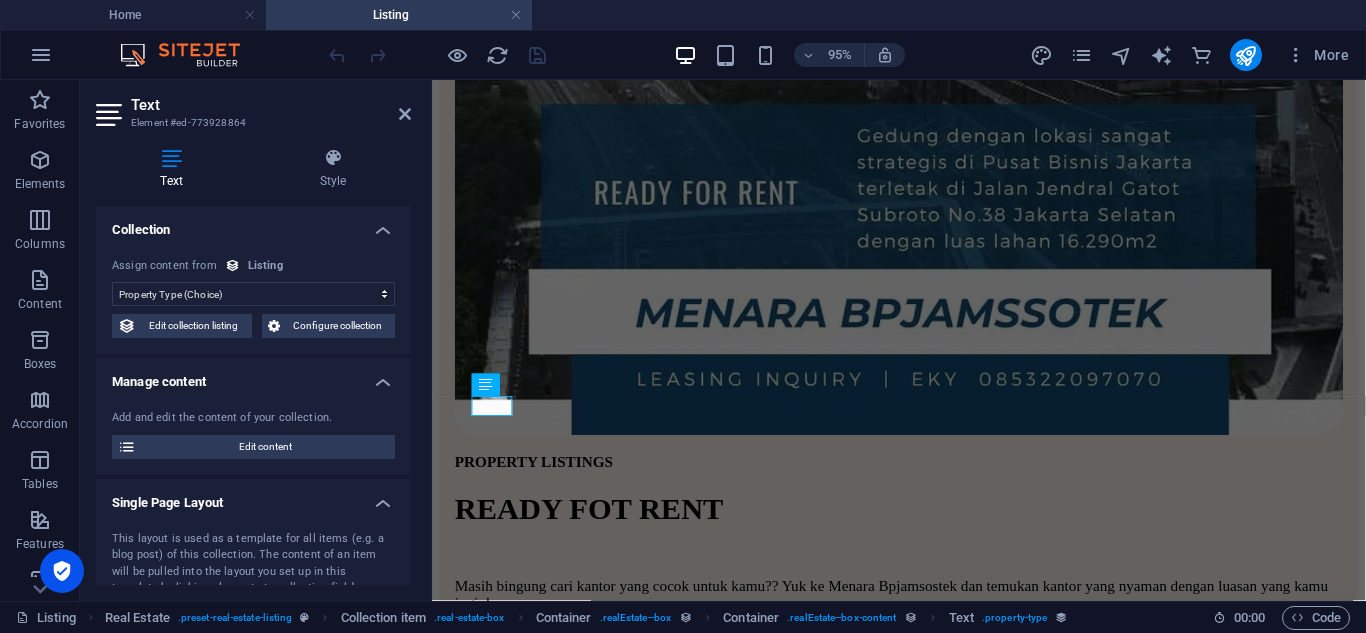 click on "No assignment, content remains static Created at (Date) Updated at (Date) Name (Plain Text) Slug (Plain Text) Image (File) Short description (Rich Text) Property Type (Choice) Price (Plain Text) Address (Plain Text) Size (Plain Text) Bedrooms (Number) Bathrooms (Number) Listed (Checkbox) Description (CMS)" at bounding box center [253, 294] 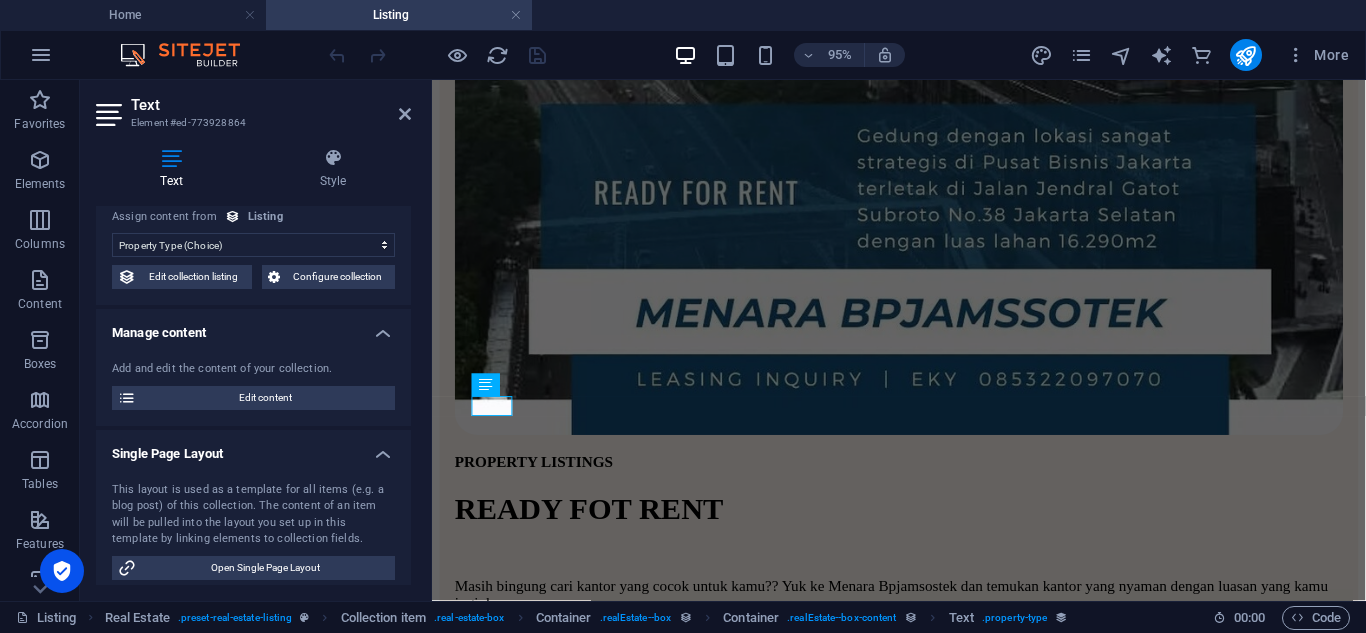 scroll, scrollTop: 50, scrollLeft: 0, axis: vertical 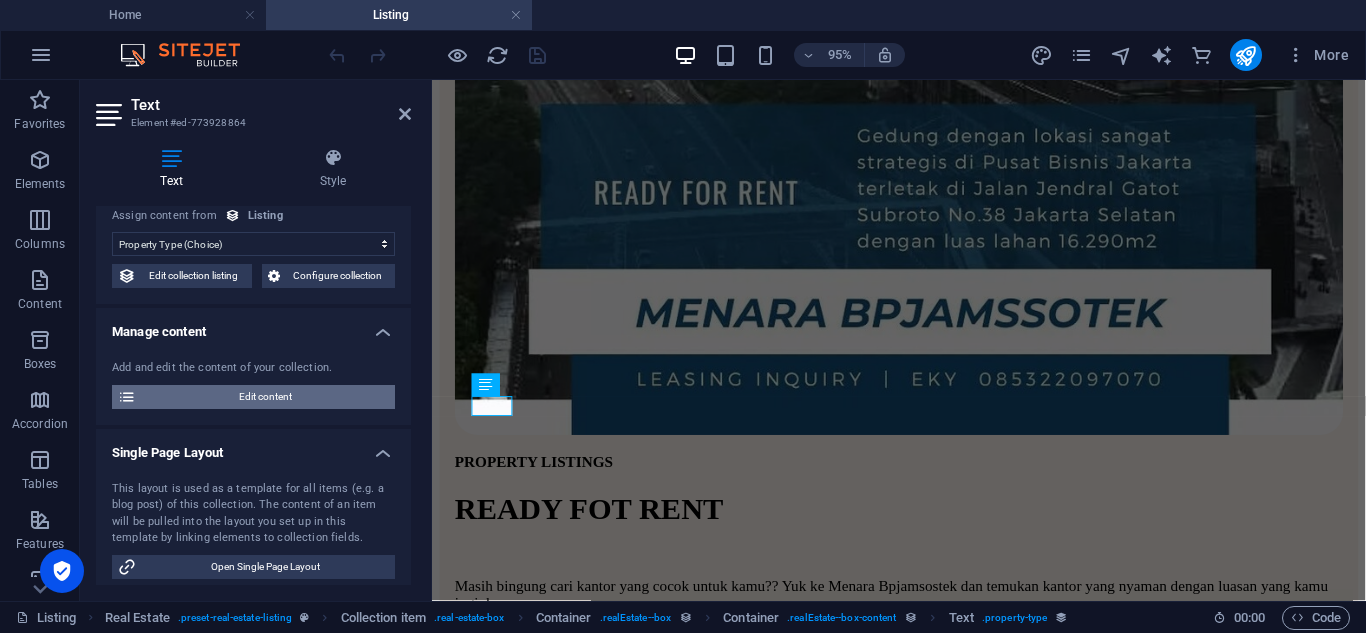 click on "Edit content" at bounding box center [265, 397] 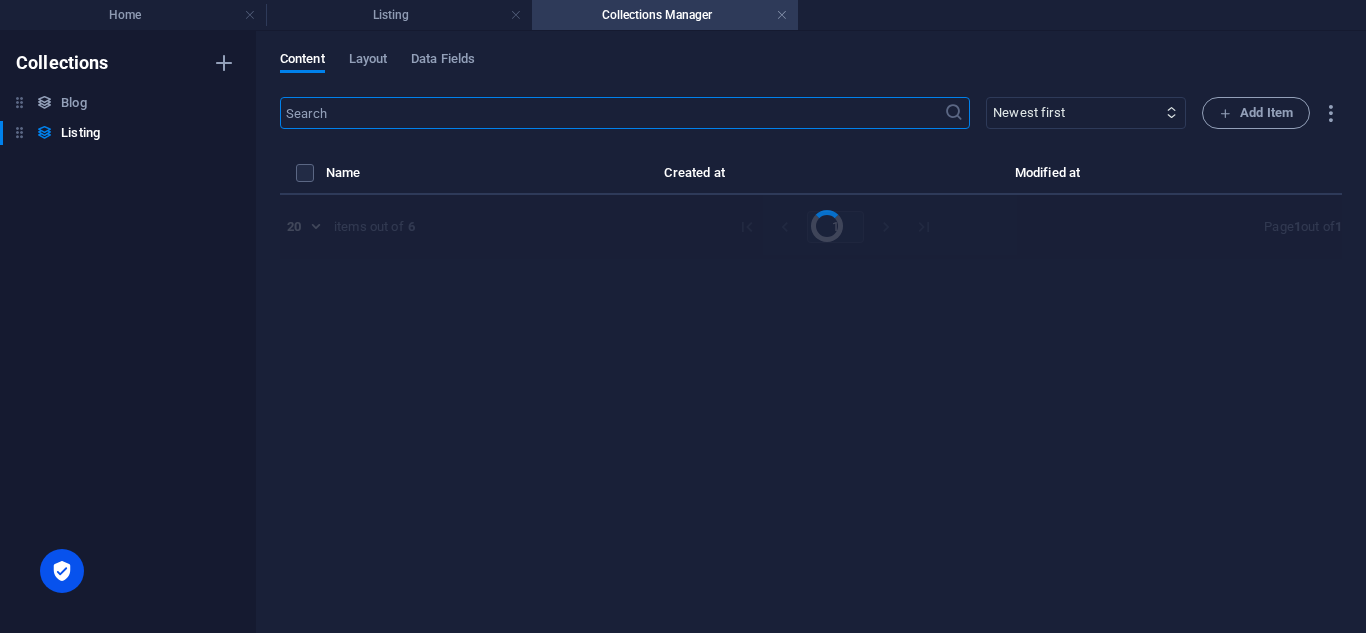 select on "Villa" 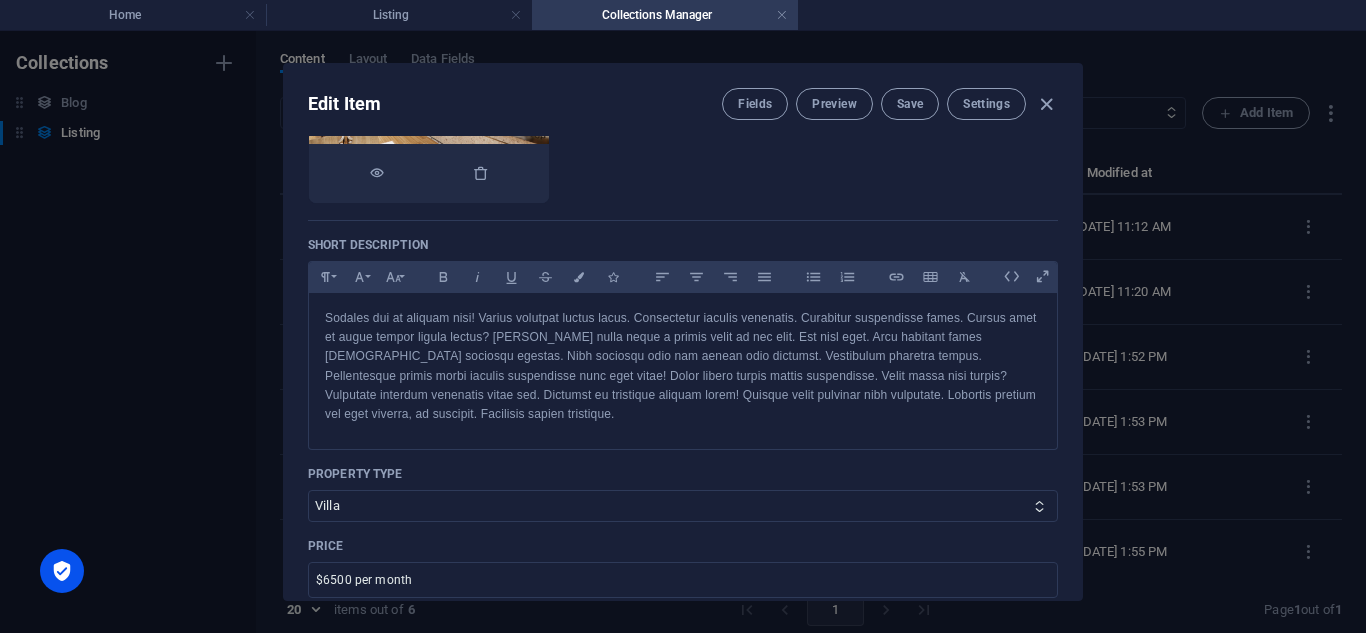 scroll, scrollTop: 368, scrollLeft: 0, axis: vertical 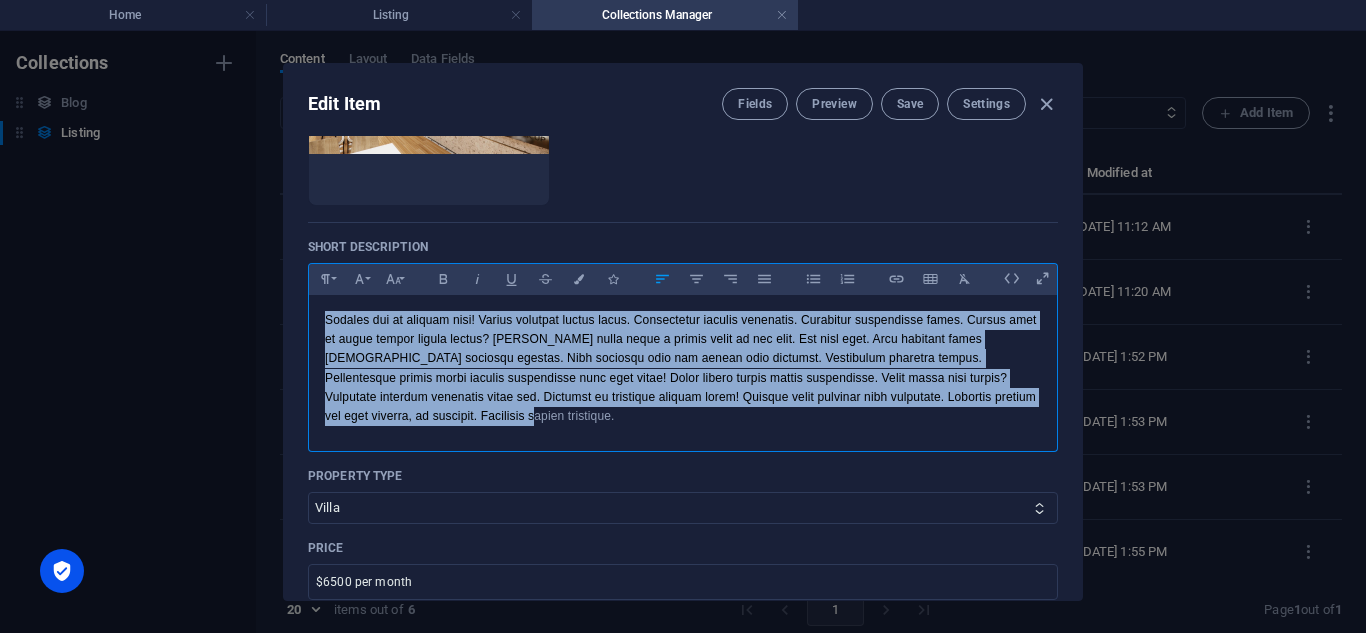 drag, startPoint x: 509, startPoint y: 415, endPoint x: 321, endPoint y: 313, distance: 213.88782 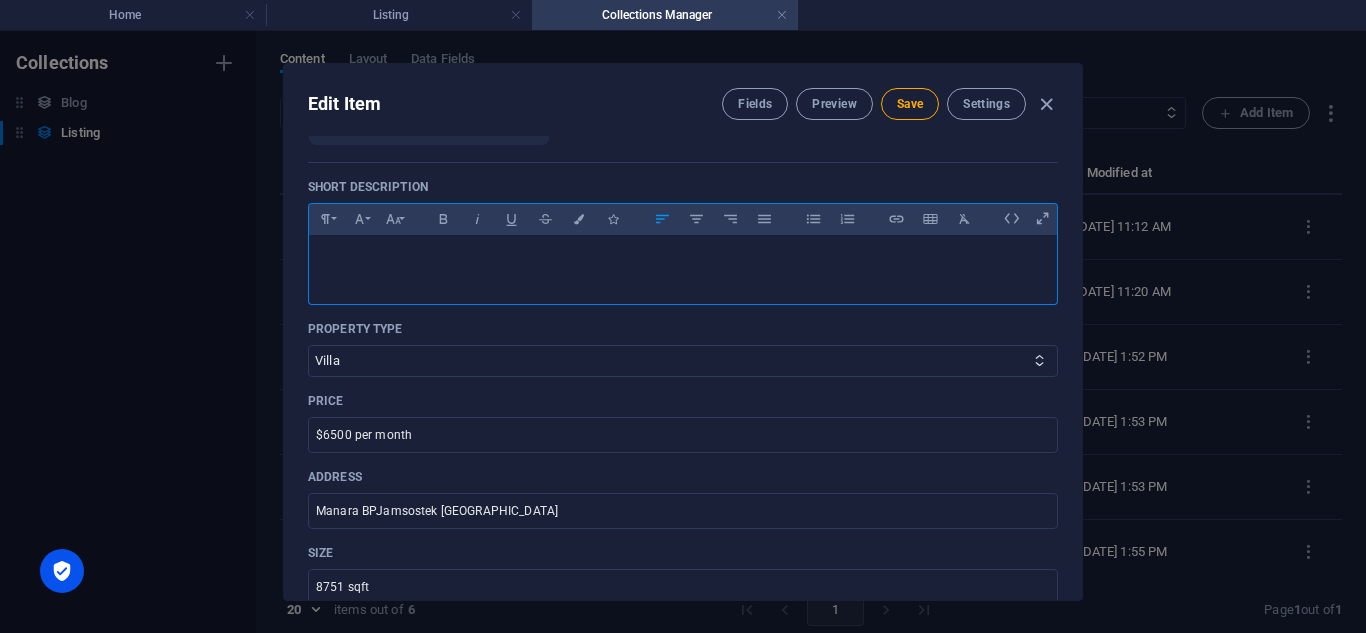scroll, scrollTop: 429, scrollLeft: 0, axis: vertical 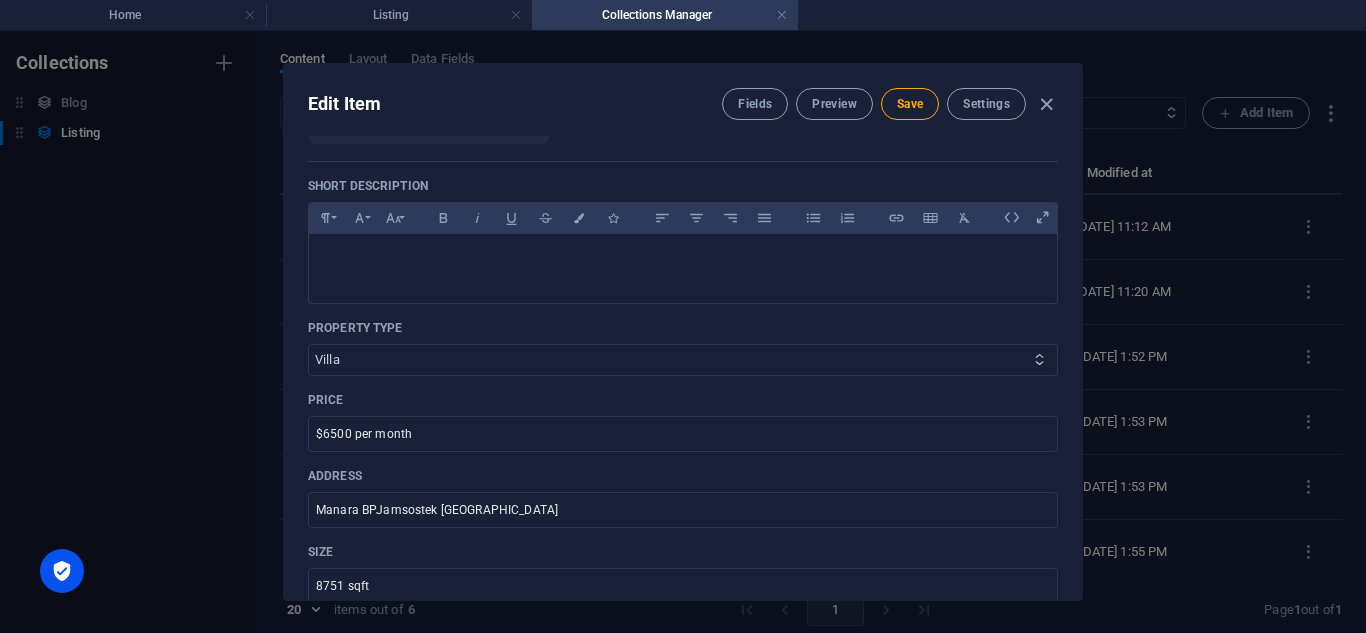 click on "[GEOGRAPHIC_DATA]" at bounding box center (683, 360) 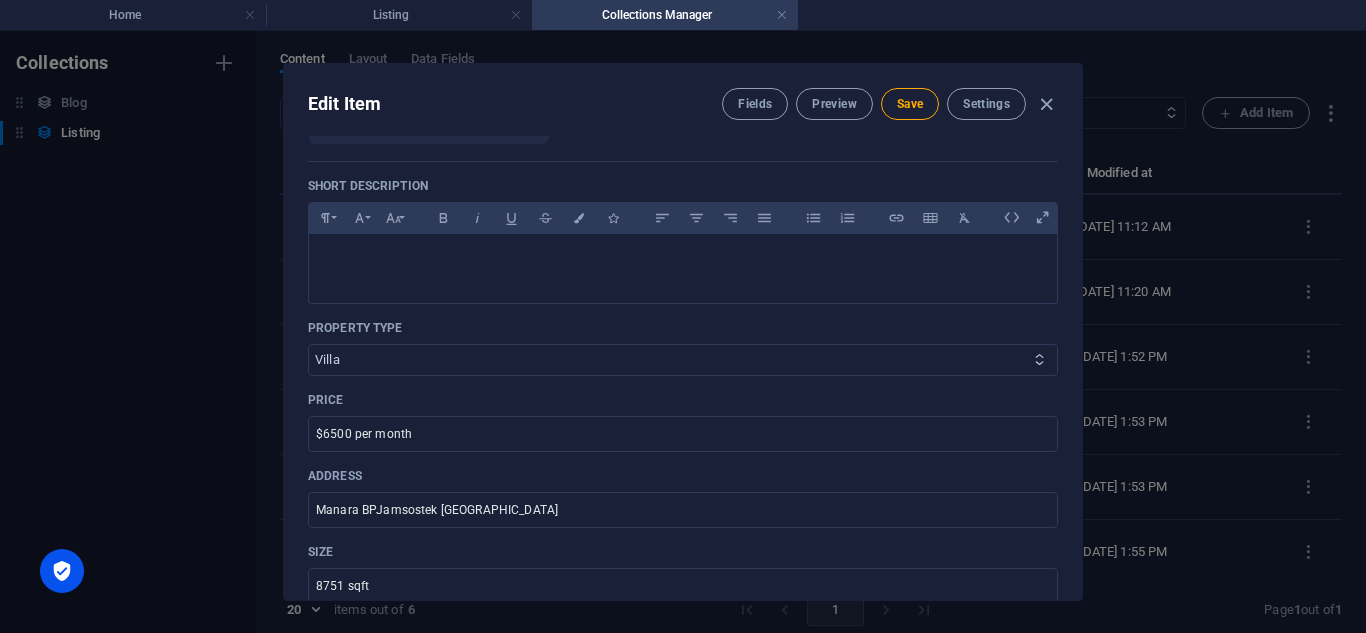 click on "[GEOGRAPHIC_DATA]" at bounding box center [683, 360] 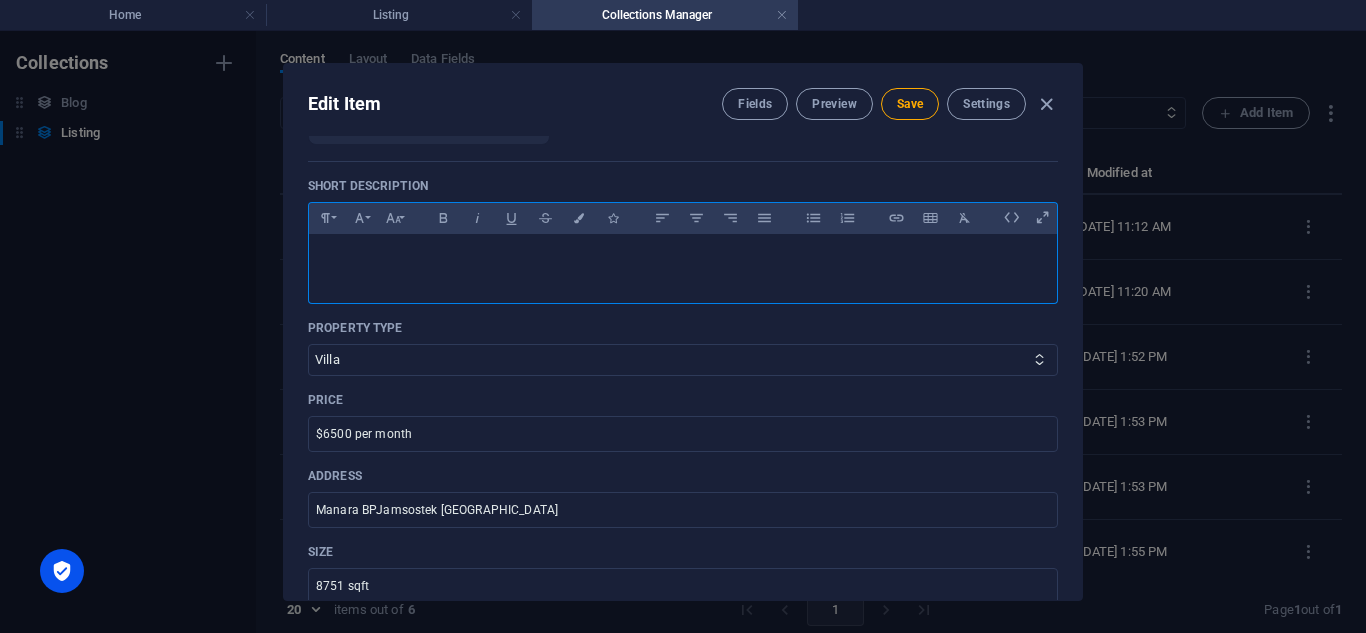 click on "​" at bounding box center (683, 264) 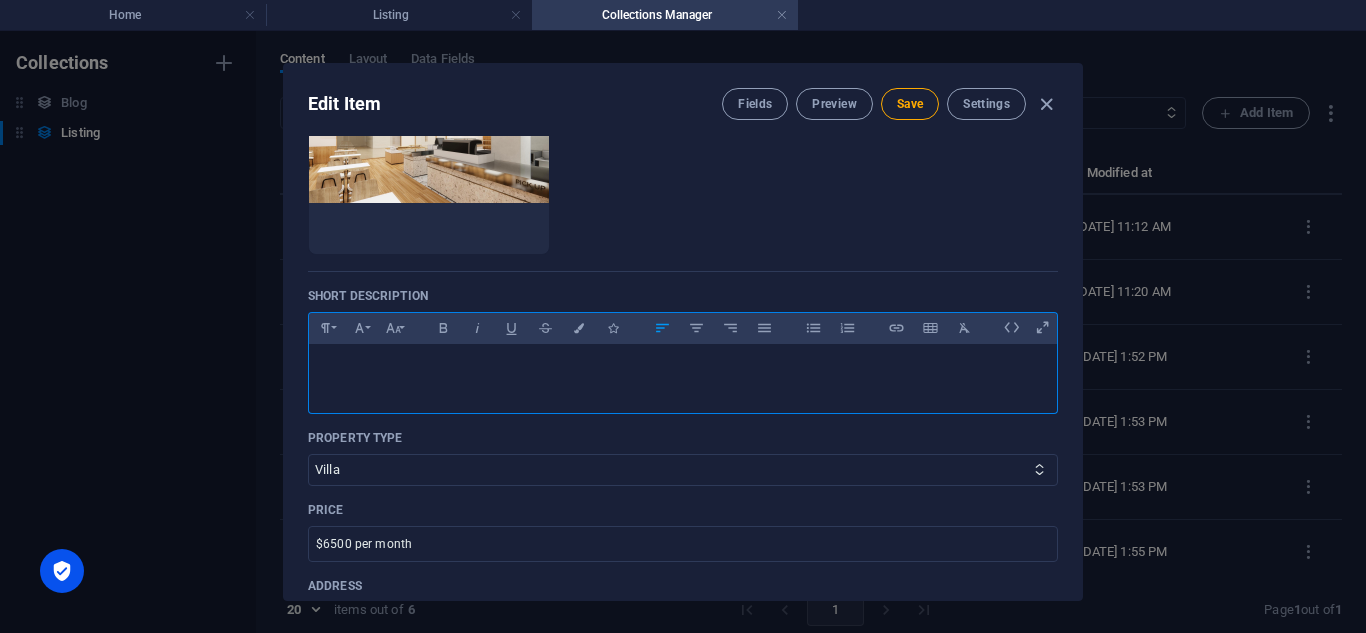 scroll, scrollTop: 330, scrollLeft: 0, axis: vertical 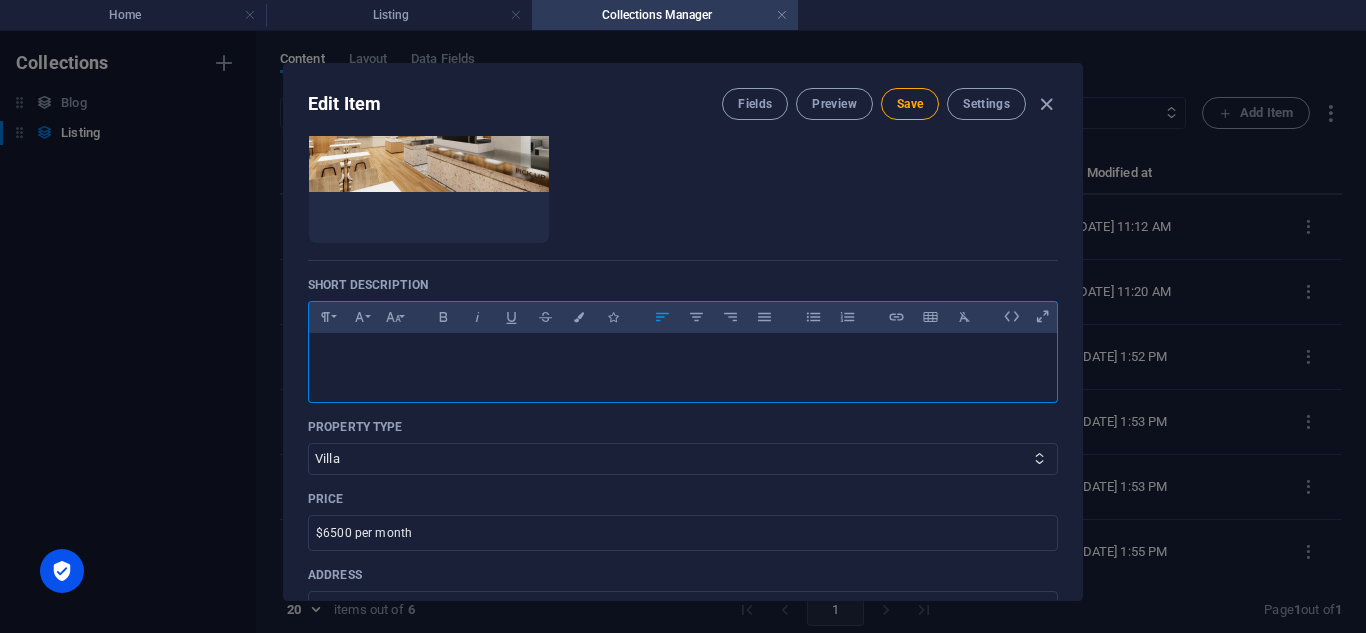 click on "​" at bounding box center (683, 358) 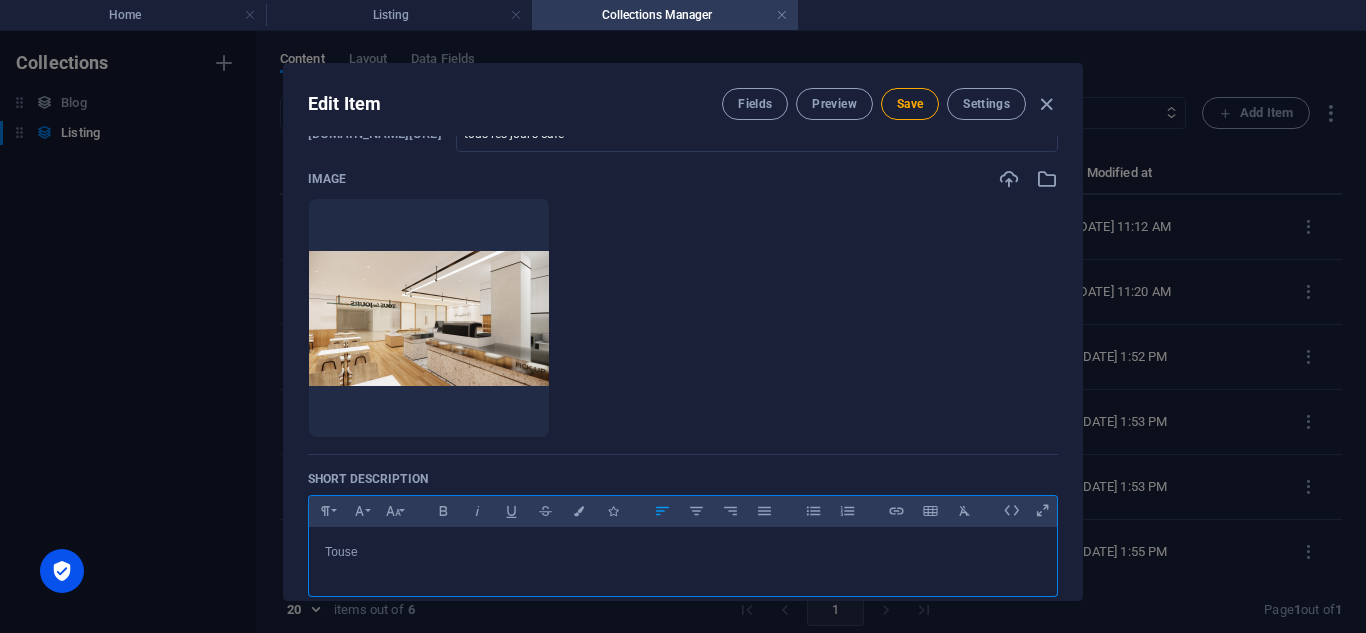scroll, scrollTop: 0, scrollLeft: 0, axis: both 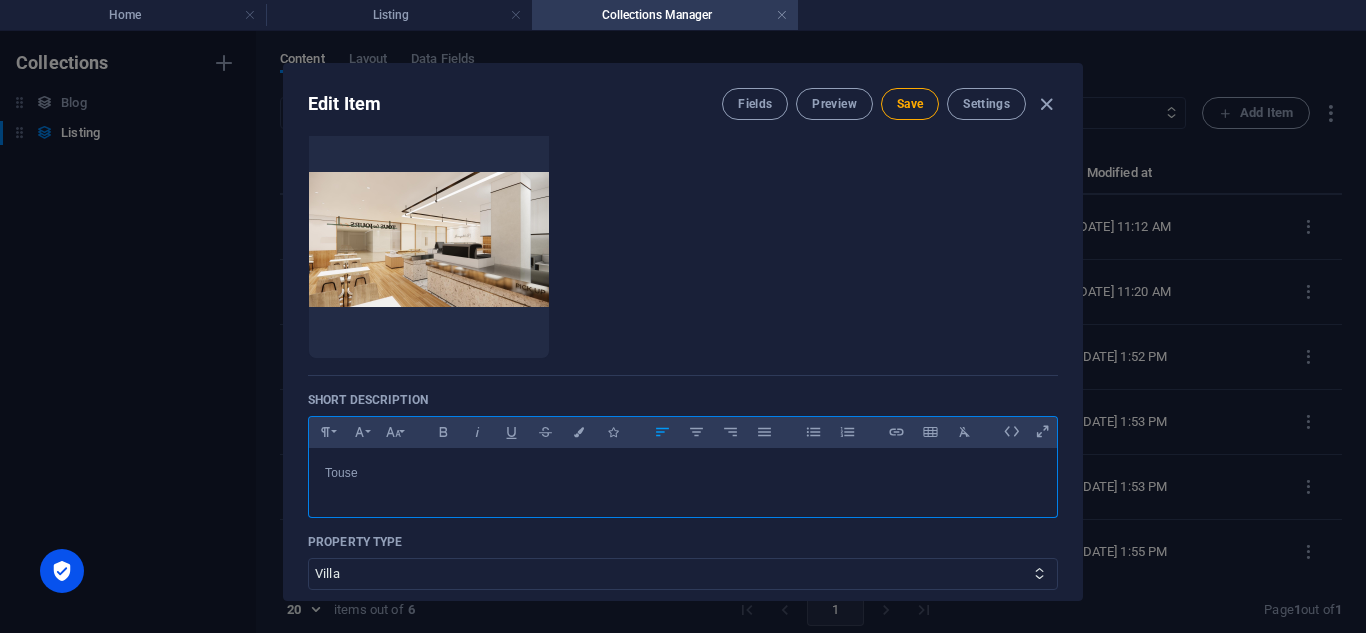 click on "Touse" at bounding box center (683, 473) 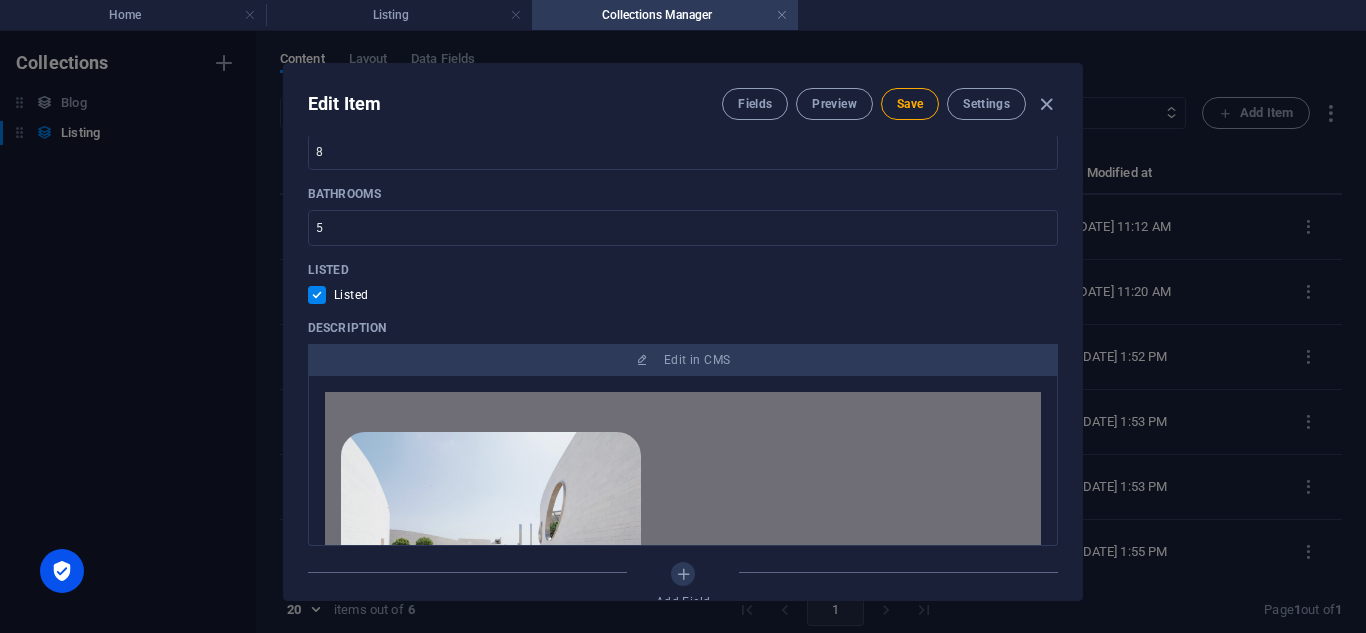 scroll, scrollTop: 950, scrollLeft: 0, axis: vertical 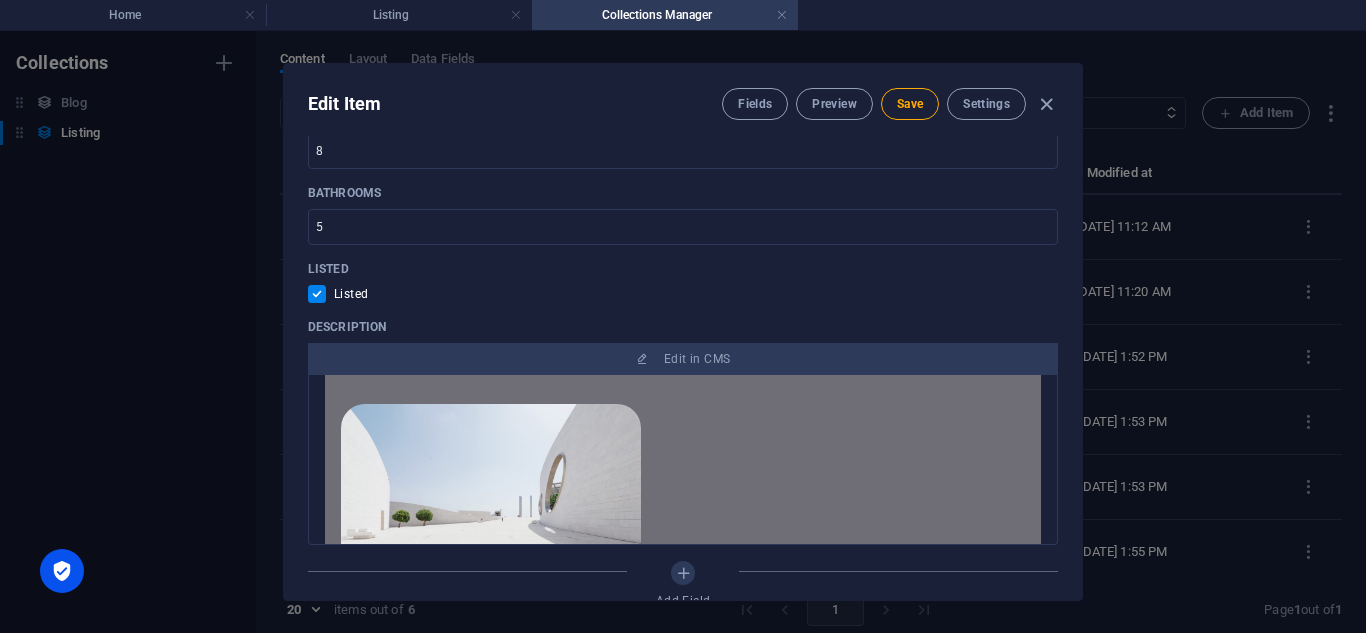 click at bounding box center (321, 294) 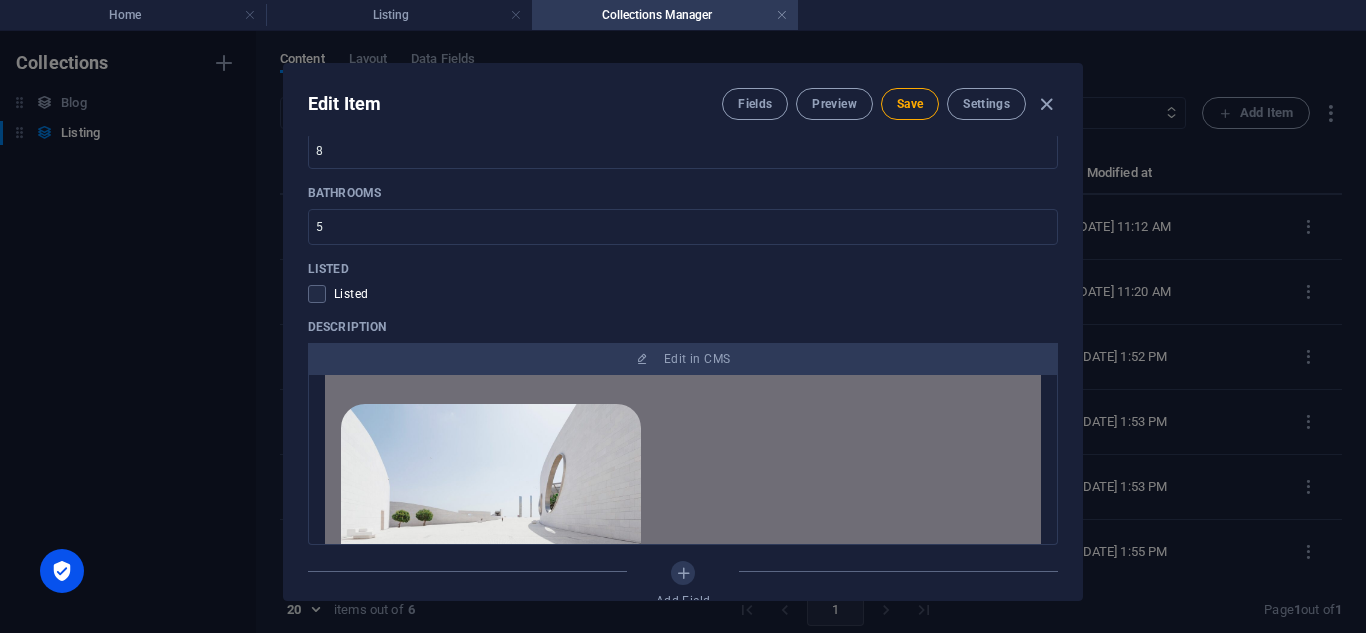click at bounding box center [317, 294] 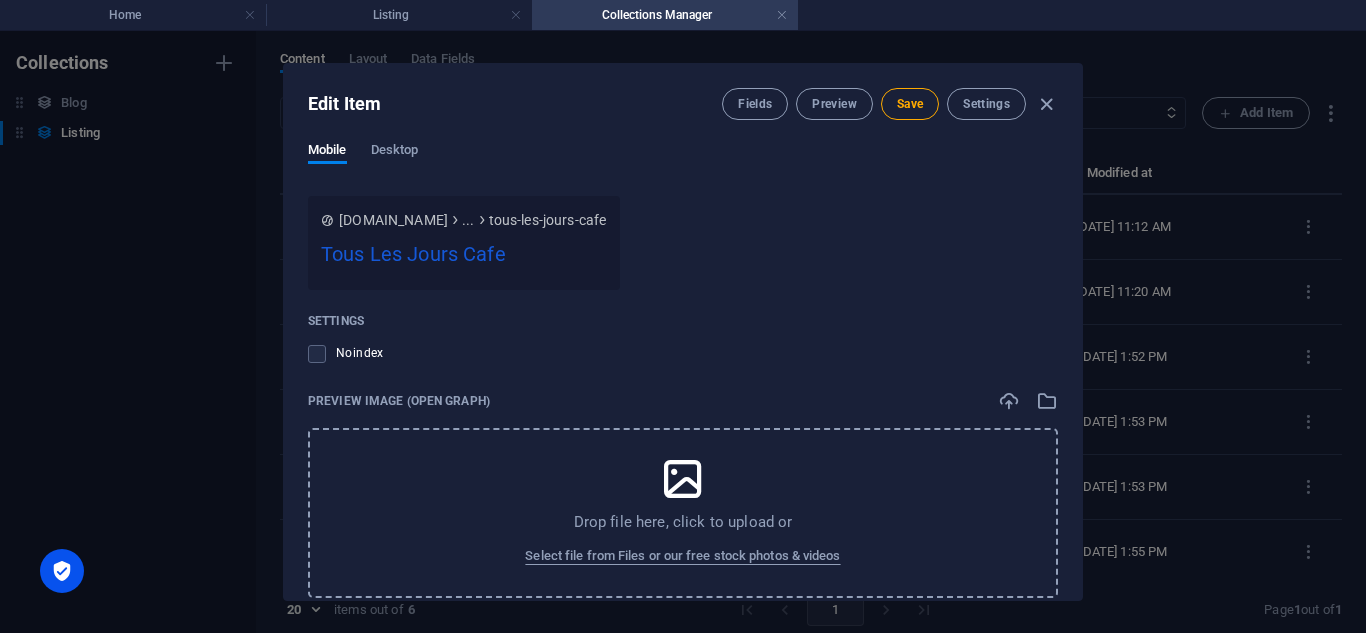 scroll, scrollTop: 2118, scrollLeft: 0, axis: vertical 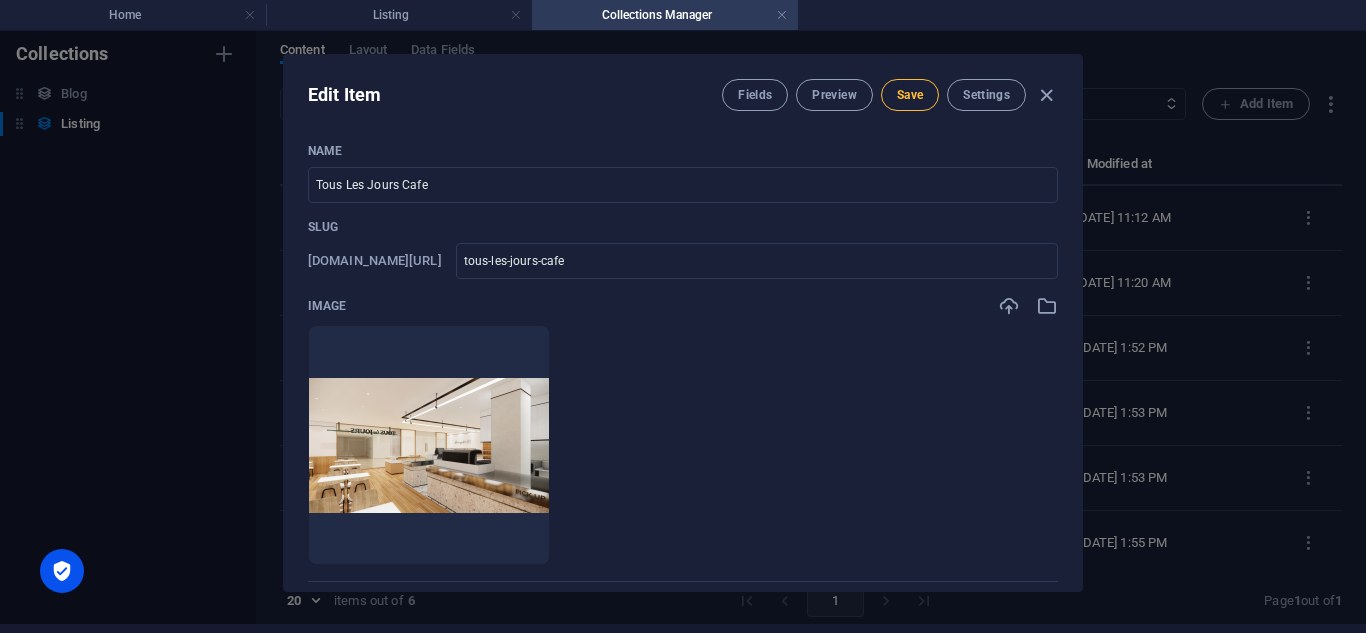 click on "Save" at bounding box center (910, 95) 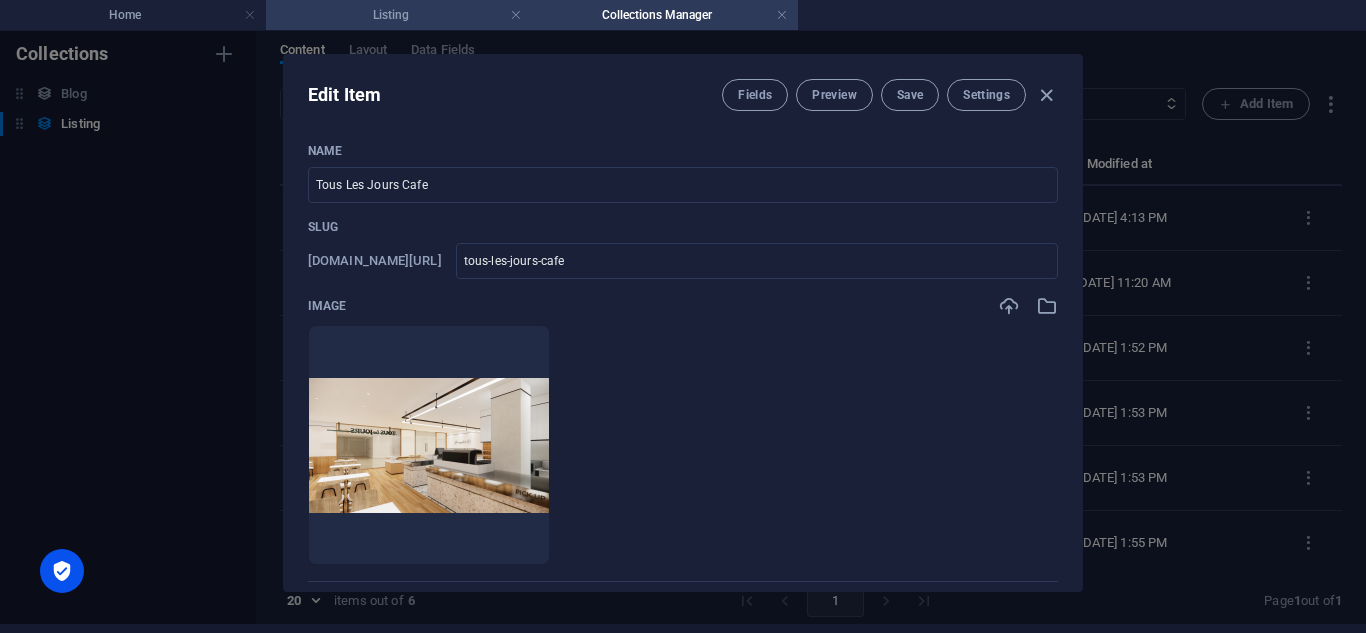 click on "Listing" at bounding box center [399, 15] 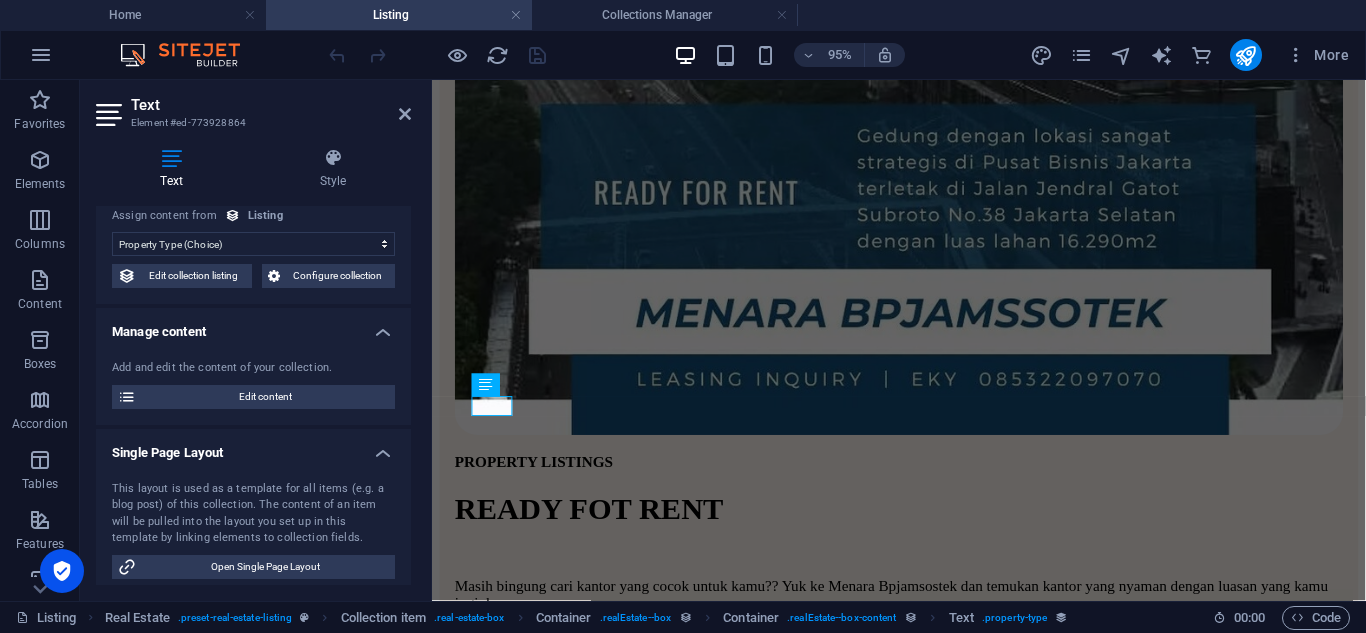 click on "No assignment, content remains static Created at (Date) Updated at (Date) Name (Plain Text) Slug (Plain Text) Image (File) Short description (Rich Text) Property Type (Choice) Price (Plain Text) Address (Plain Text) Size (Plain Text) Bedrooms (Number) Bathrooms (Number) Listed (Checkbox) Description (CMS)" at bounding box center (253, 244) 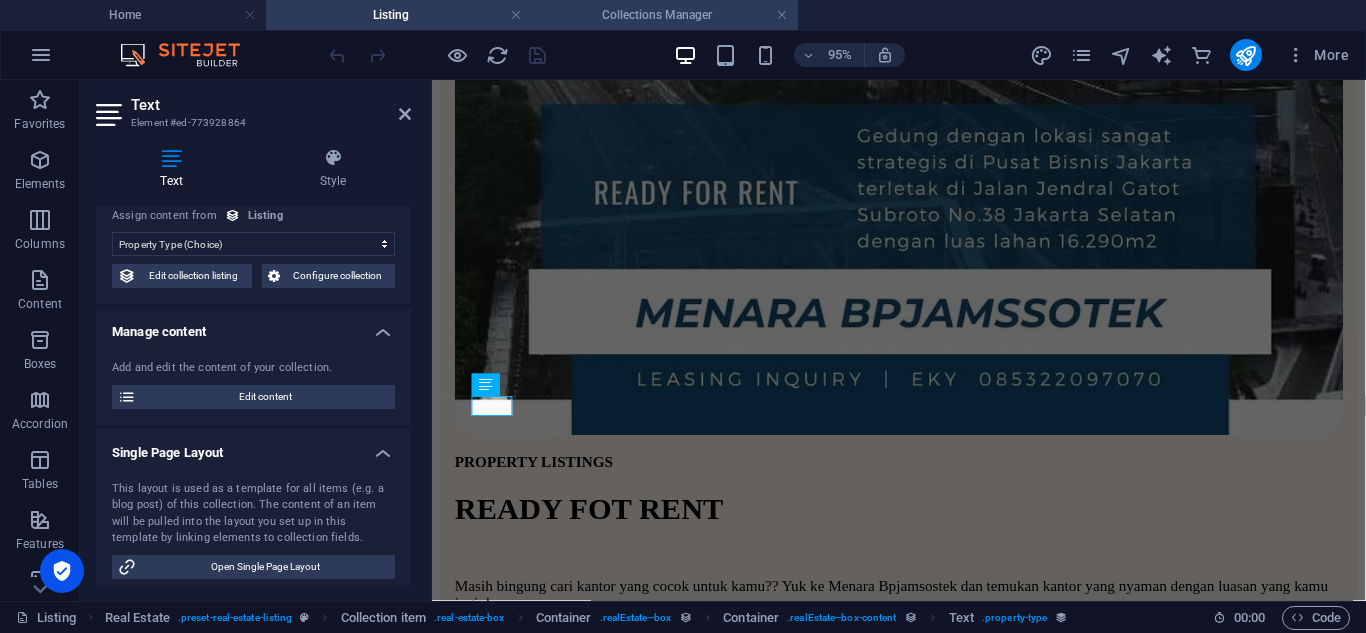 click on "Collections Manager" at bounding box center [665, 15] 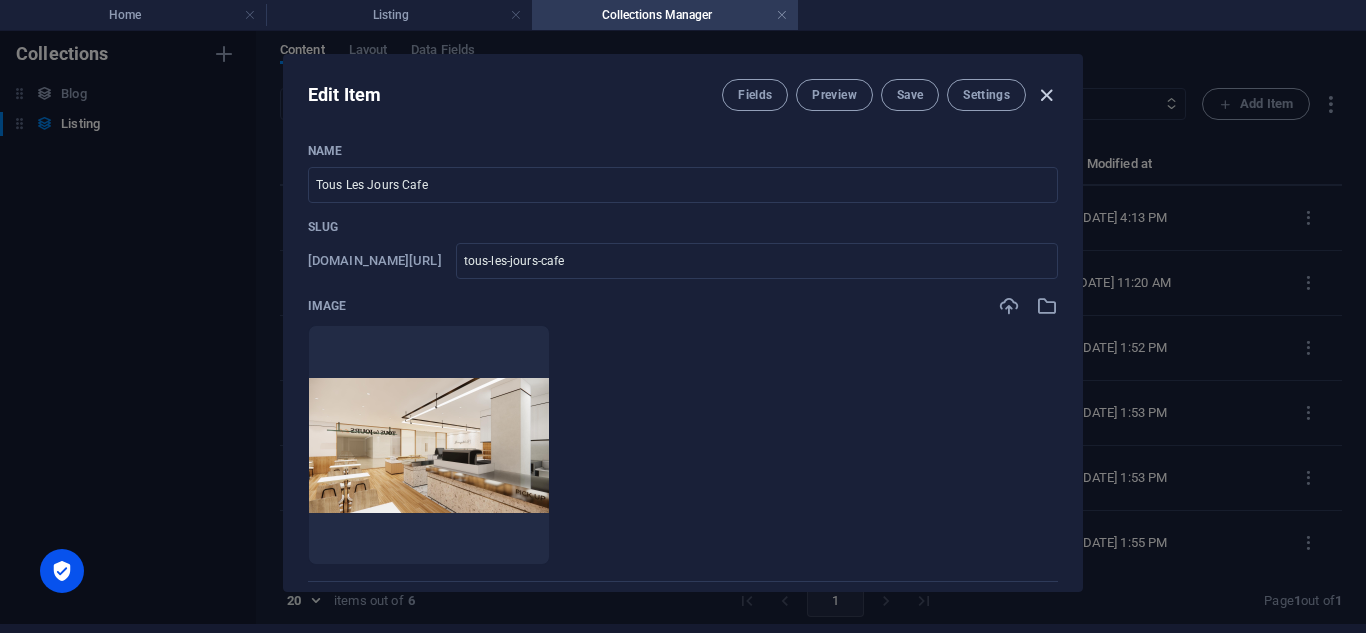 click at bounding box center [1046, 95] 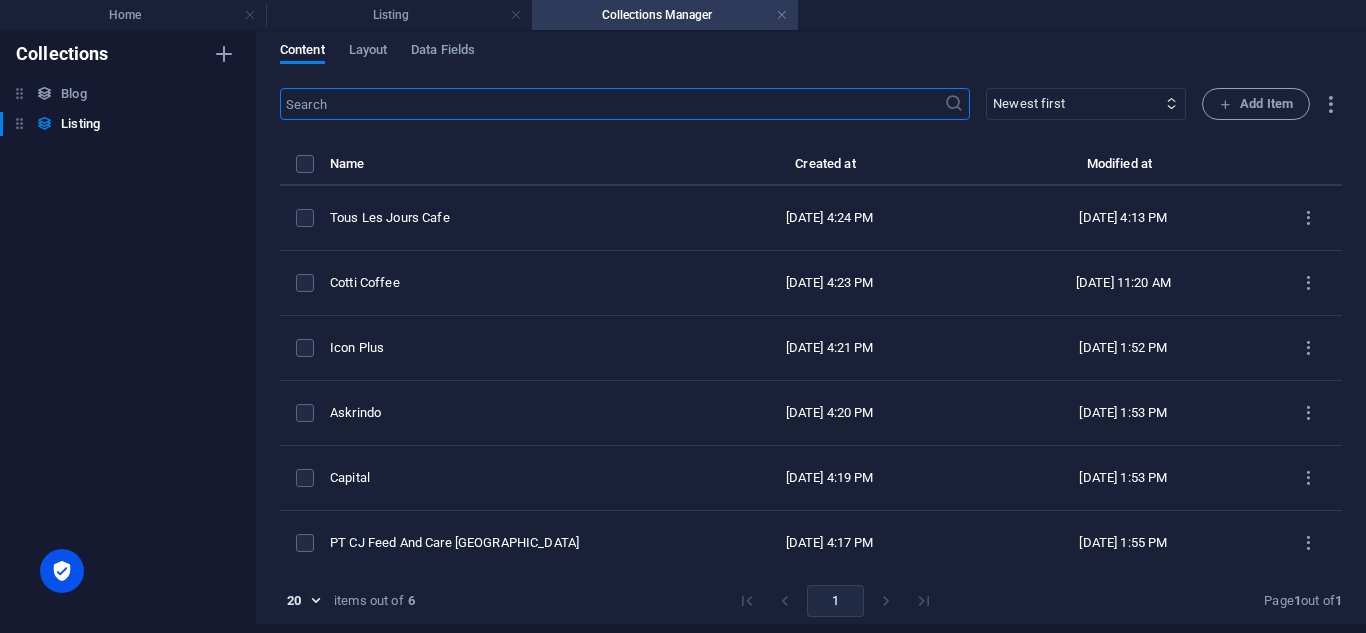 checkbox on "false" 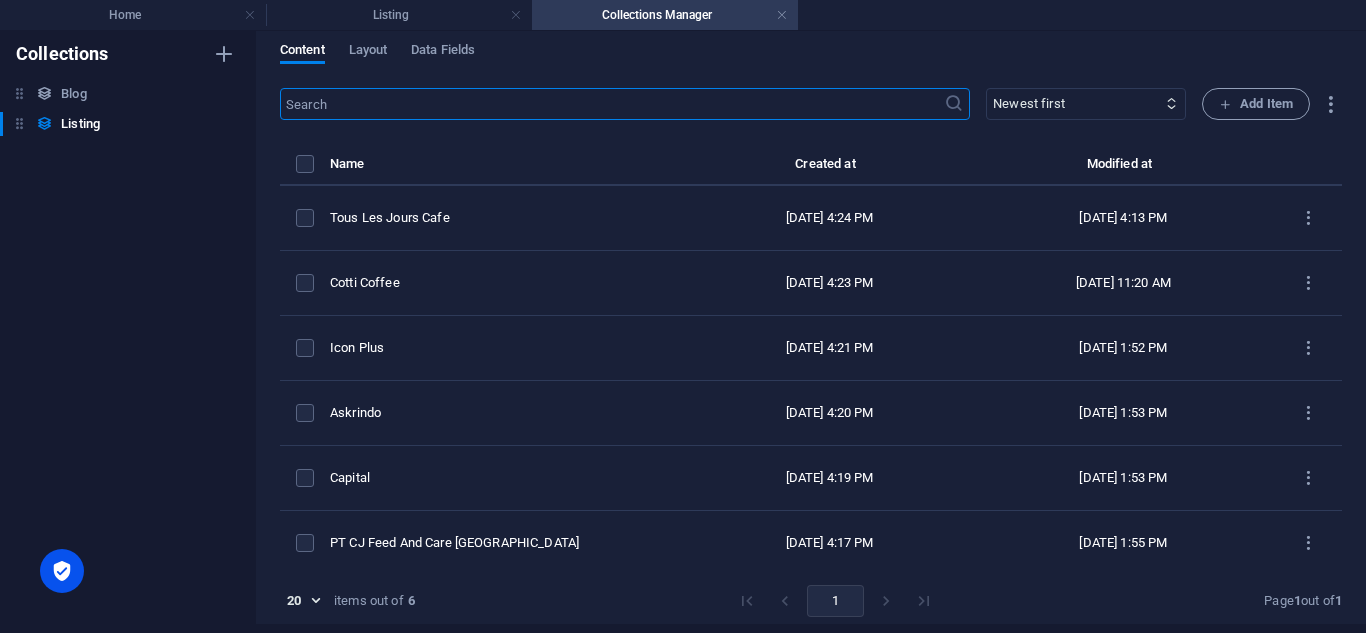 scroll, scrollTop: 0, scrollLeft: 0, axis: both 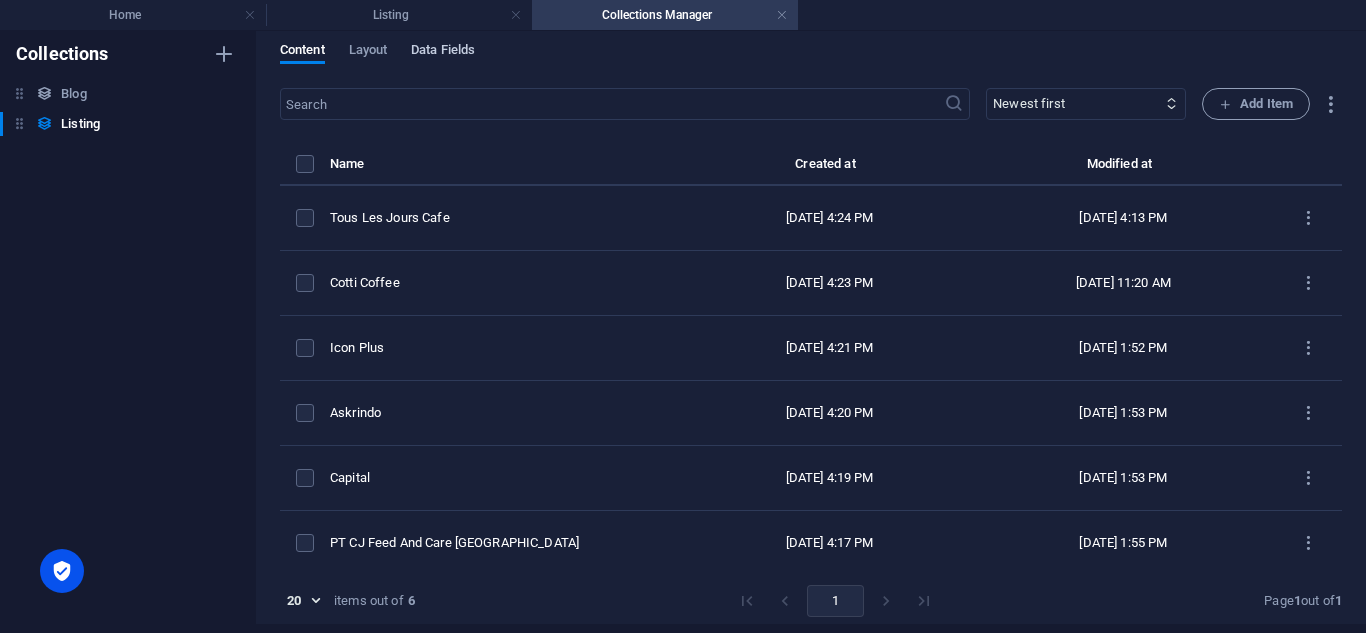 click on "Data Fields" at bounding box center (443, 52) 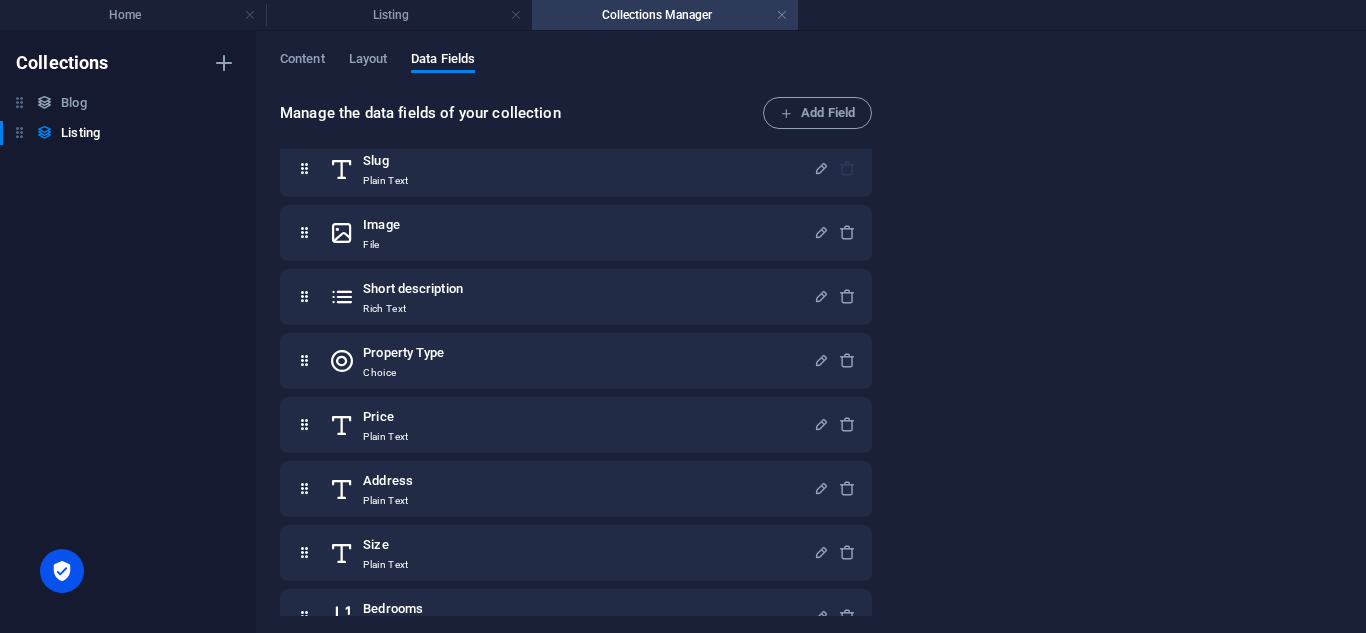 scroll, scrollTop: 85, scrollLeft: 0, axis: vertical 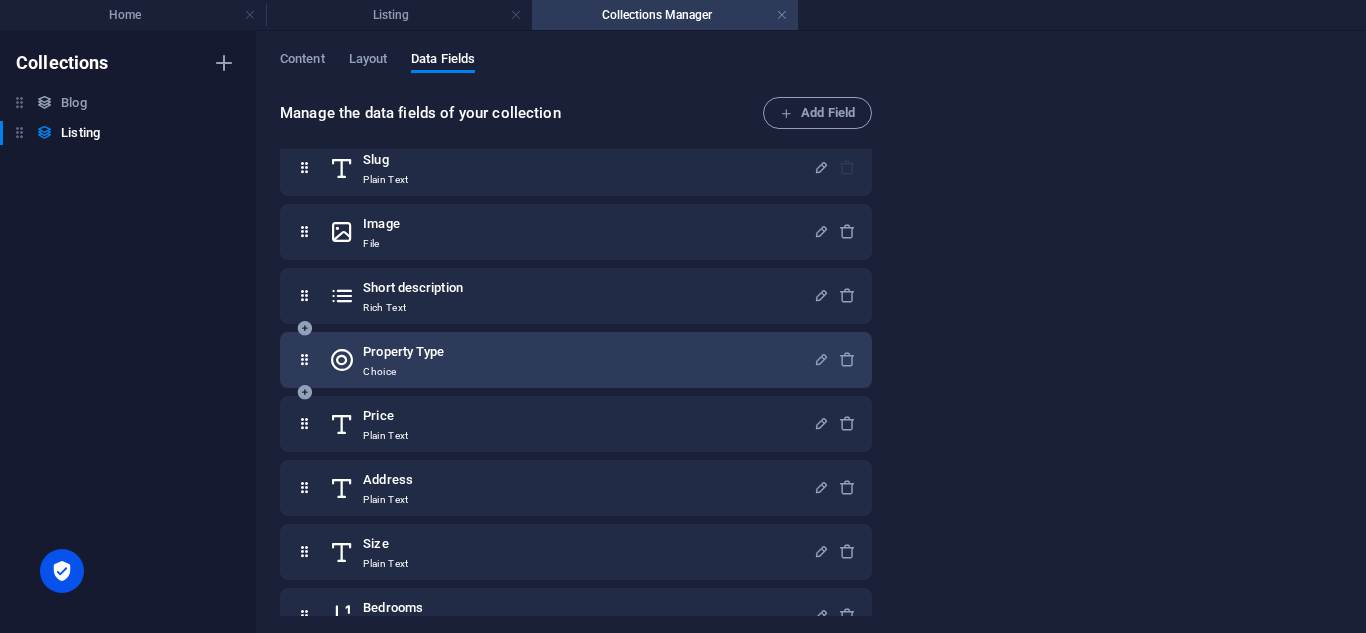 click on "Property Type Choice" at bounding box center (571, 360) 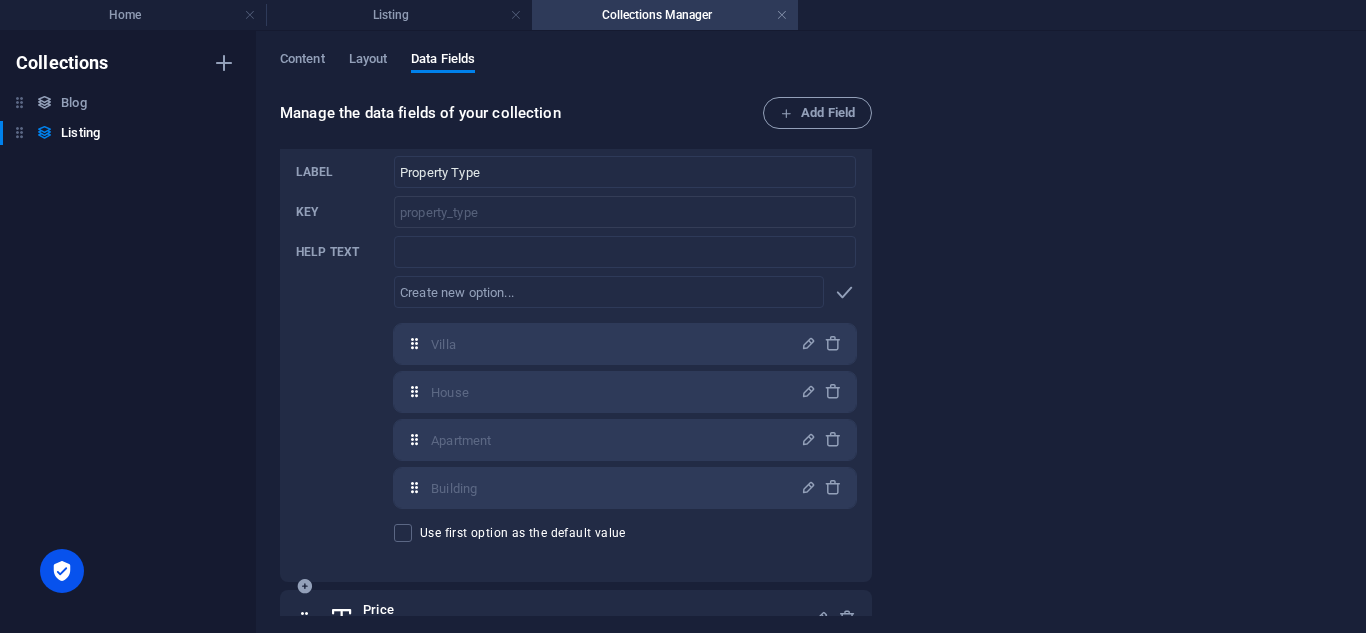 scroll, scrollTop: 342, scrollLeft: 0, axis: vertical 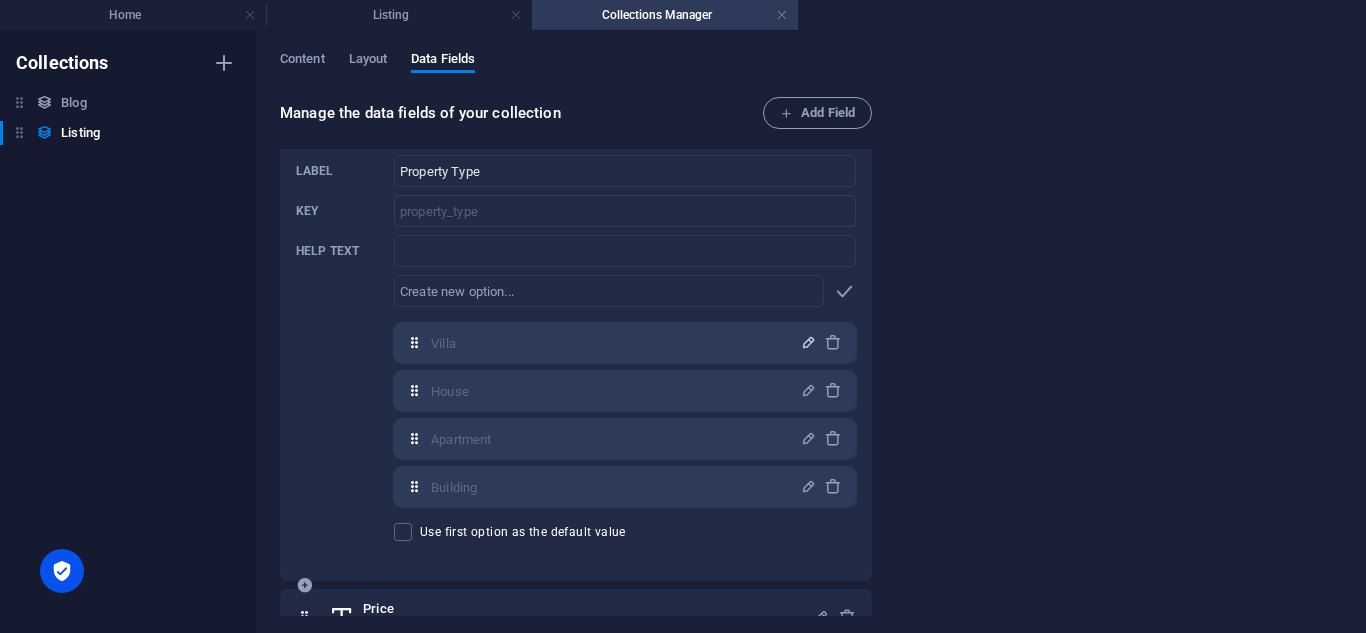 click at bounding box center [808, 342] 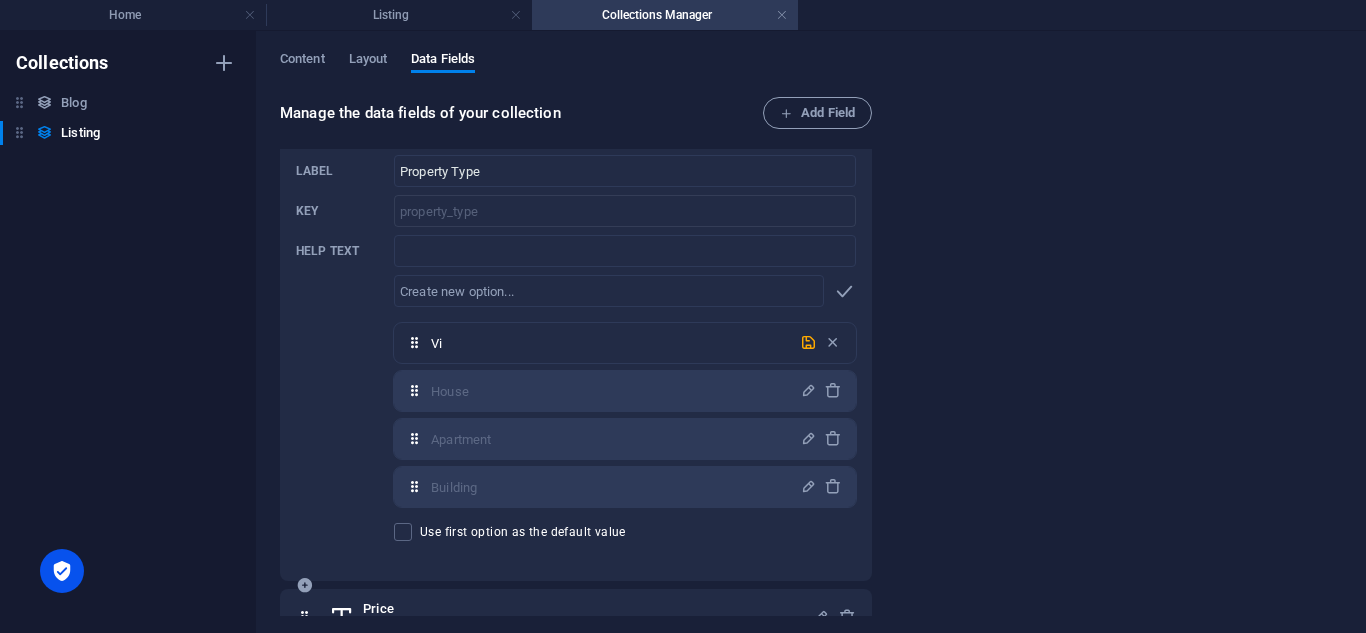 type on "V" 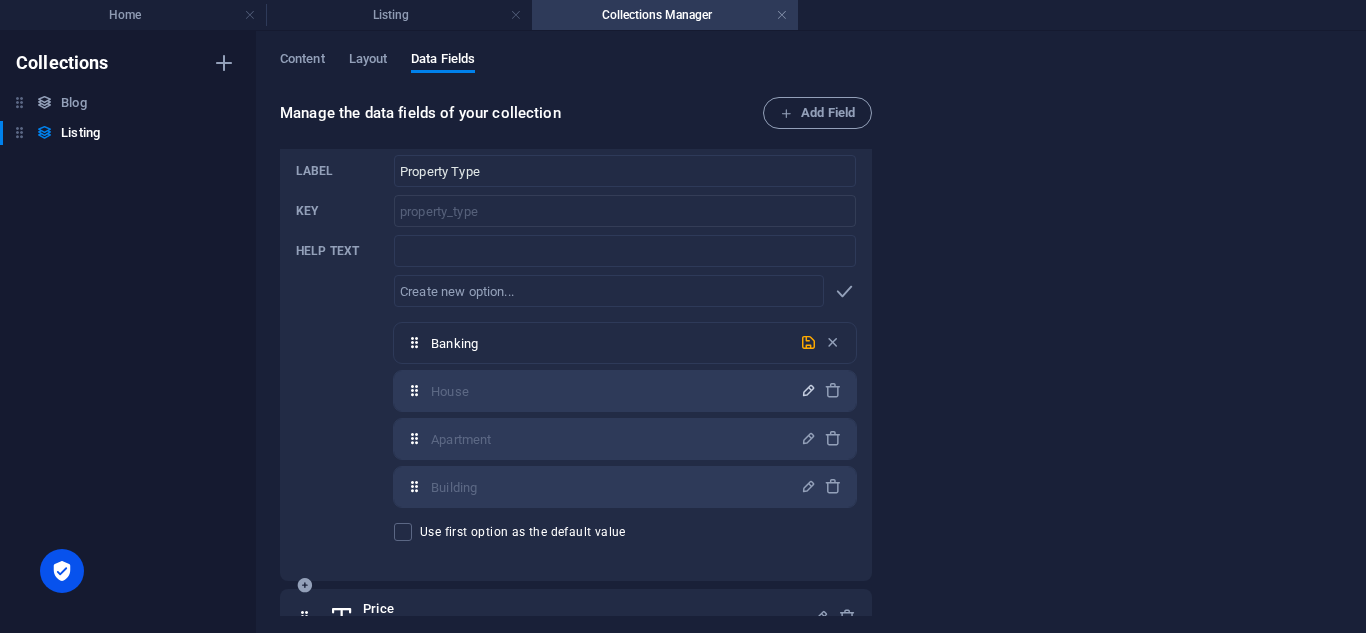 type on "Banking" 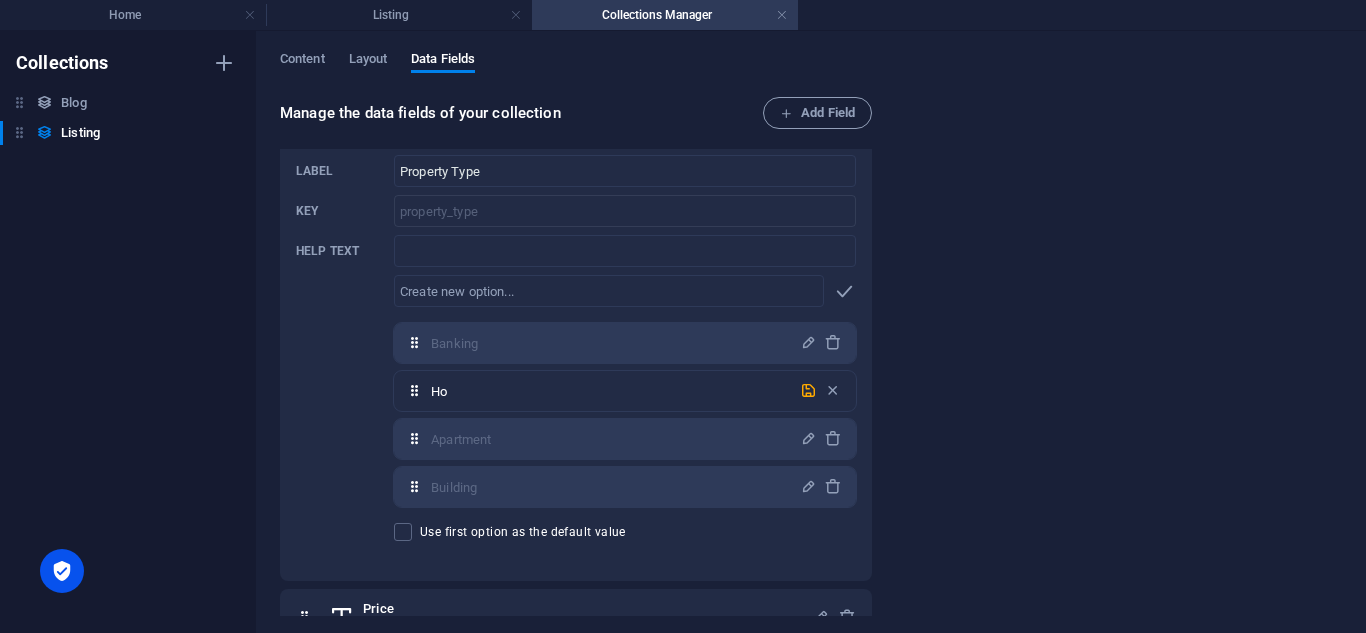 type on "H" 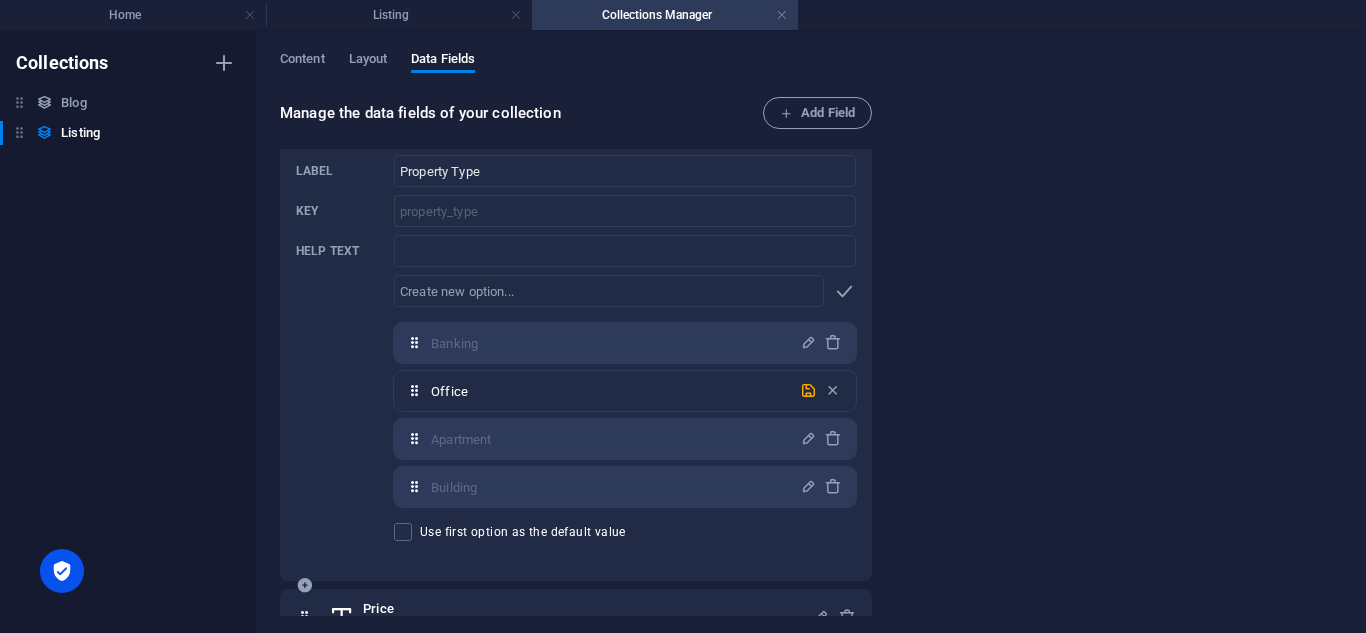 type on "Office" 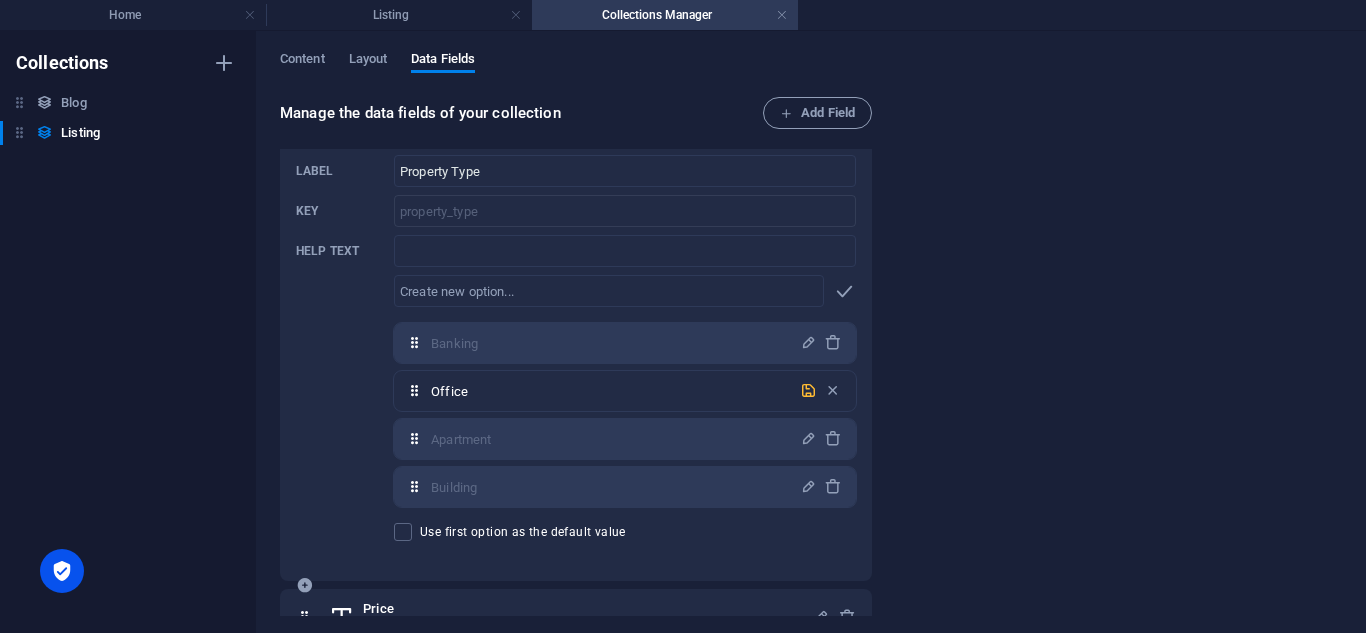 click at bounding box center [808, 390] 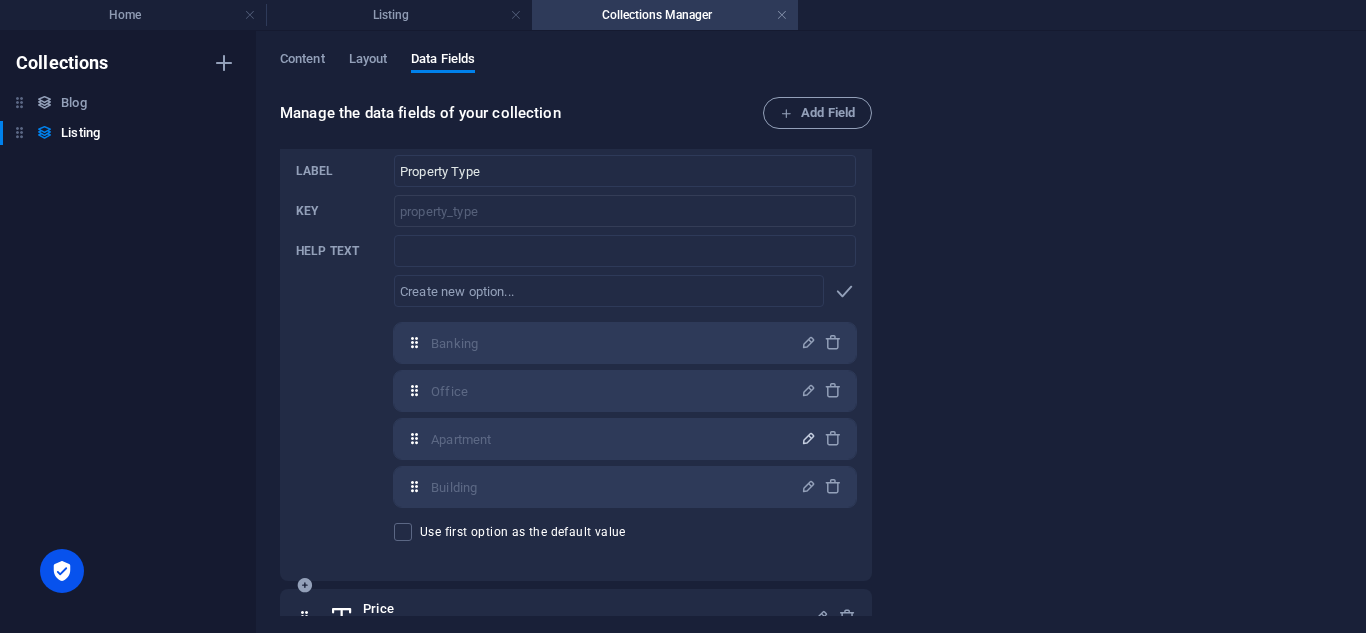 click at bounding box center [808, 438] 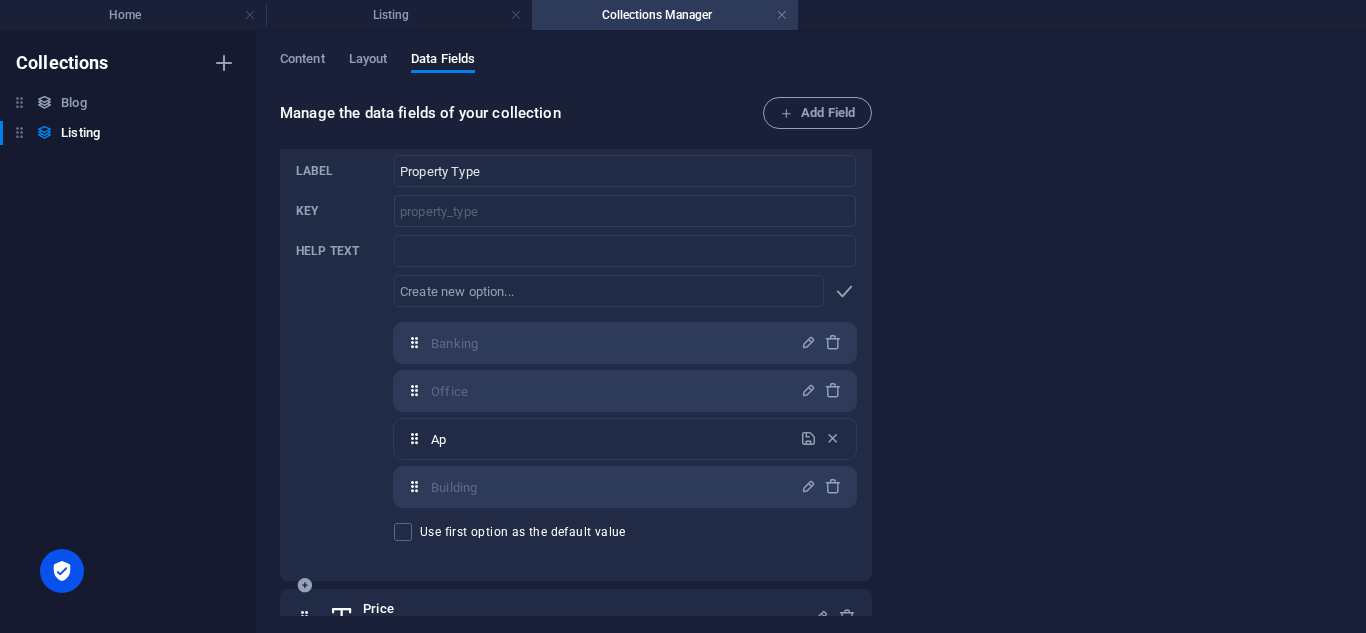 type on "A" 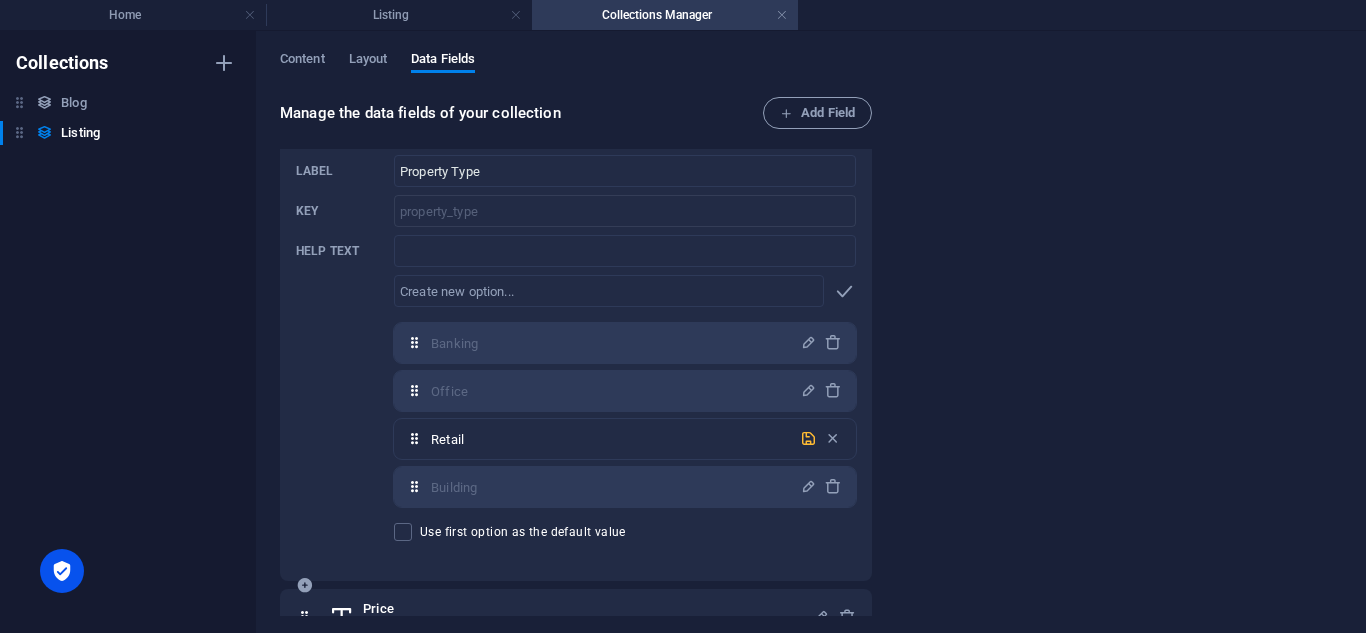 type on "Retail" 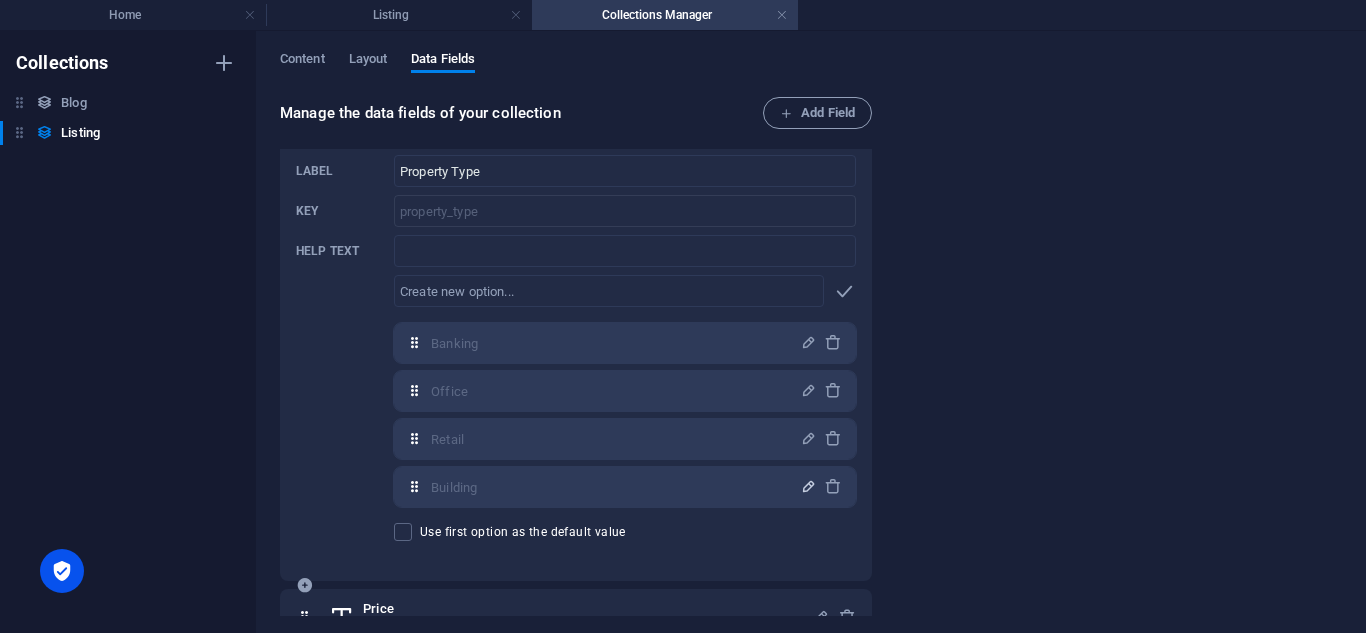 click at bounding box center (808, 486) 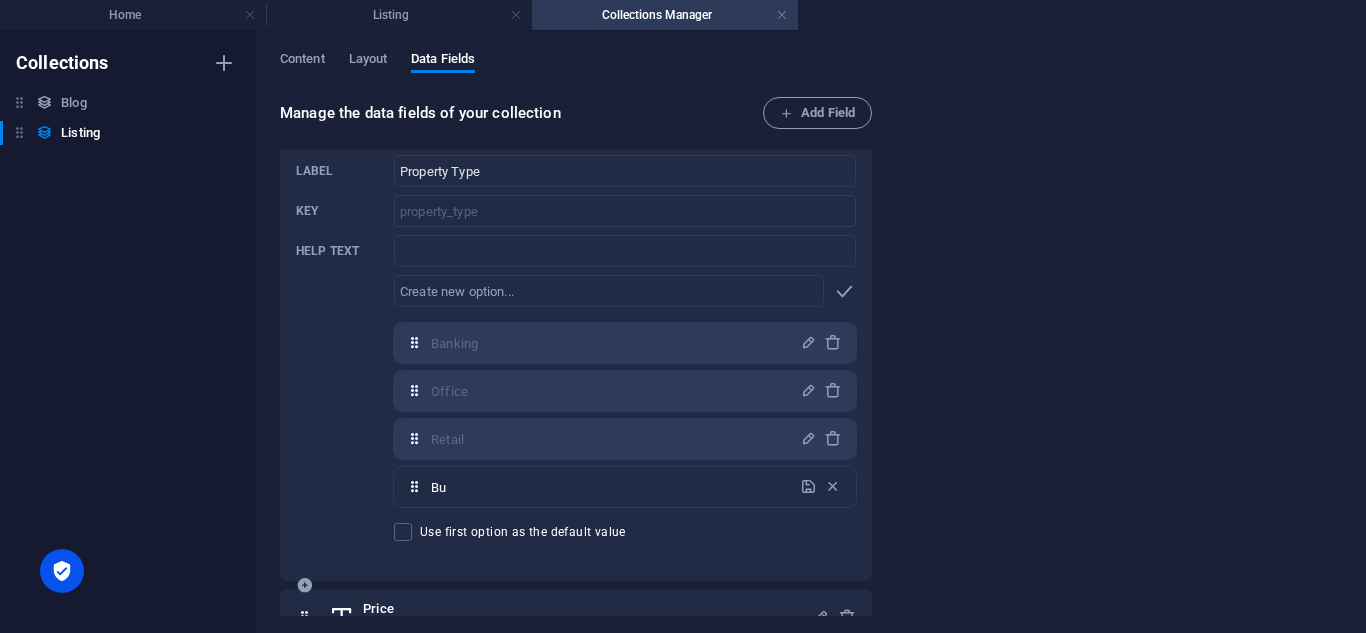 type on "B" 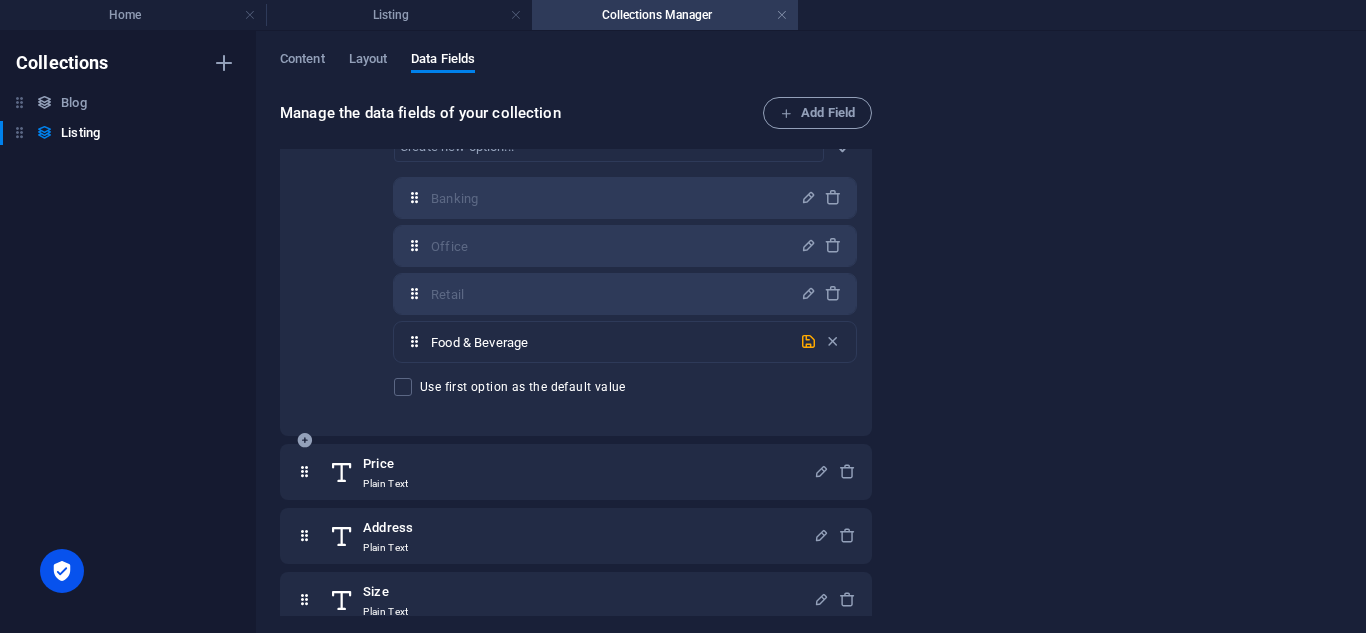 scroll, scrollTop: 488, scrollLeft: 0, axis: vertical 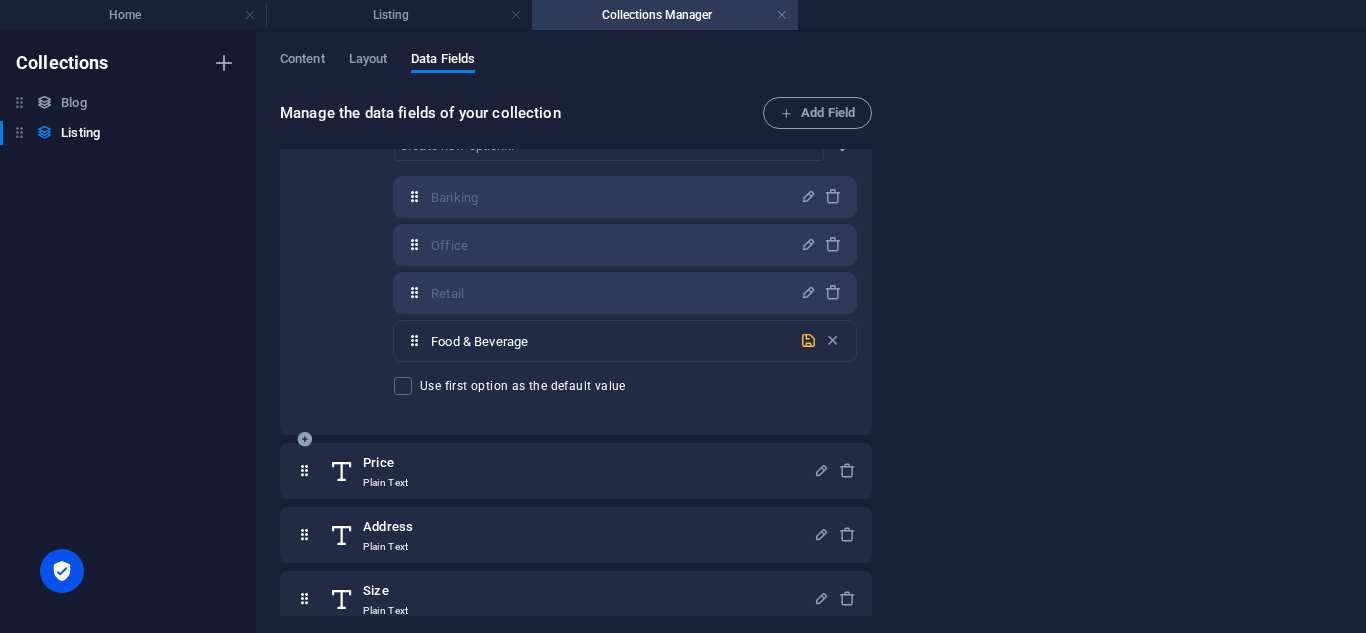 type on "Food & Beverage" 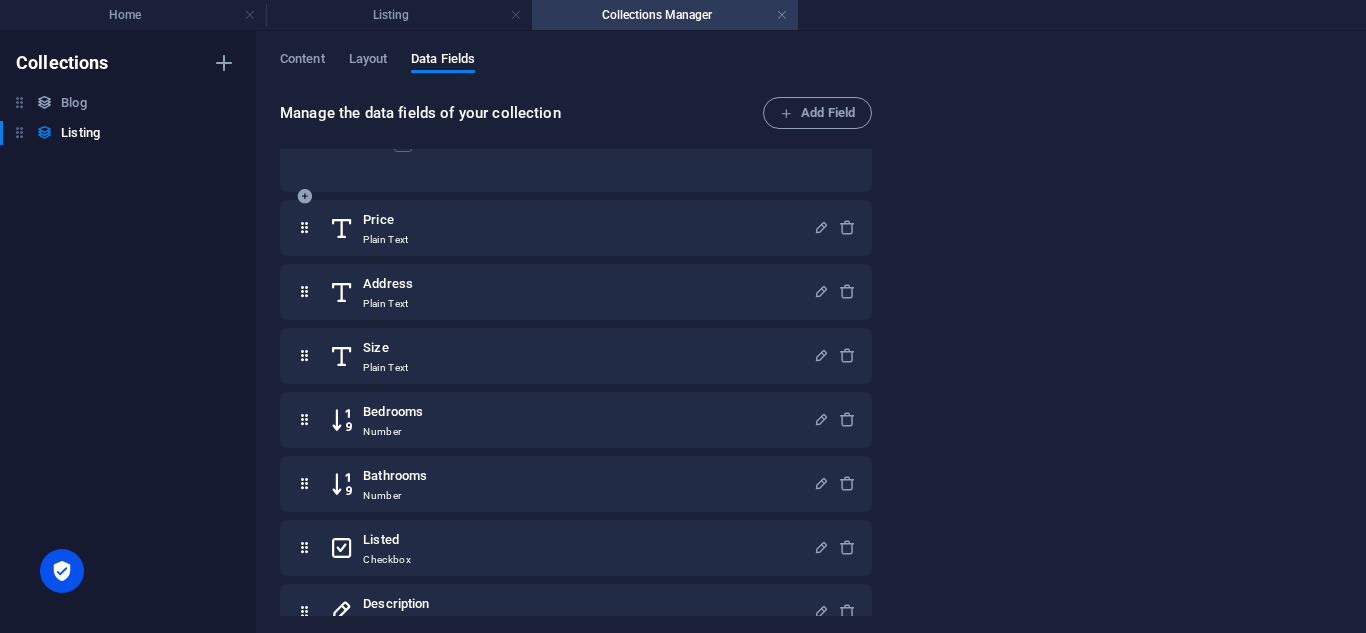 scroll, scrollTop: 763, scrollLeft: 0, axis: vertical 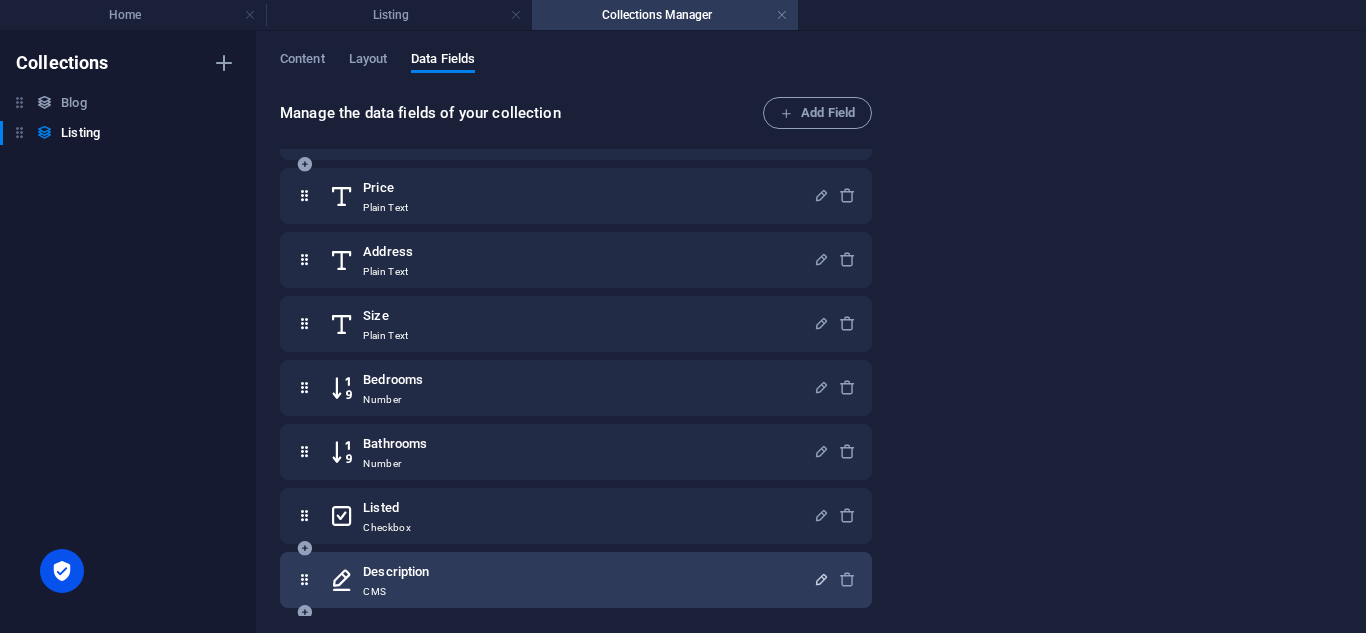 click at bounding box center [821, 579] 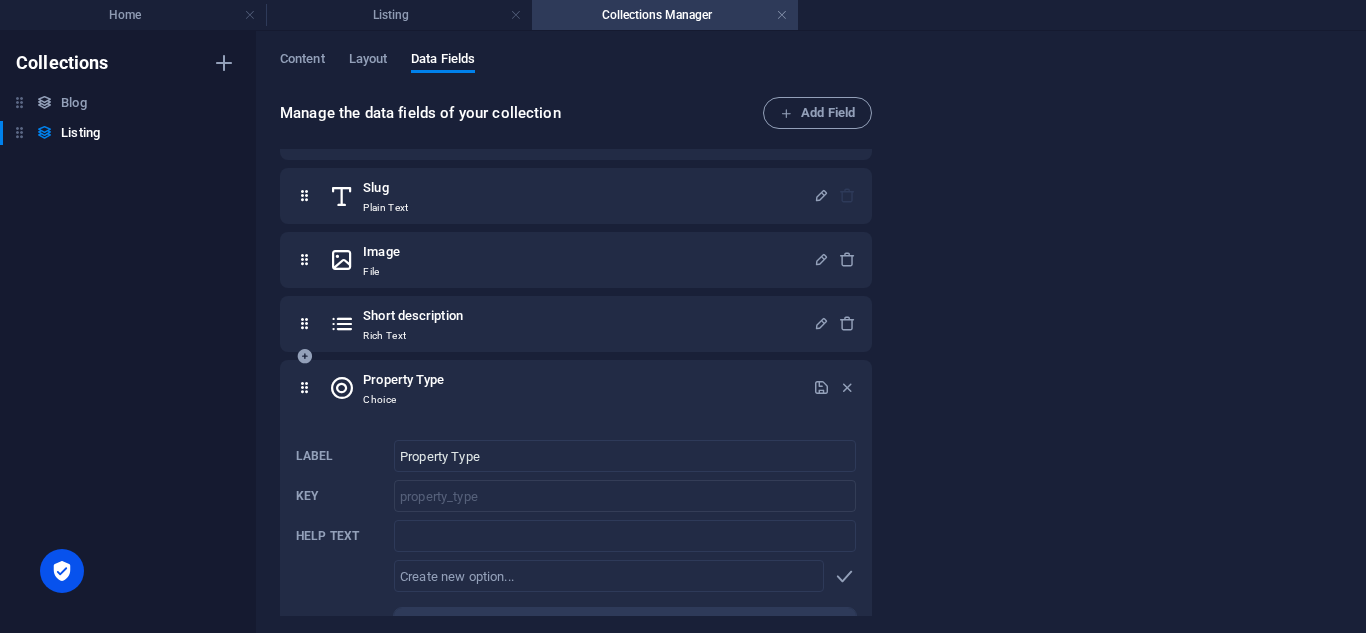 scroll, scrollTop: 0, scrollLeft: 0, axis: both 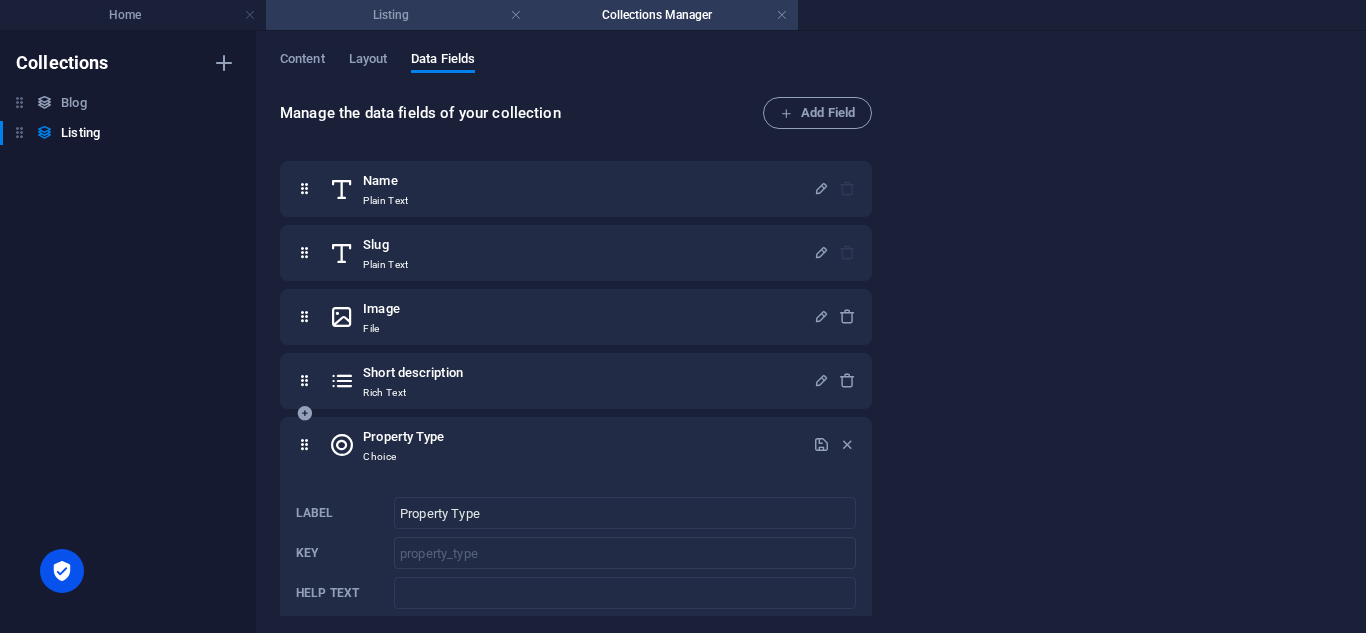 click on "Listing" at bounding box center (399, 15) 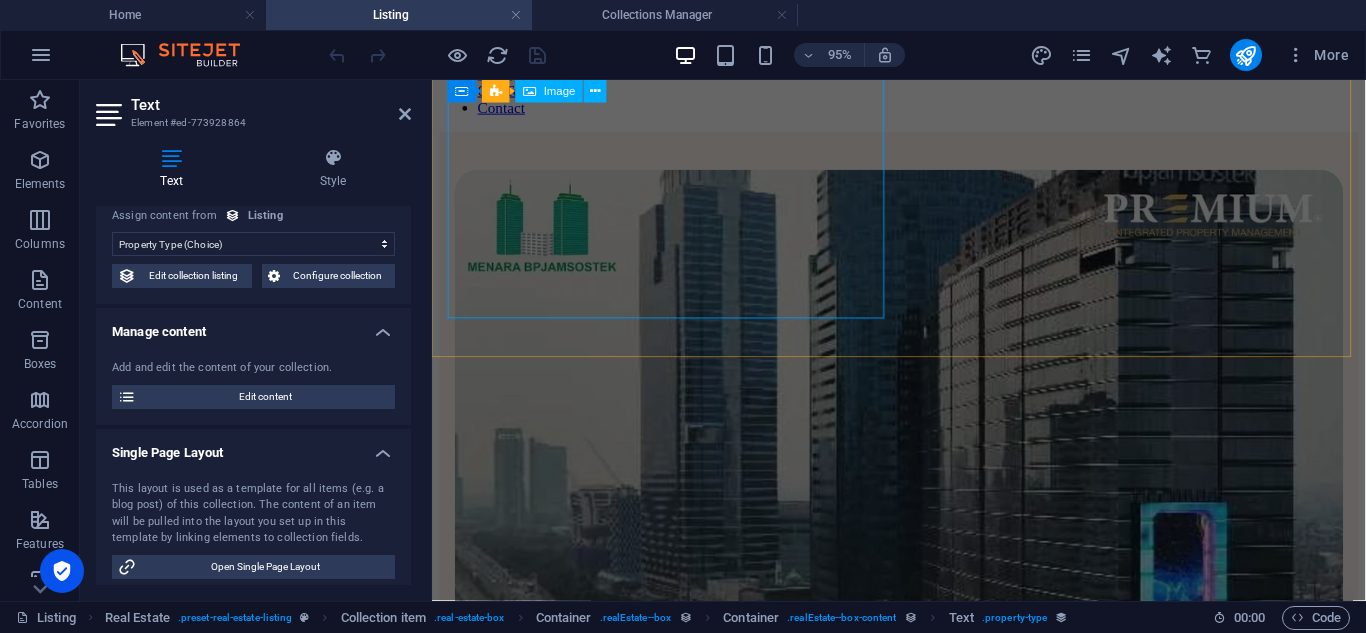 scroll, scrollTop: 0, scrollLeft: 0, axis: both 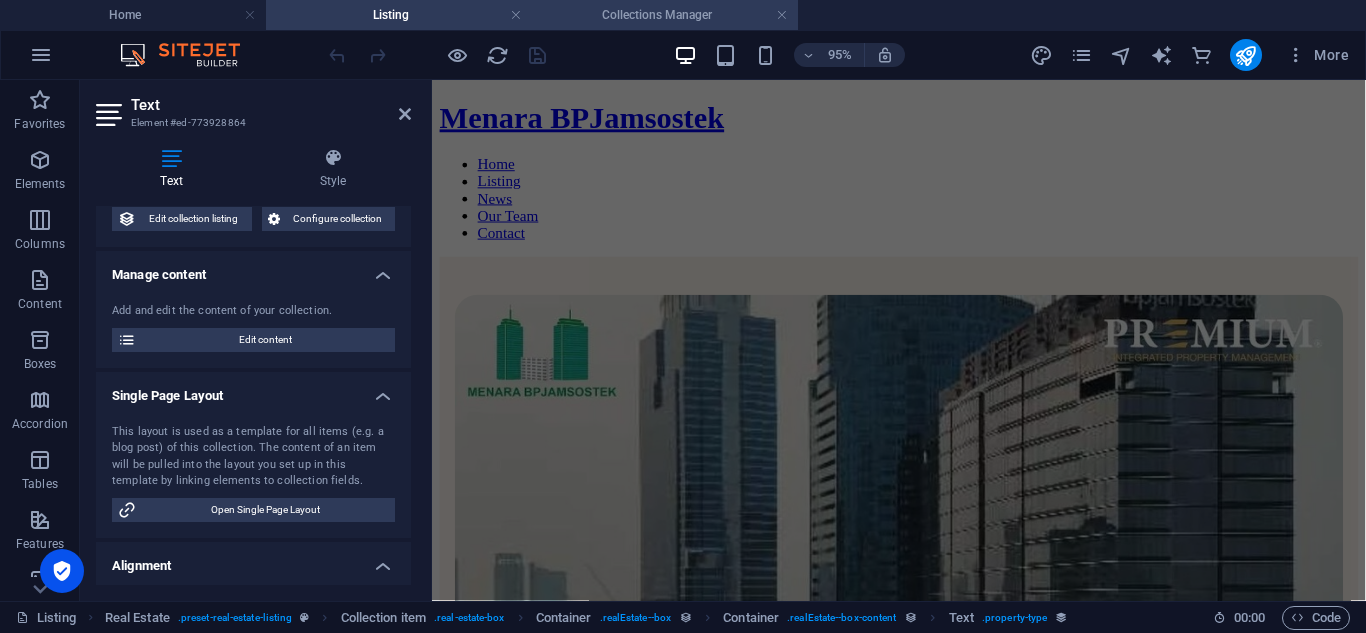 click on "Collections Manager" at bounding box center [665, 15] 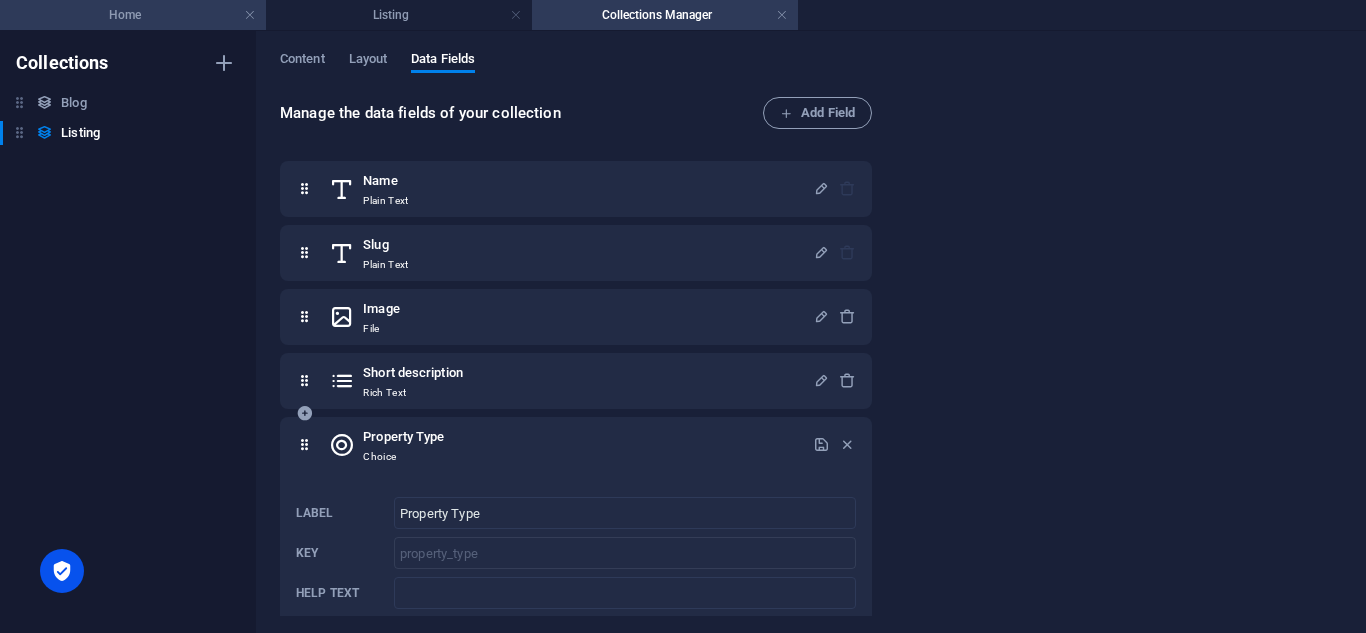 click on "Home" at bounding box center (133, 15) 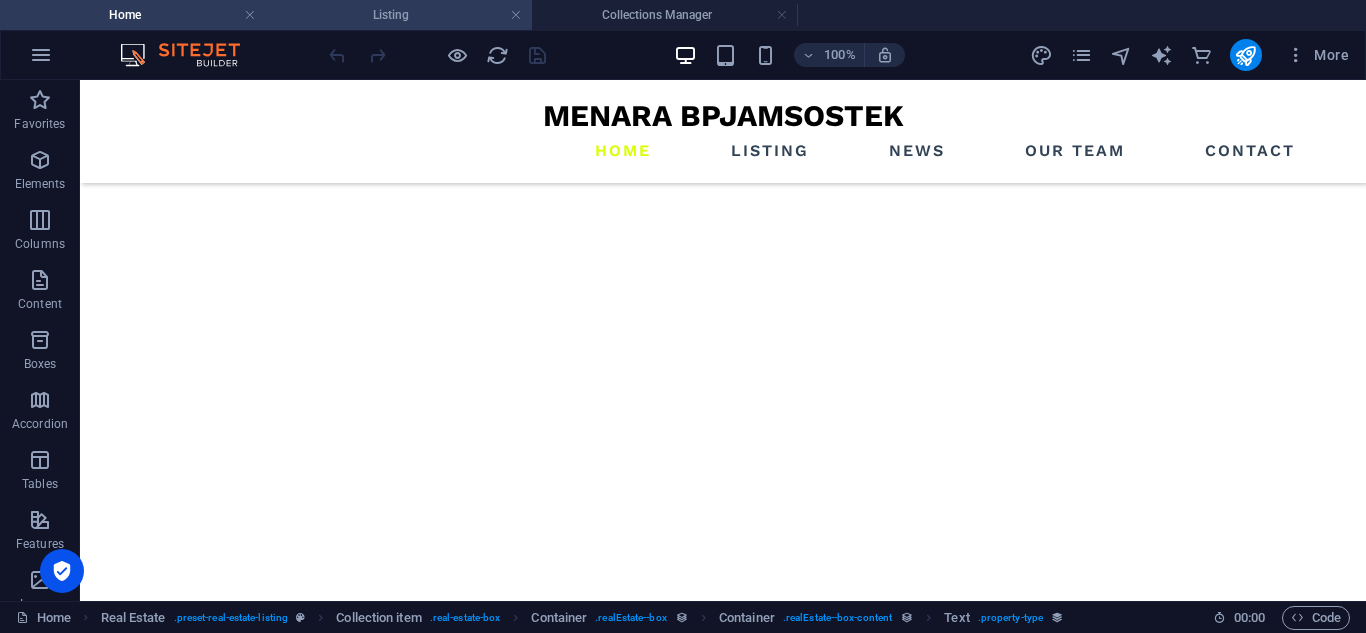 click on "Listing" at bounding box center [399, 15] 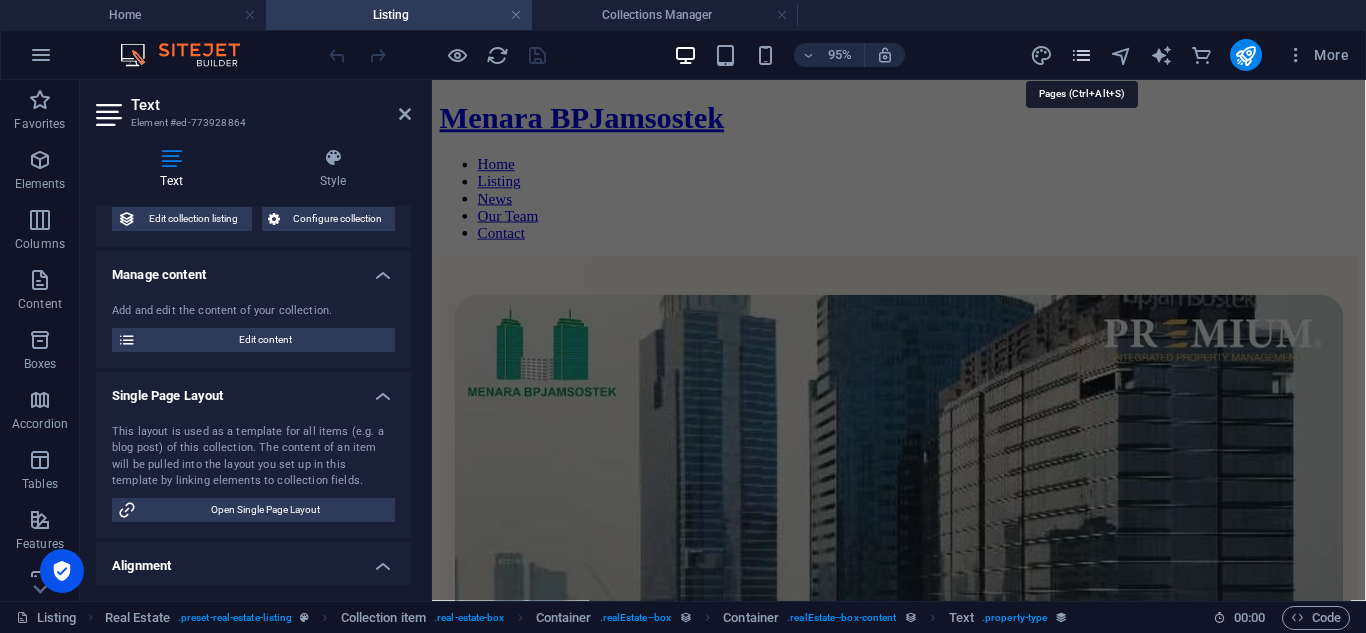 click at bounding box center (1081, 55) 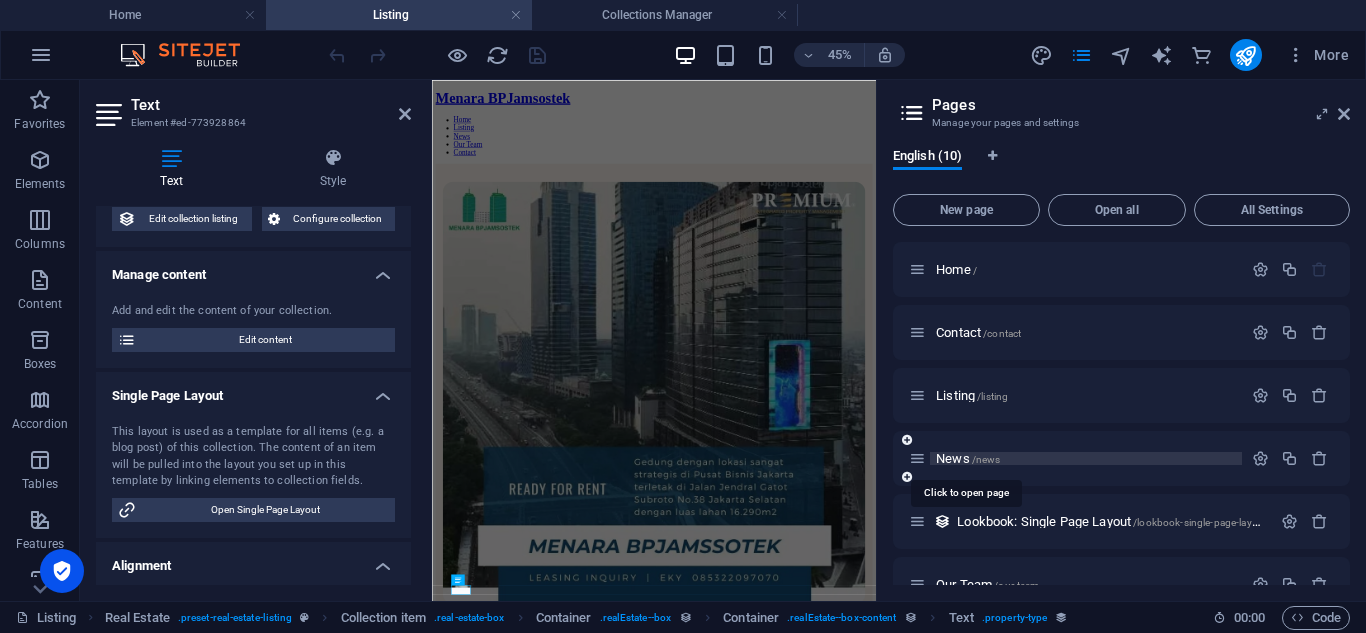 click on "News /news" at bounding box center [968, 458] 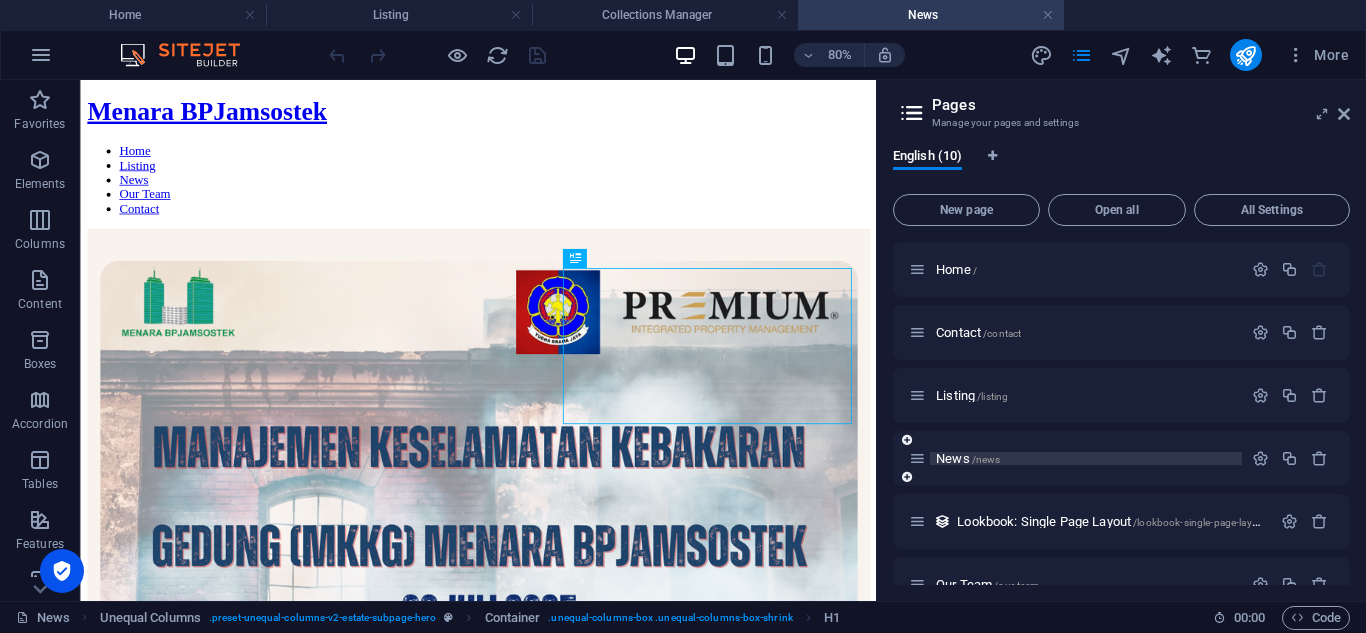 scroll, scrollTop: 0, scrollLeft: 0, axis: both 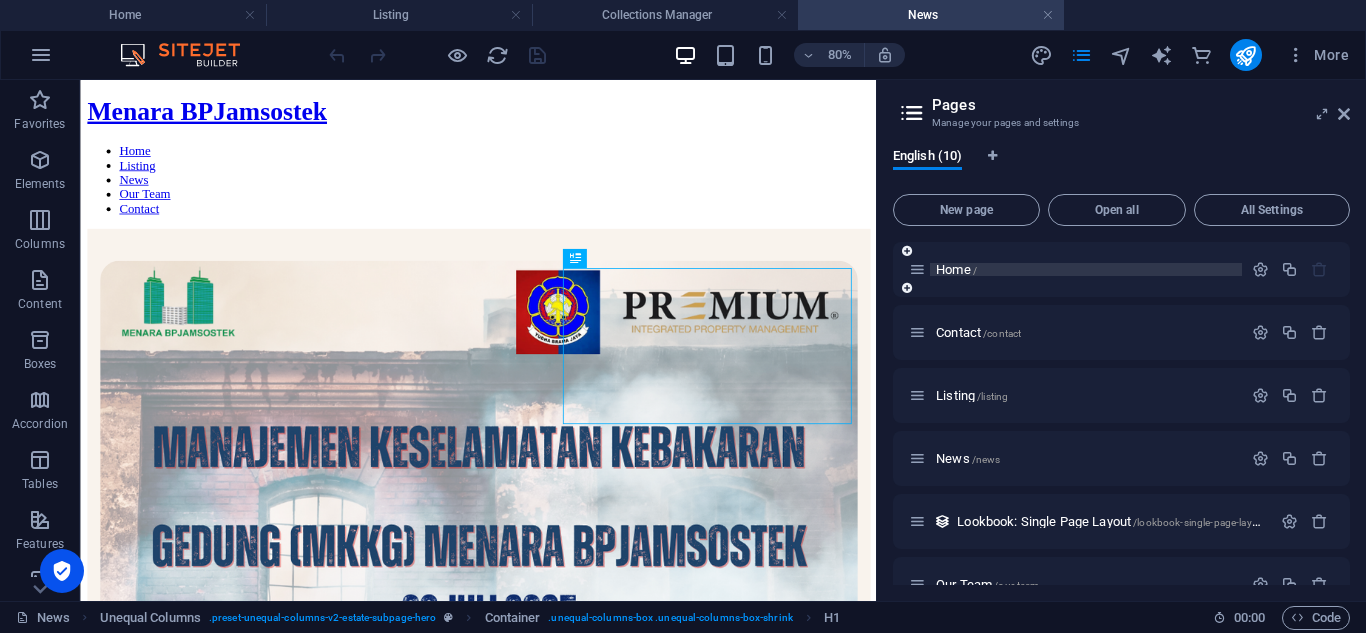 click on "Home /" at bounding box center [1086, 269] 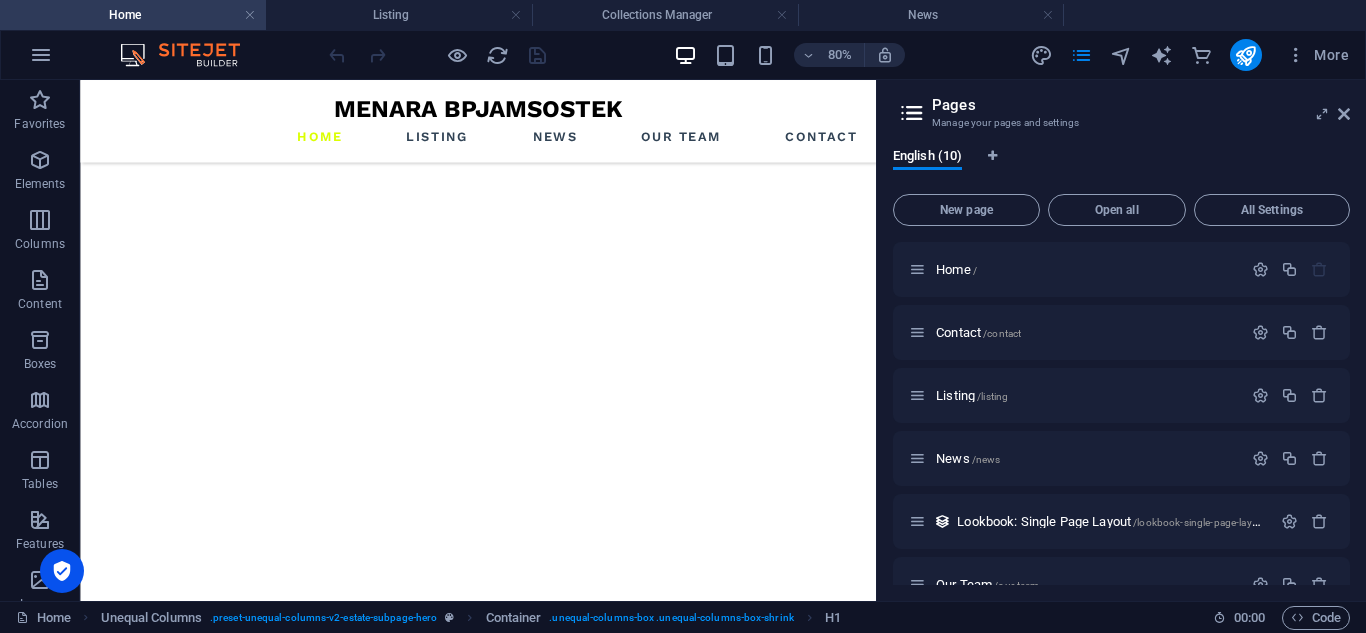 scroll, scrollTop: 41379, scrollLeft: 0, axis: vertical 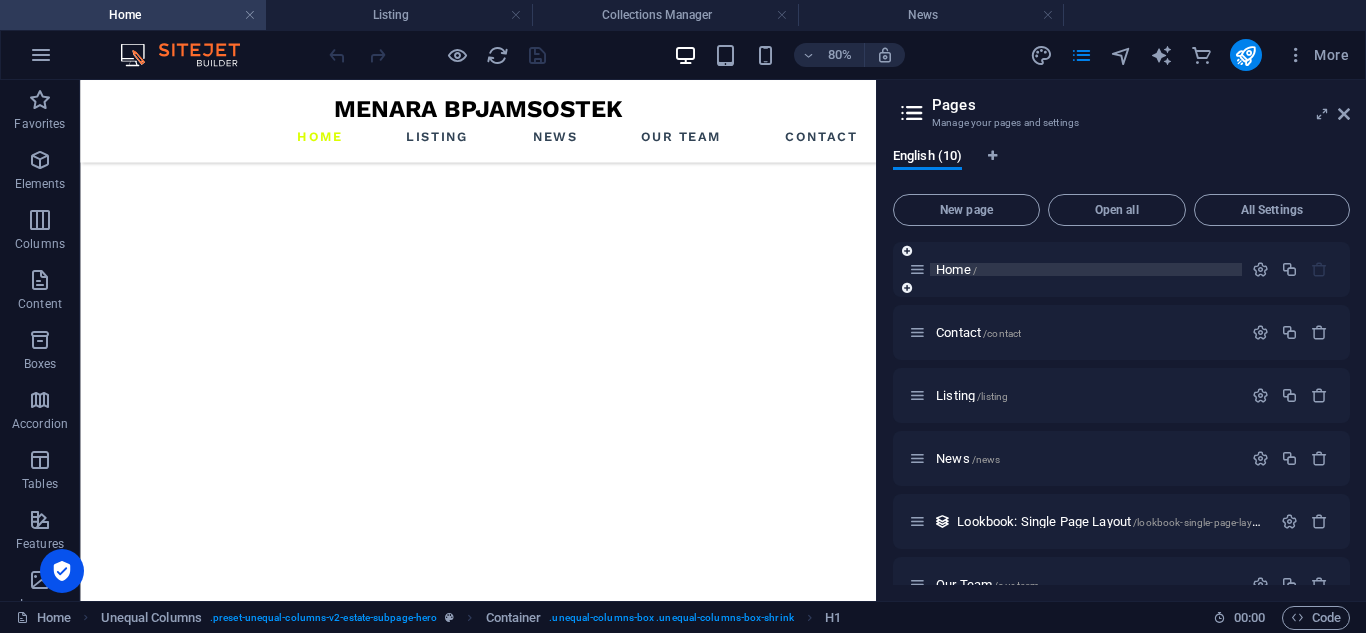 click on "Home /" at bounding box center (956, 269) 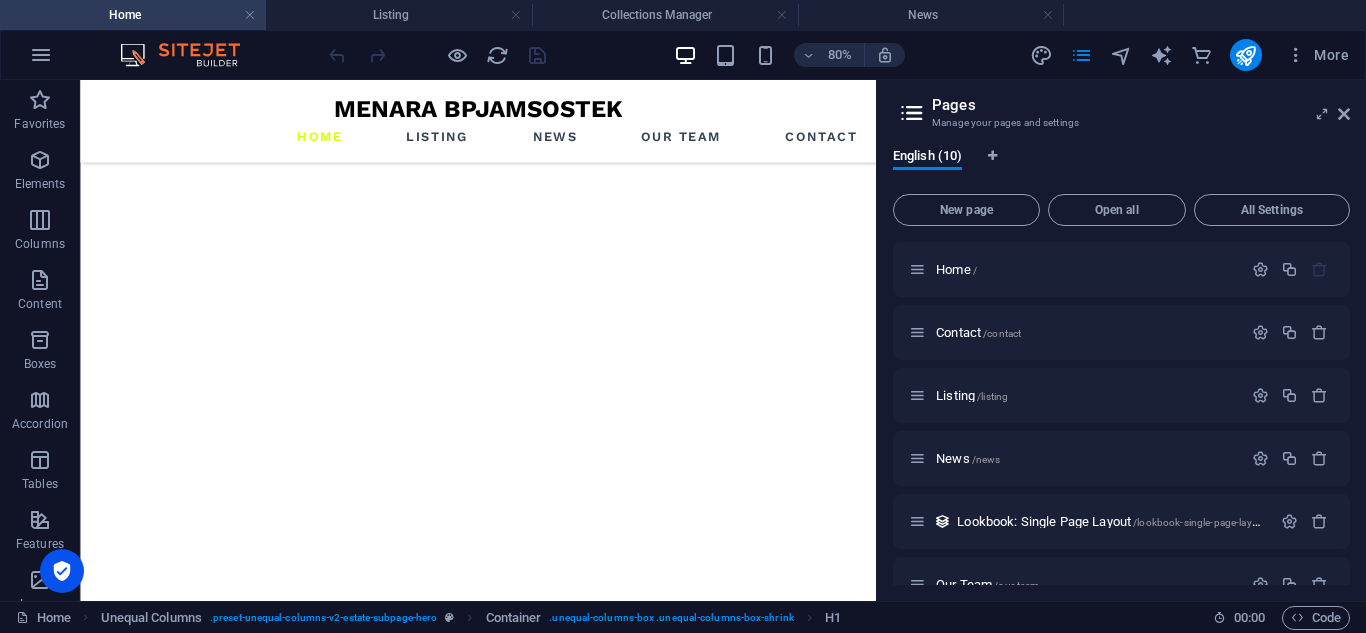 click on "Home" at bounding box center [133, 15] 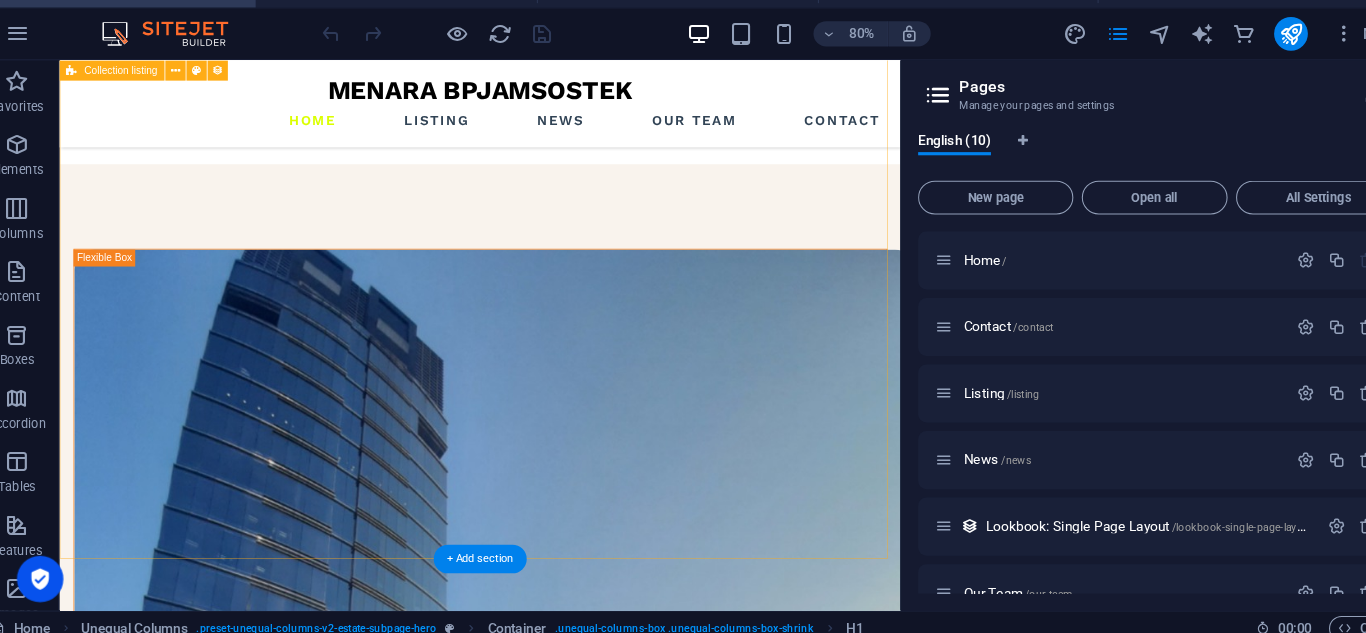 scroll, scrollTop: 2613, scrollLeft: 0, axis: vertical 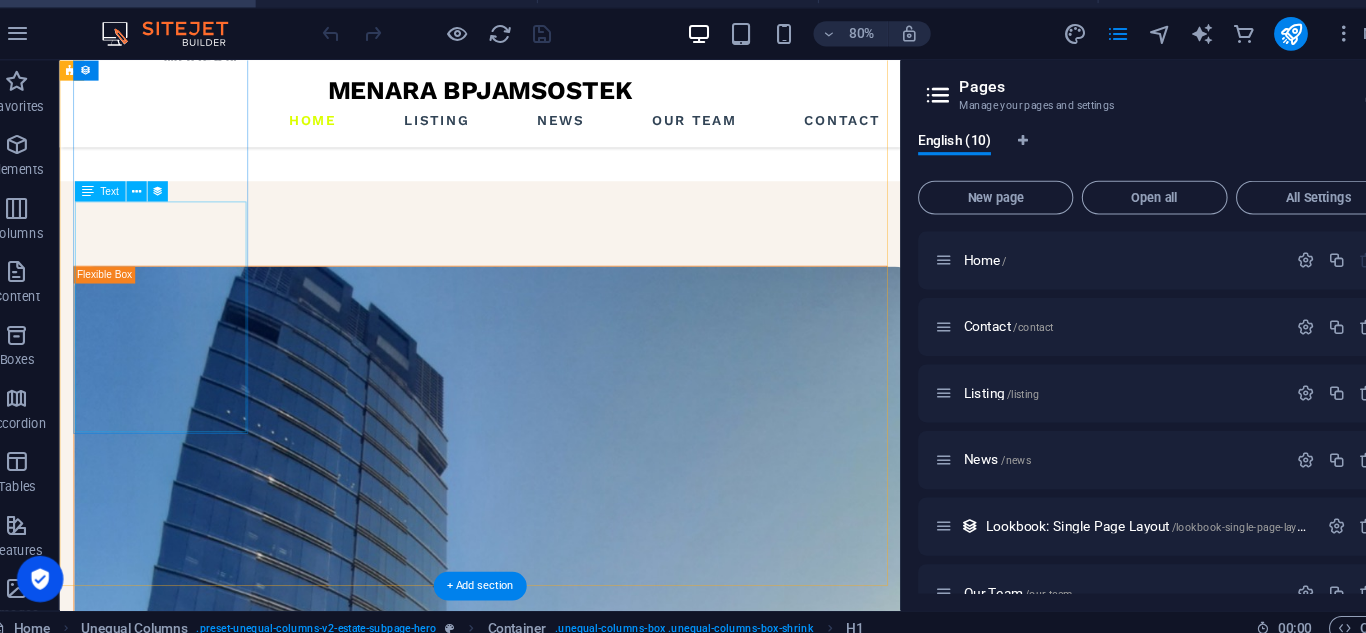 click on "Bank Mandiri KCP [GEOGRAPHIC_DATA] [PERSON_NAME] Menara Jamsostek [STREET_ADDRESS][PERSON_NAME] Telepon : [PHONE_NUMBER]" at bounding box center [556, 2881] 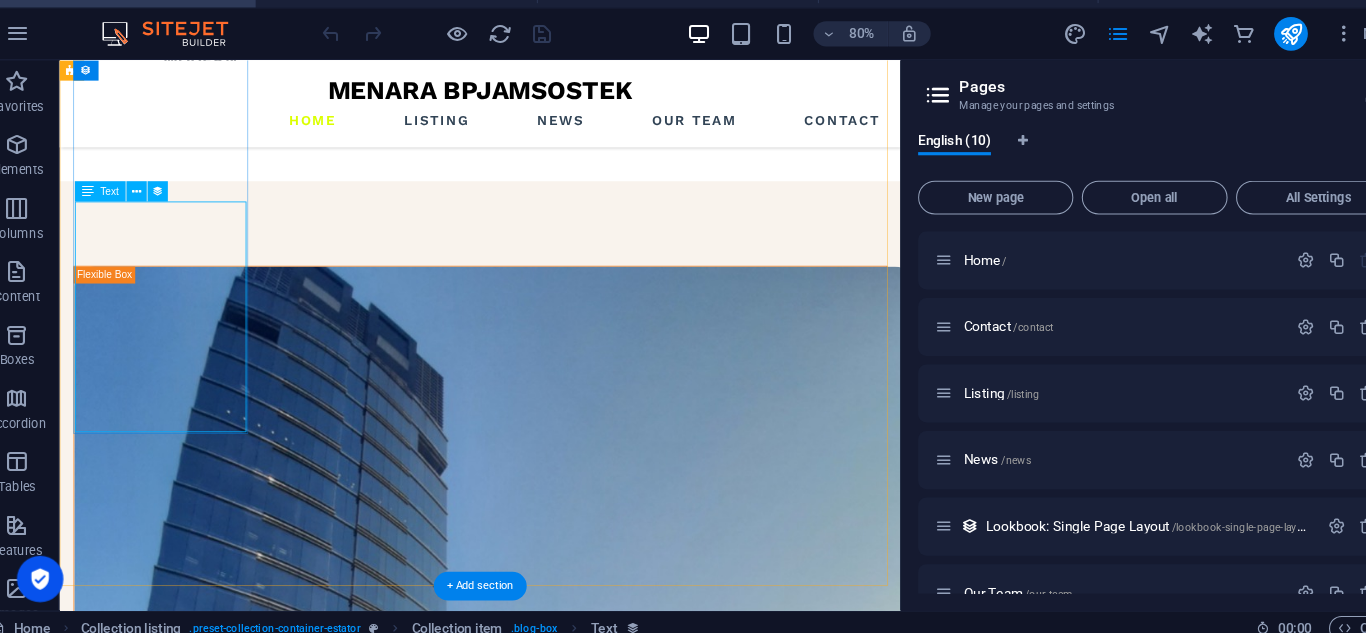 click on "Bank Mandiri KCP [GEOGRAPHIC_DATA] [PERSON_NAME] Menara Jamsostek [STREET_ADDRESS][PERSON_NAME] Telepon : [PHONE_NUMBER]" at bounding box center [556, 2881] 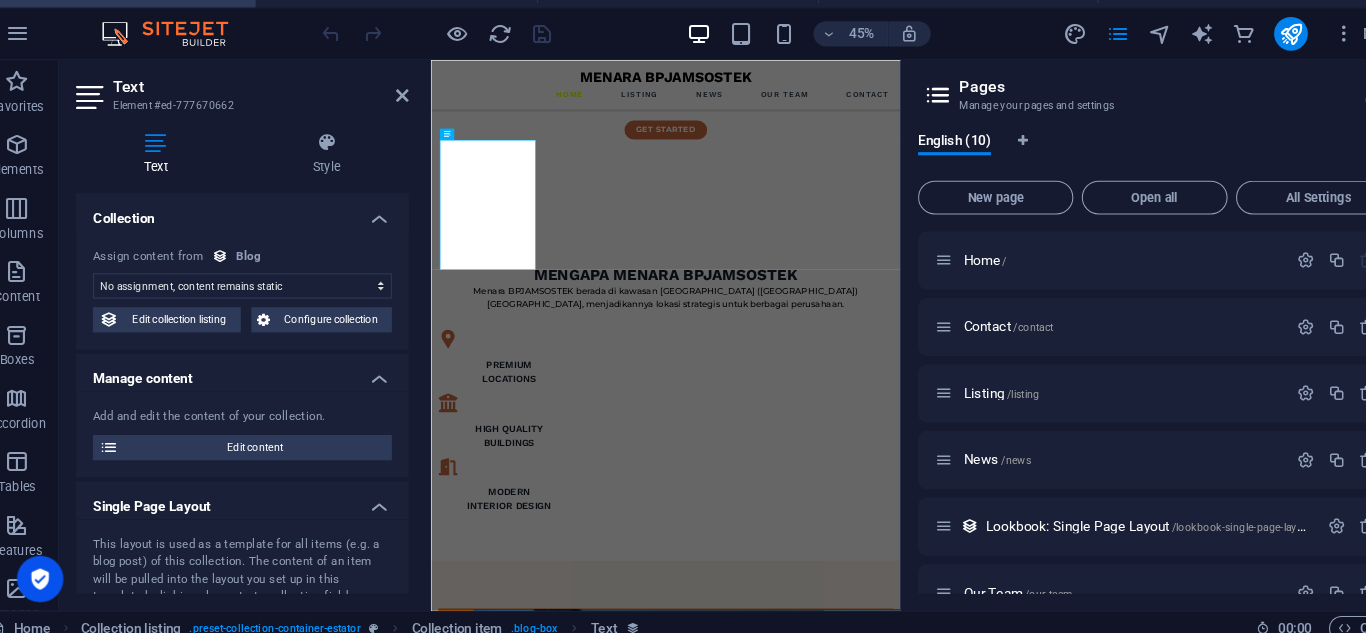 scroll, scrollTop: 3055, scrollLeft: 0, axis: vertical 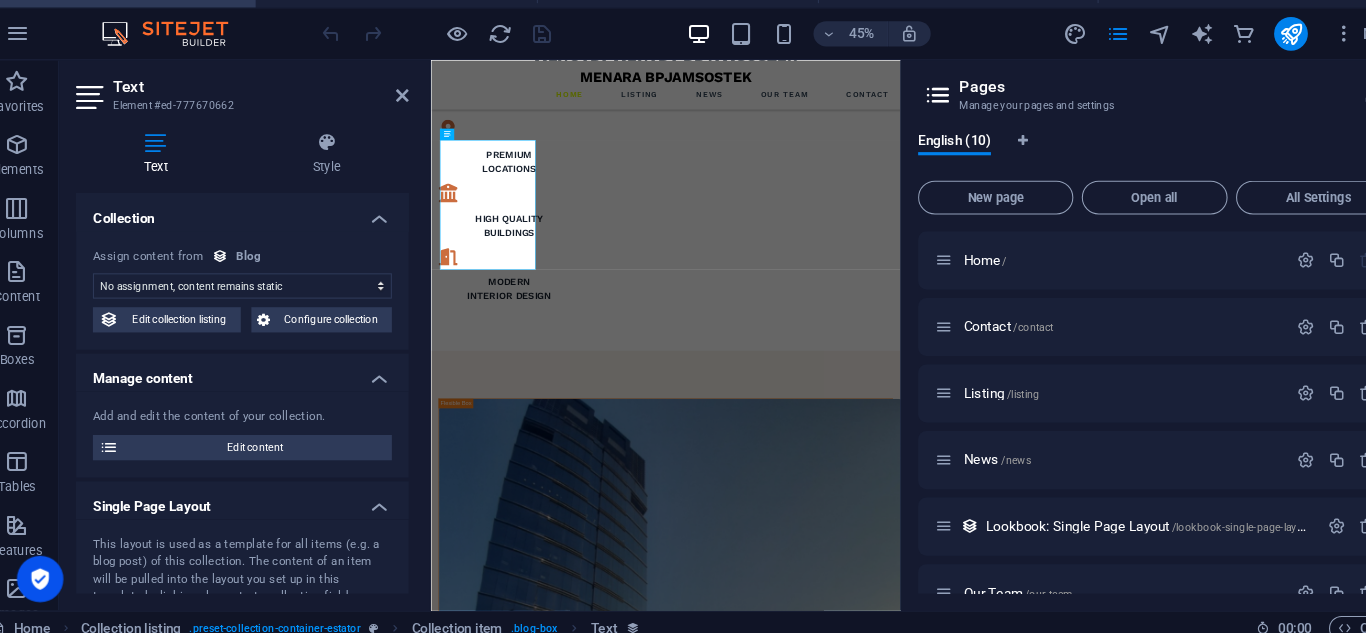 select on "description" 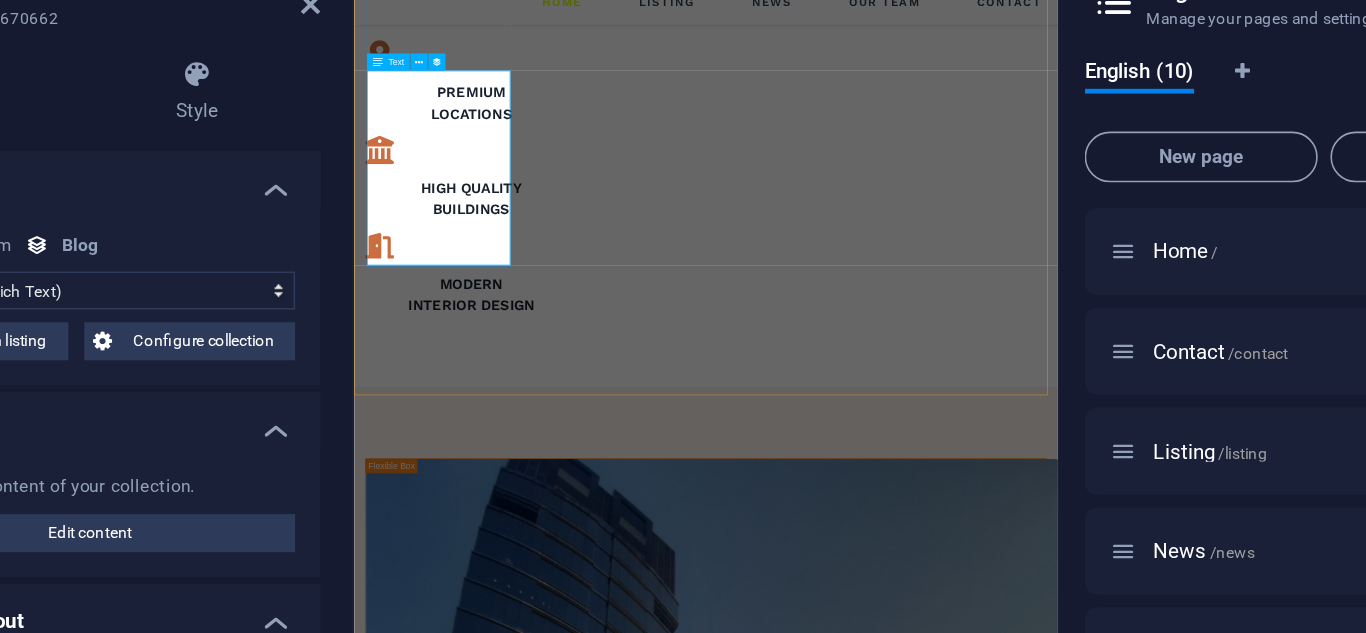 click on "Bank Mandiri KCP [GEOGRAPHIC_DATA] [PERSON_NAME] Menara Jamsostek [STREET_ADDRESS][PERSON_NAME] Telepon : [PHONE_NUMBER]" at bounding box center [846, 3229] 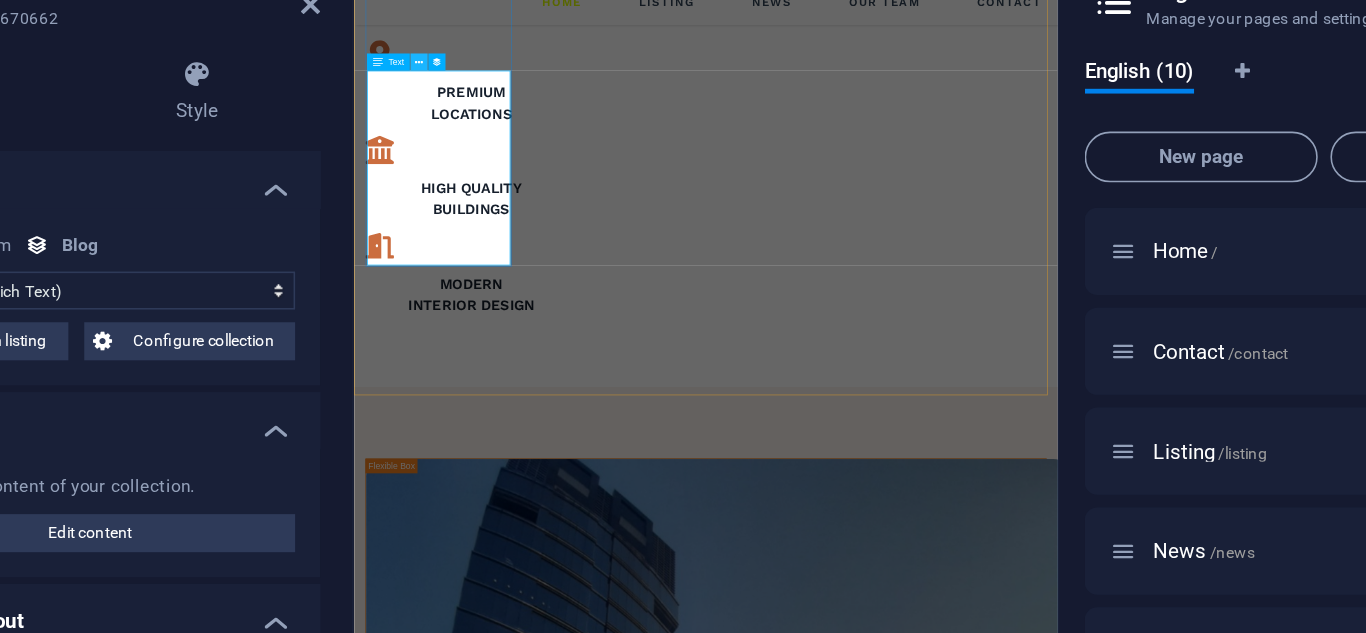 click at bounding box center (472, 149) 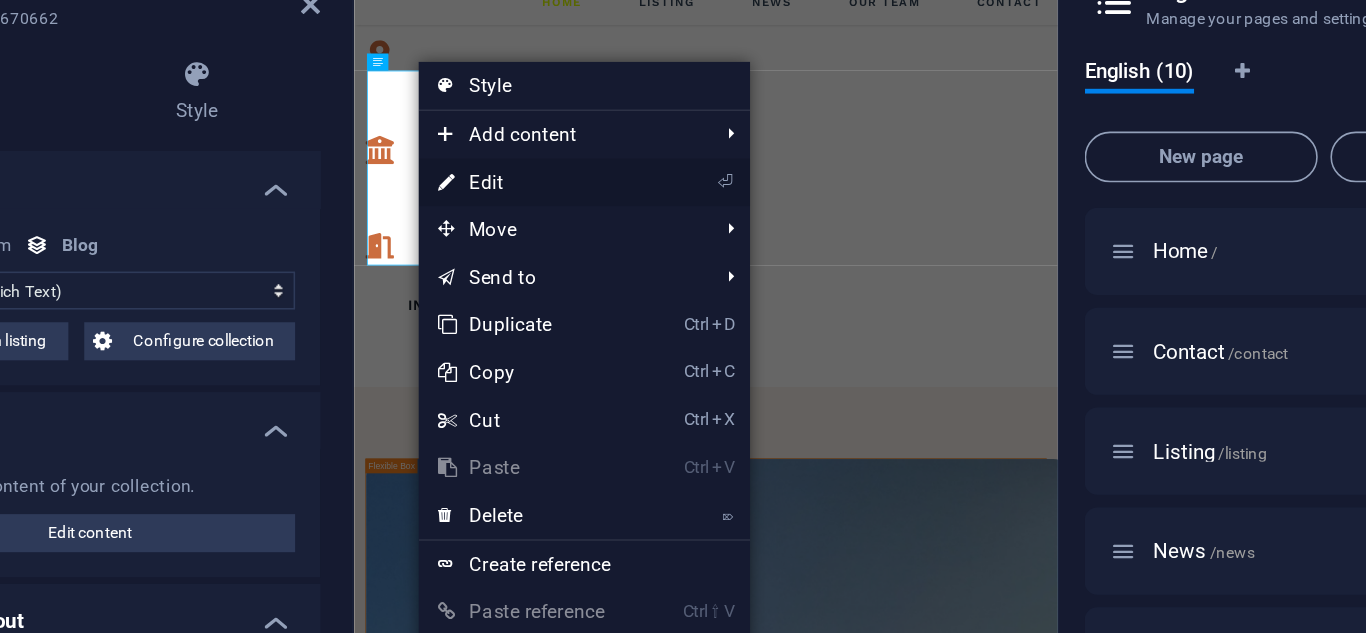 click on "⏎  Edit" at bounding box center (540, 226) 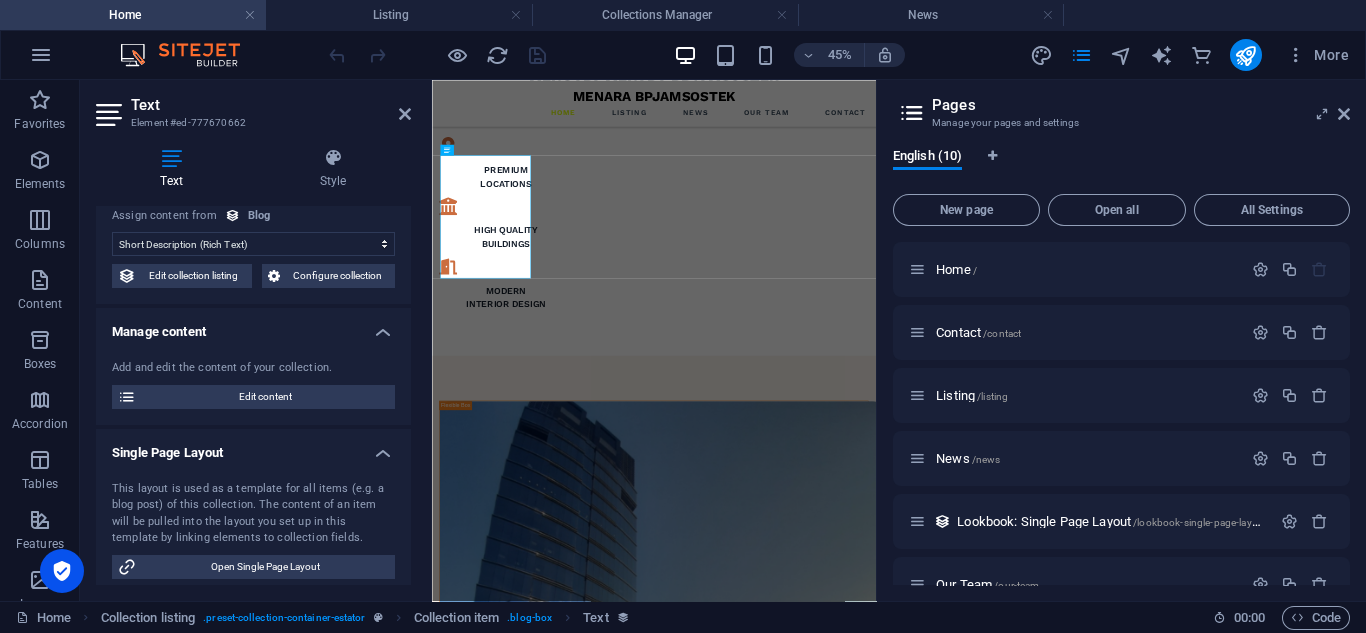 scroll, scrollTop: 6, scrollLeft: 0, axis: vertical 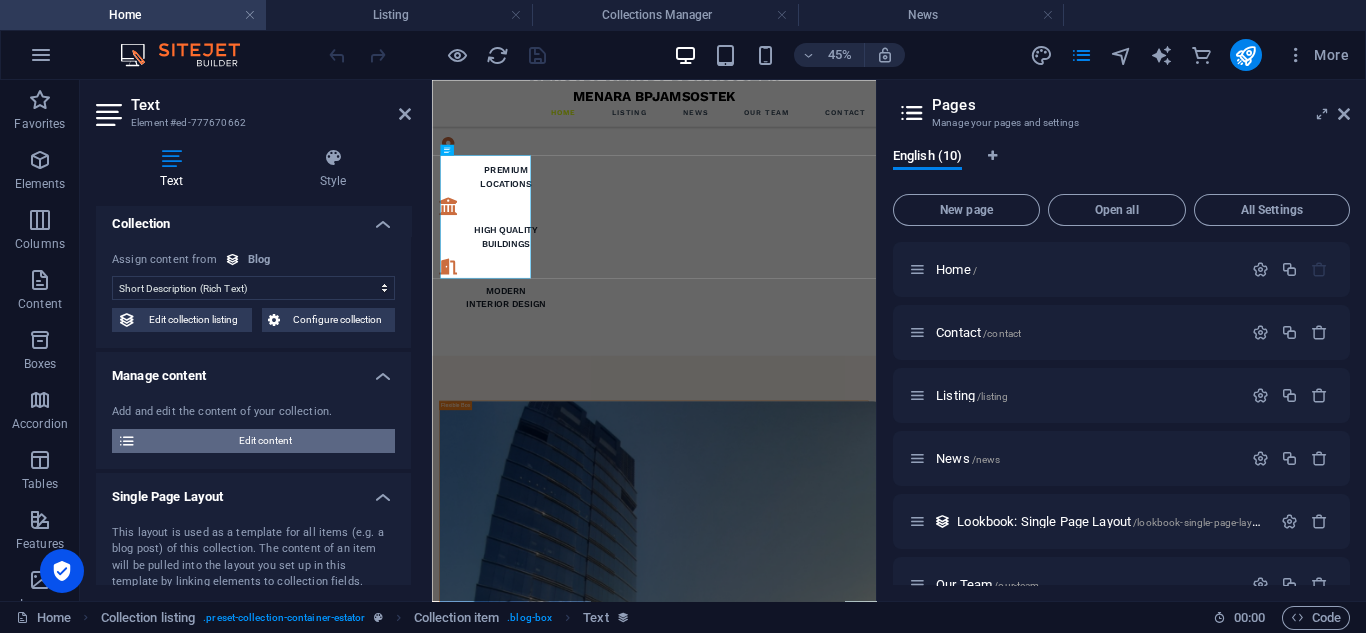 click on "Edit content" at bounding box center (265, 441) 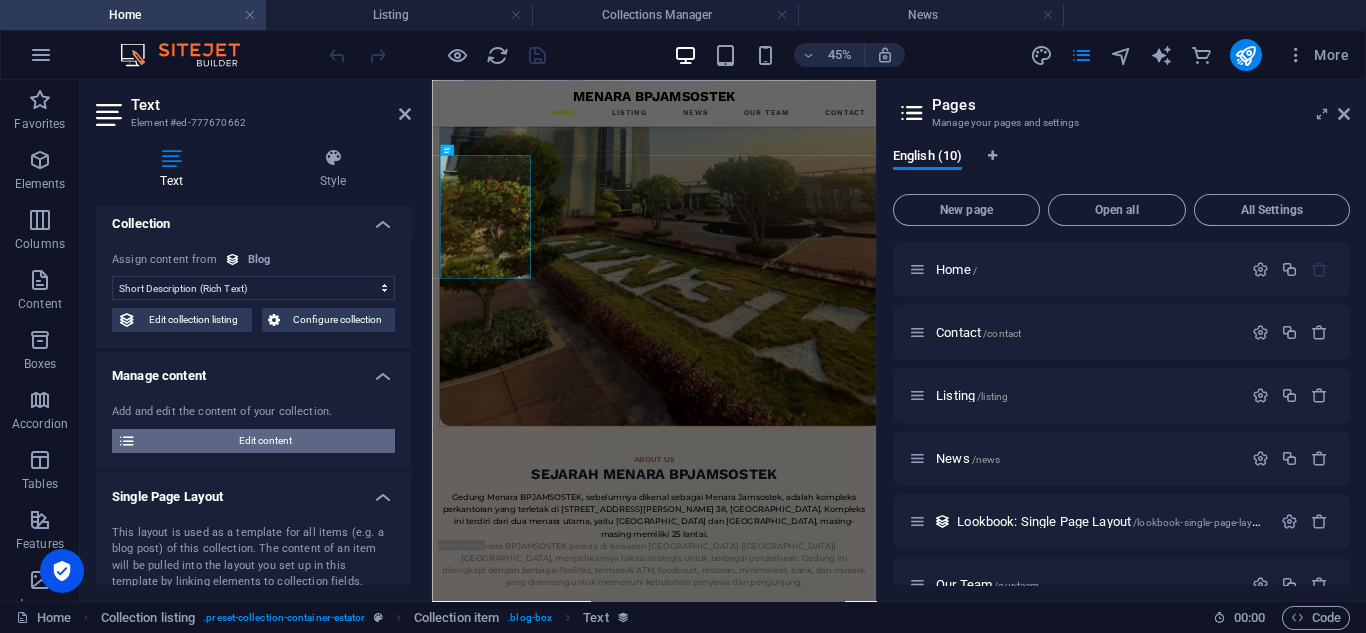 scroll, scrollTop: 0, scrollLeft: 0, axis: both 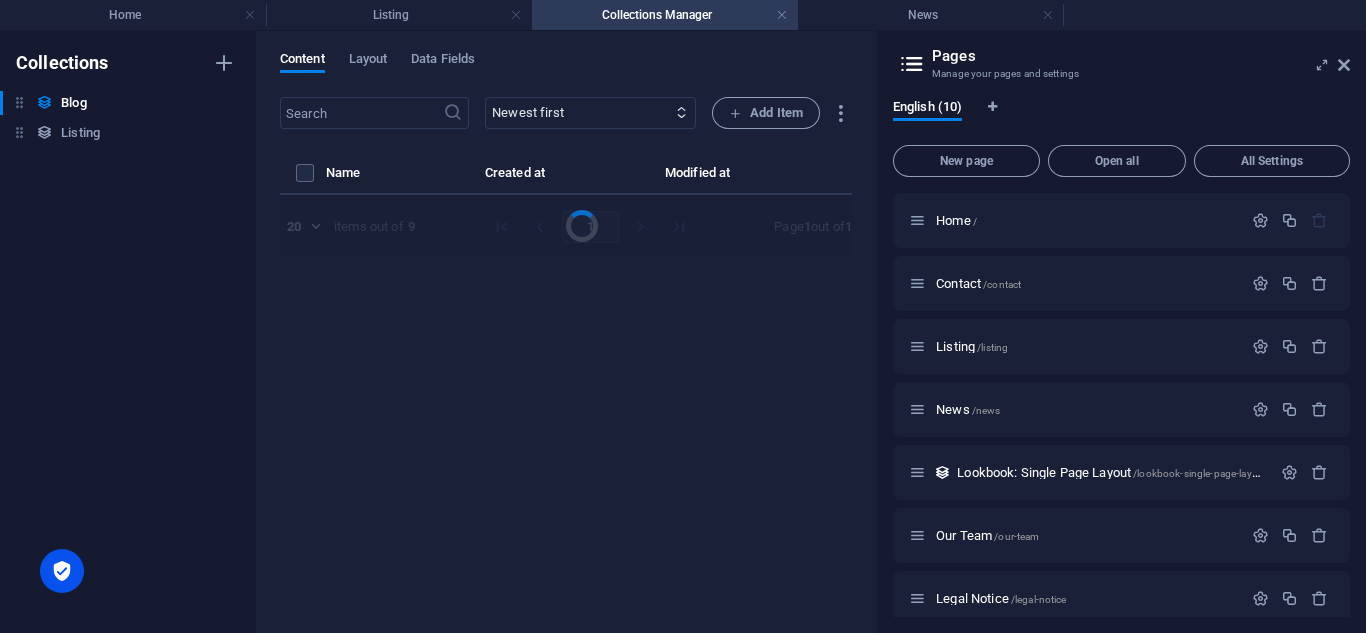 select on "Estate" 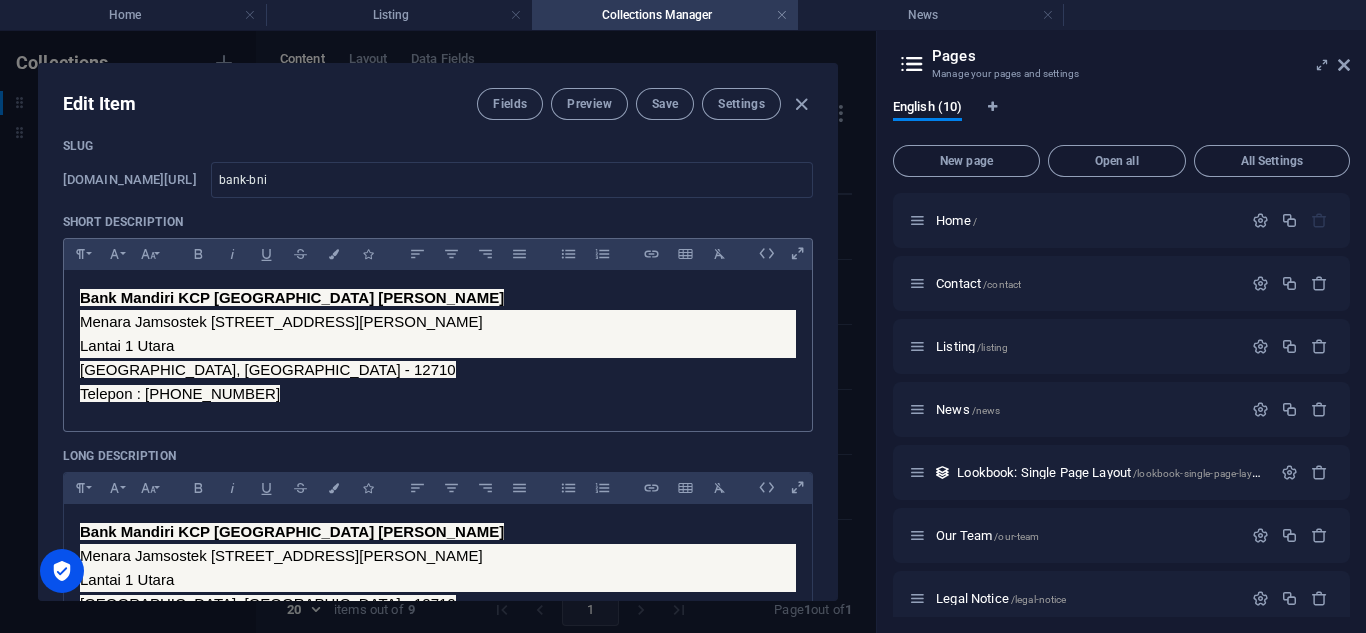 scroll, scrollTop: 90, scrollLeft: 0, axis: vertical 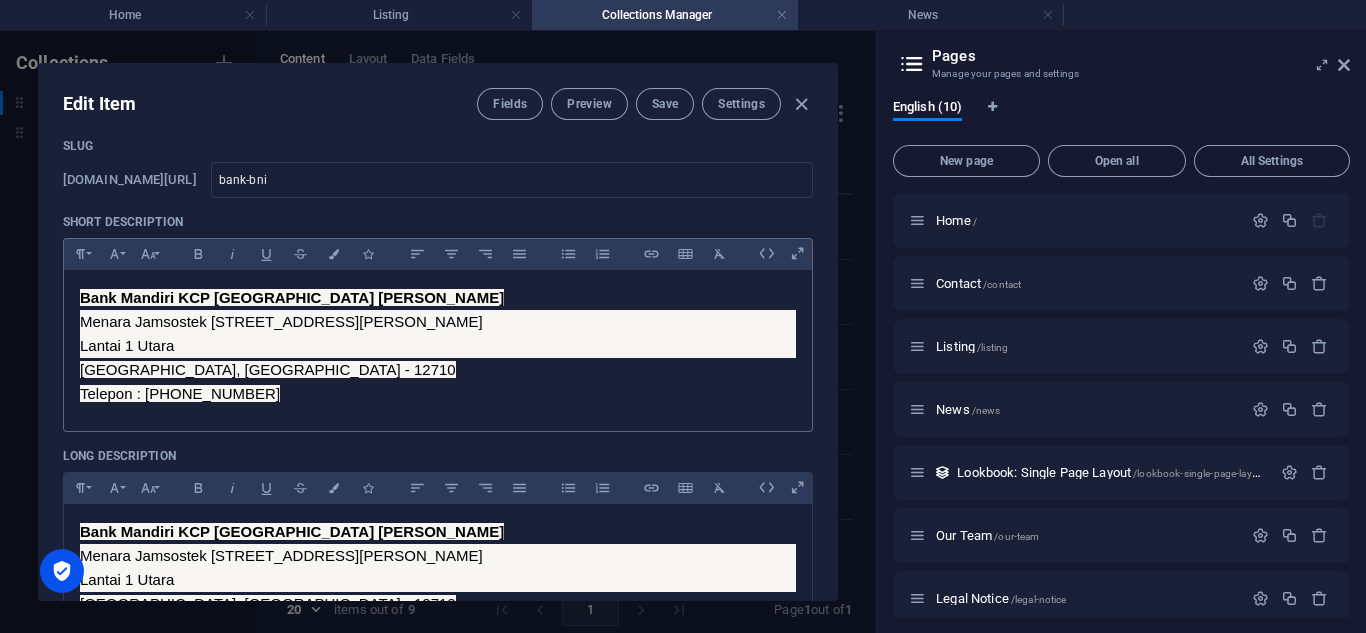 click on "Telepon : [PHONE_NUMBER]" at bounding box center (438, 394) 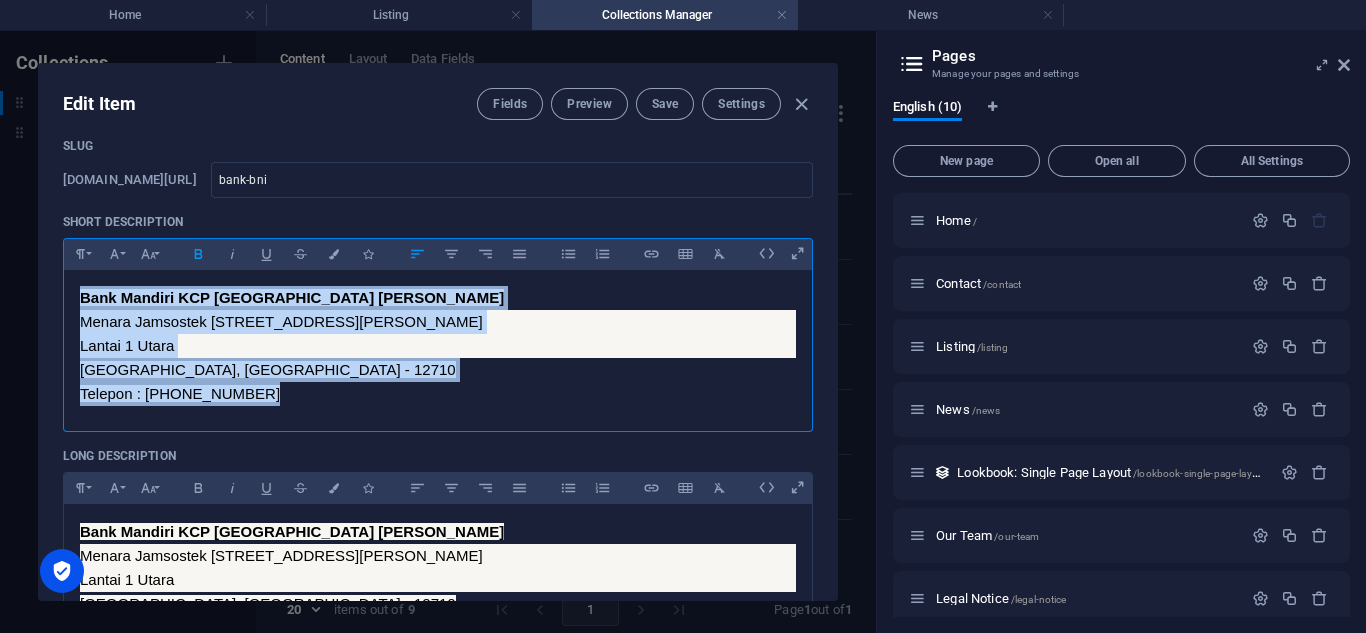 click 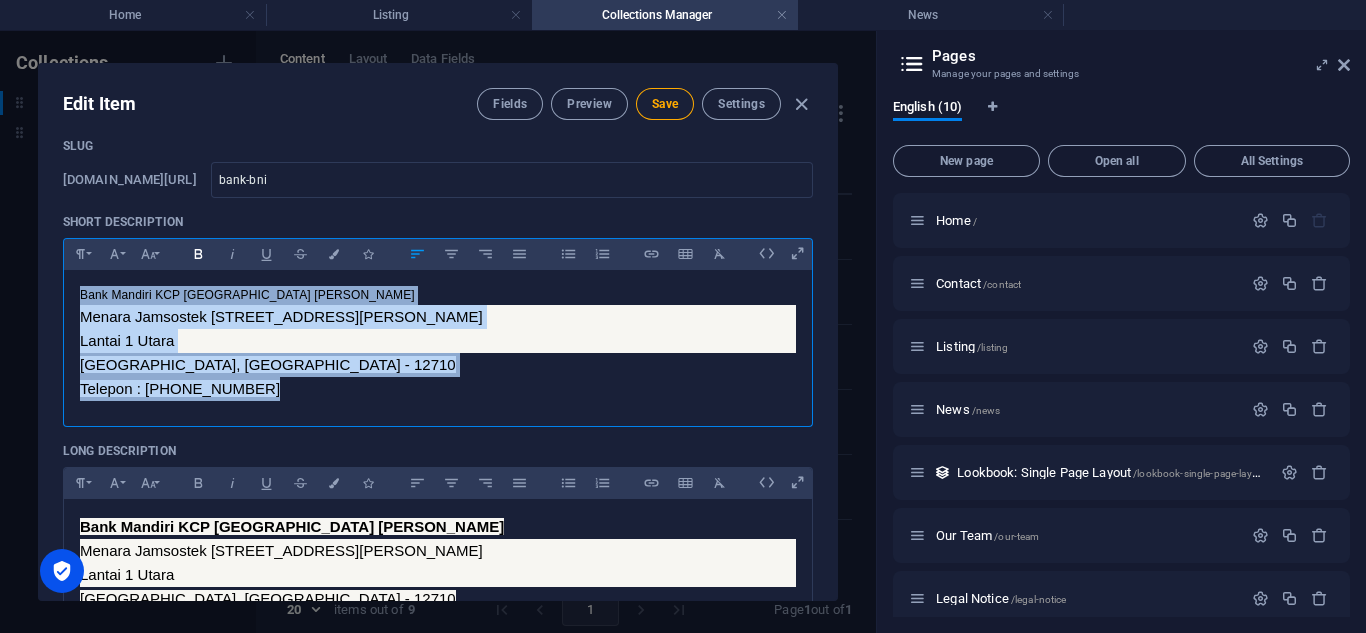 click 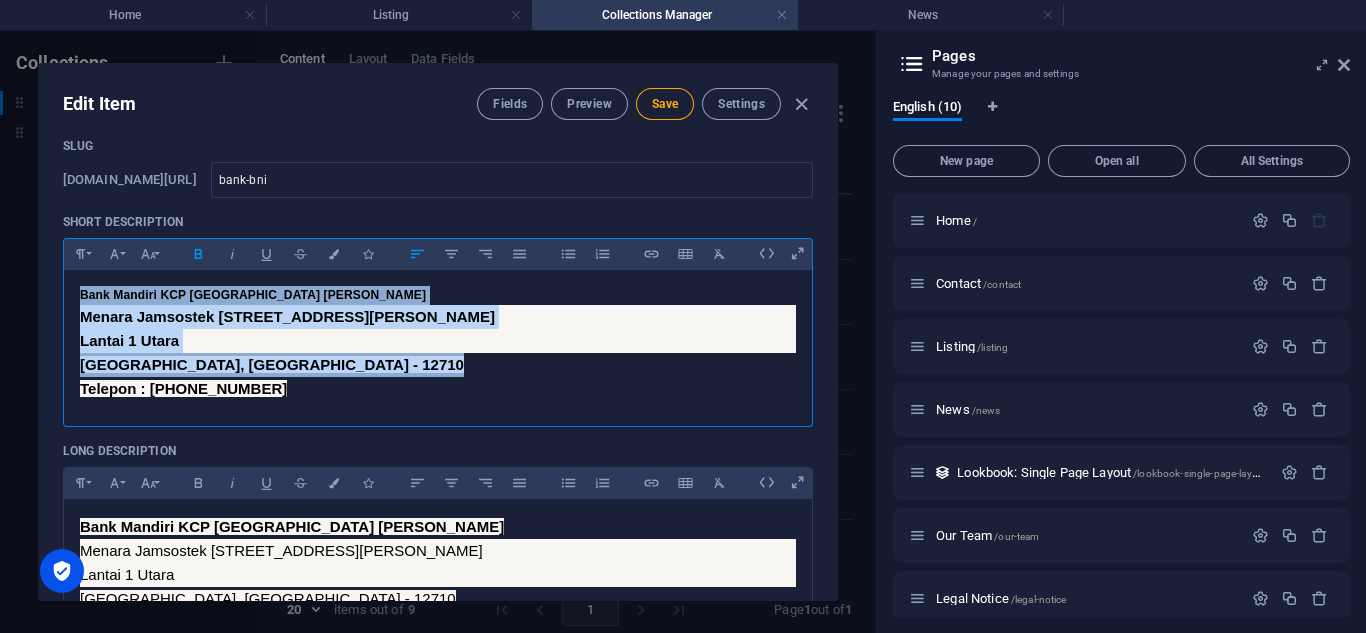 click 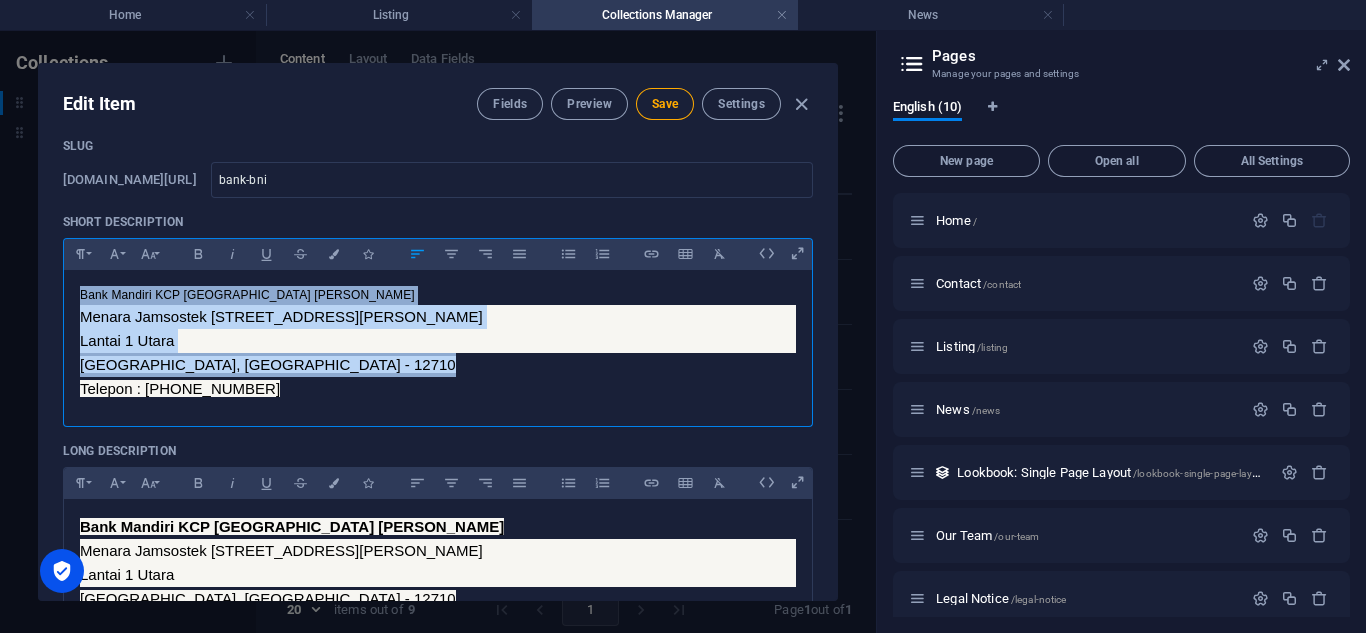 click on "[GEOGRAPHIC_DATA], [GEOGRAPHIC_DATA] - 12710" at bounding box center (268, 364) 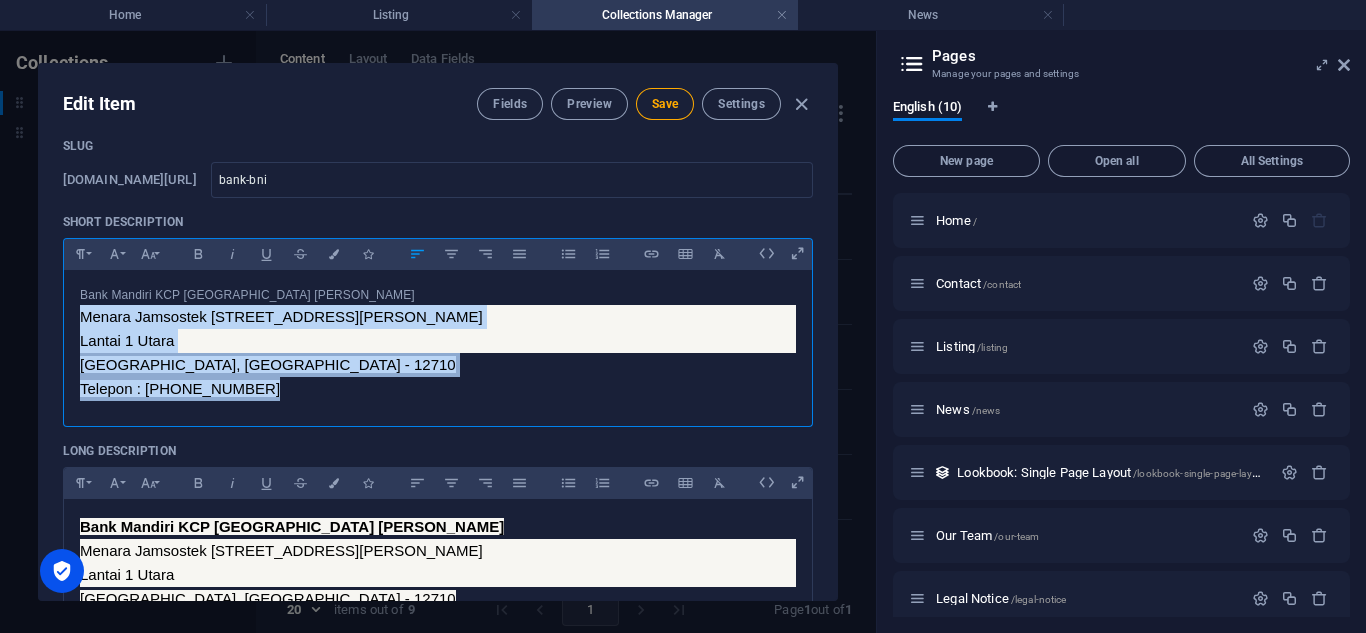 drag, startPoint x: 78, startPoint y: 313, endPoint x: 289, endPoint y: 393, distance: 225.65681 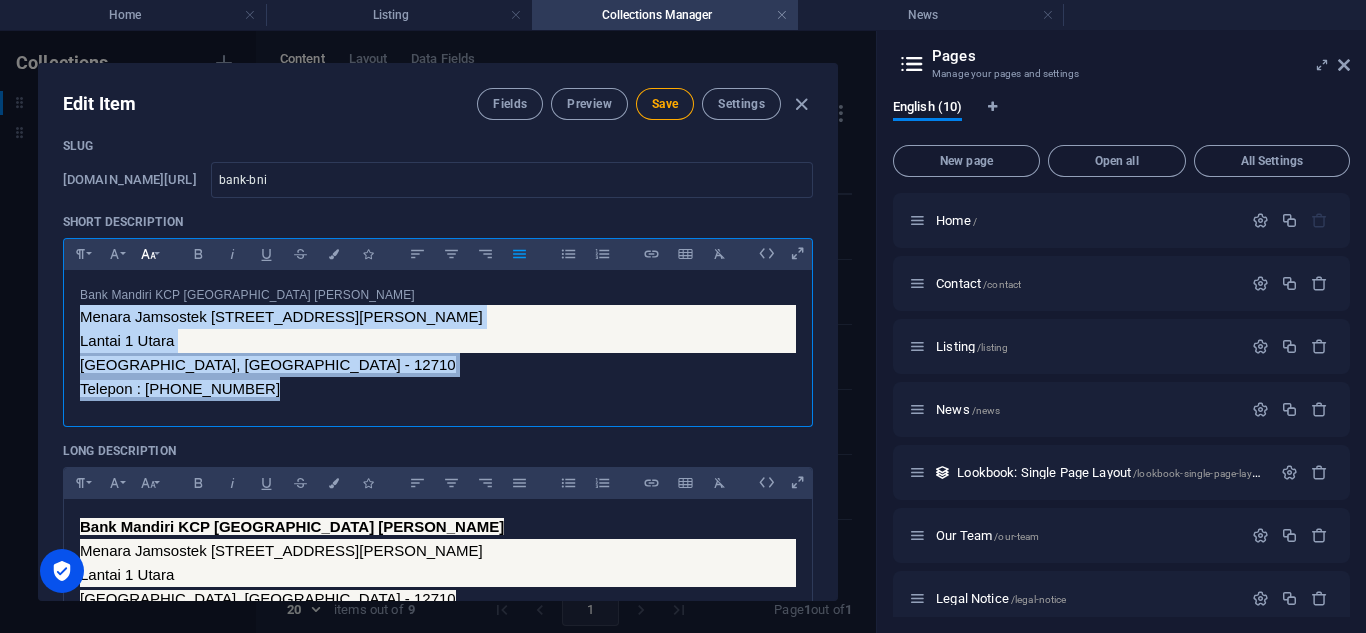 click 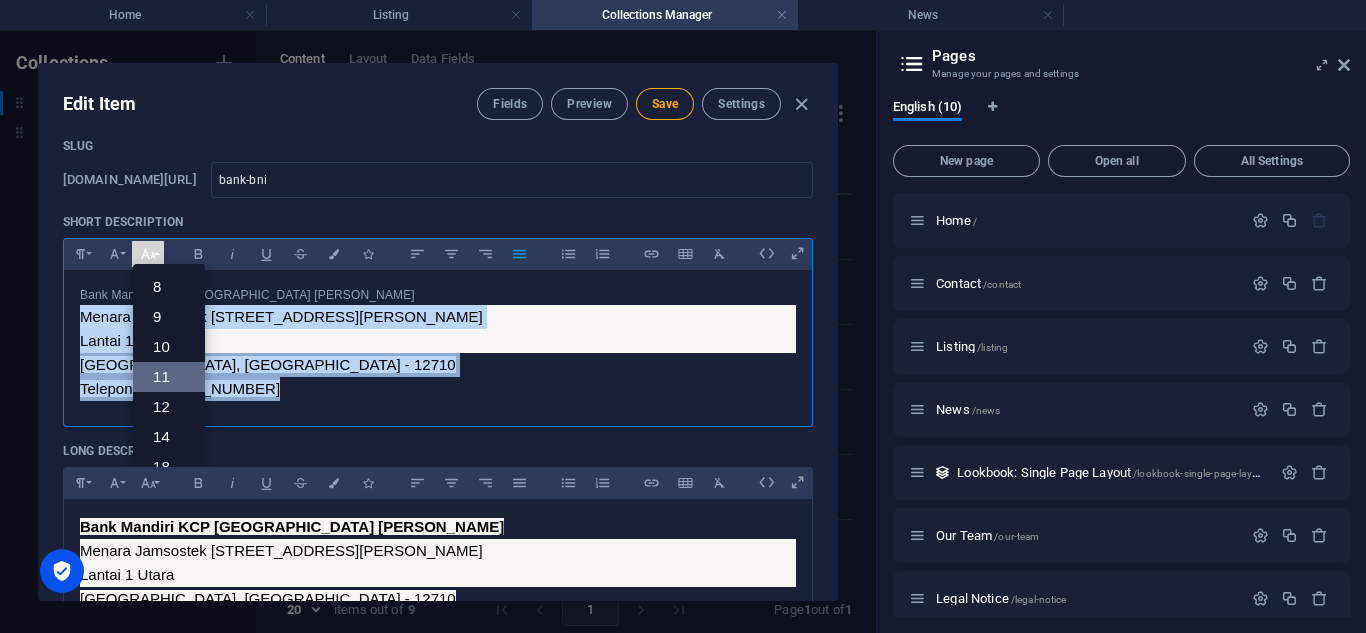 click on "11" at bounding box center (169, 377) 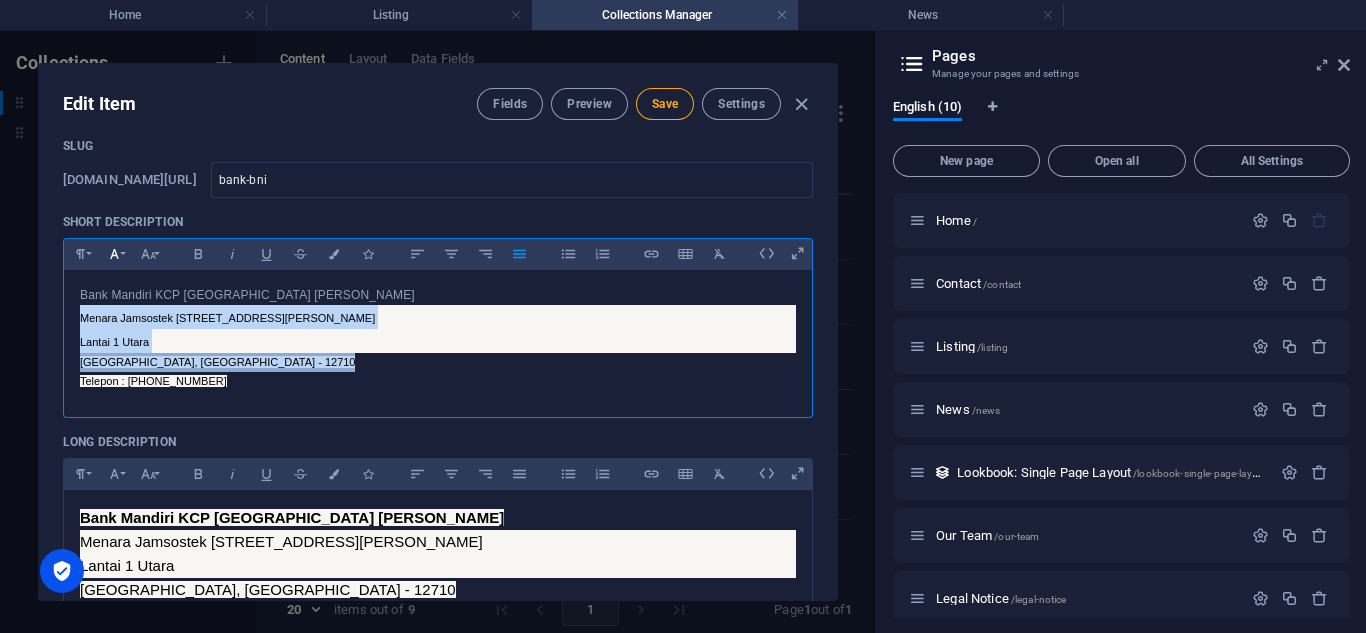 click 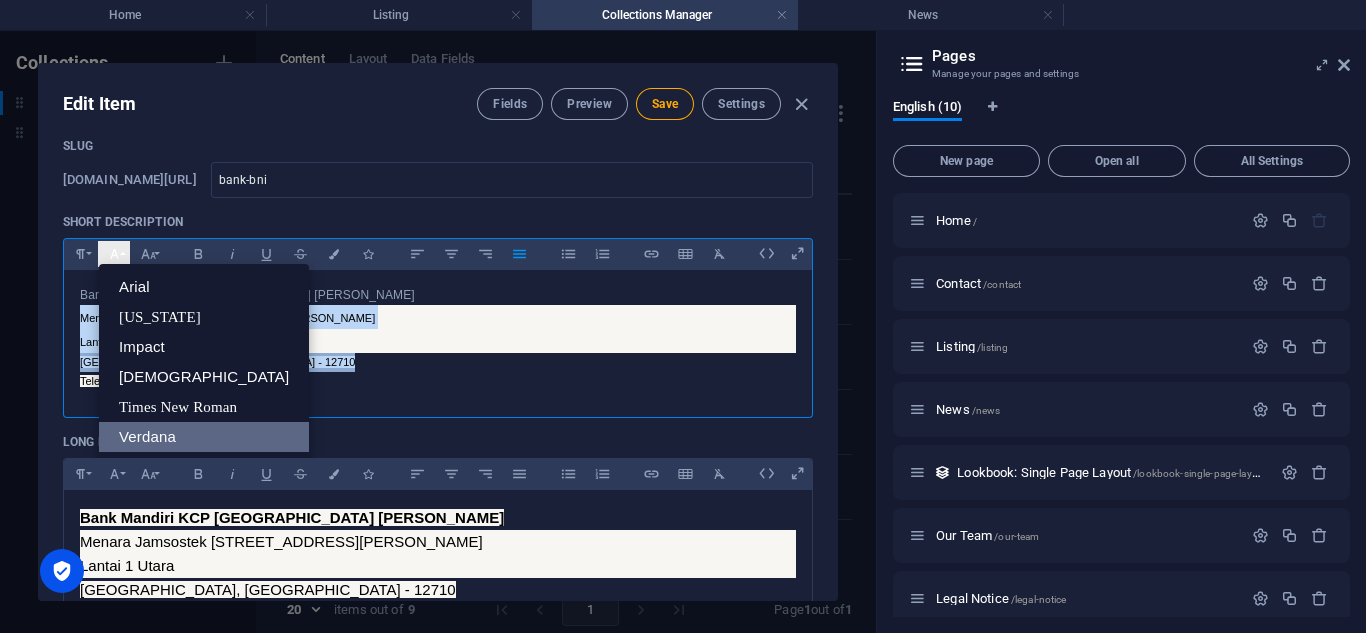 scroll, scrollTop: 0, scrollLeft: 0, axis: both 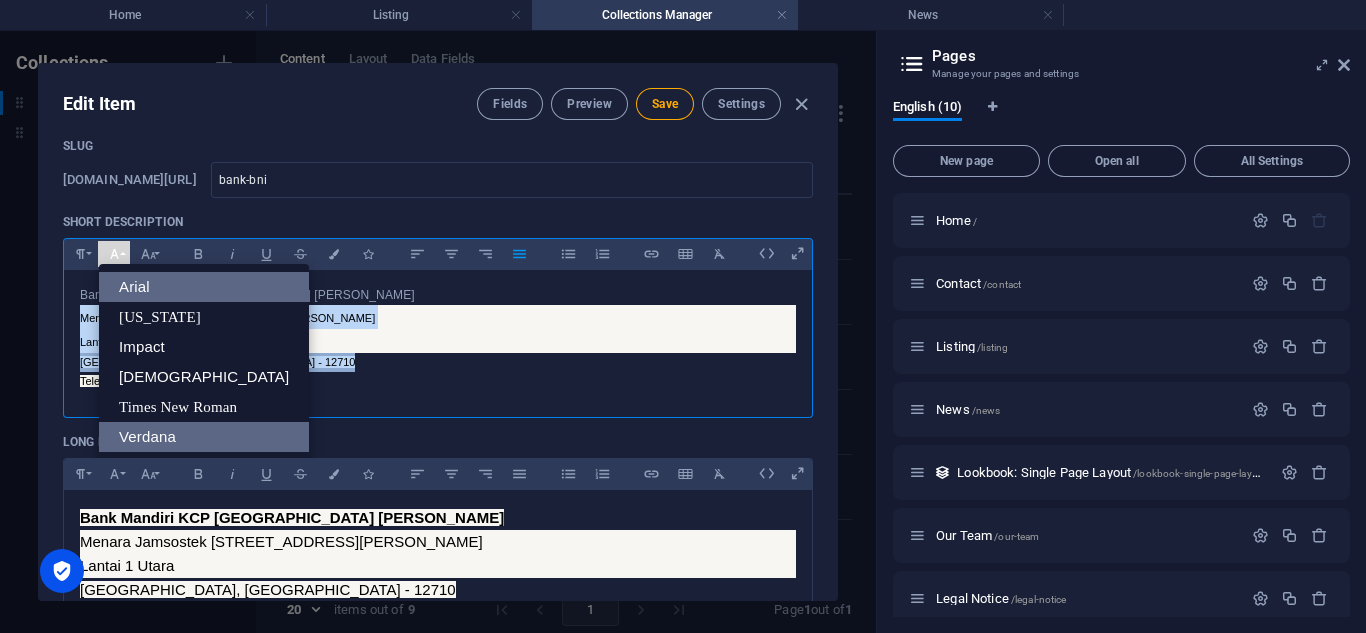 click on "Arial" at bounding box center (204, 287) 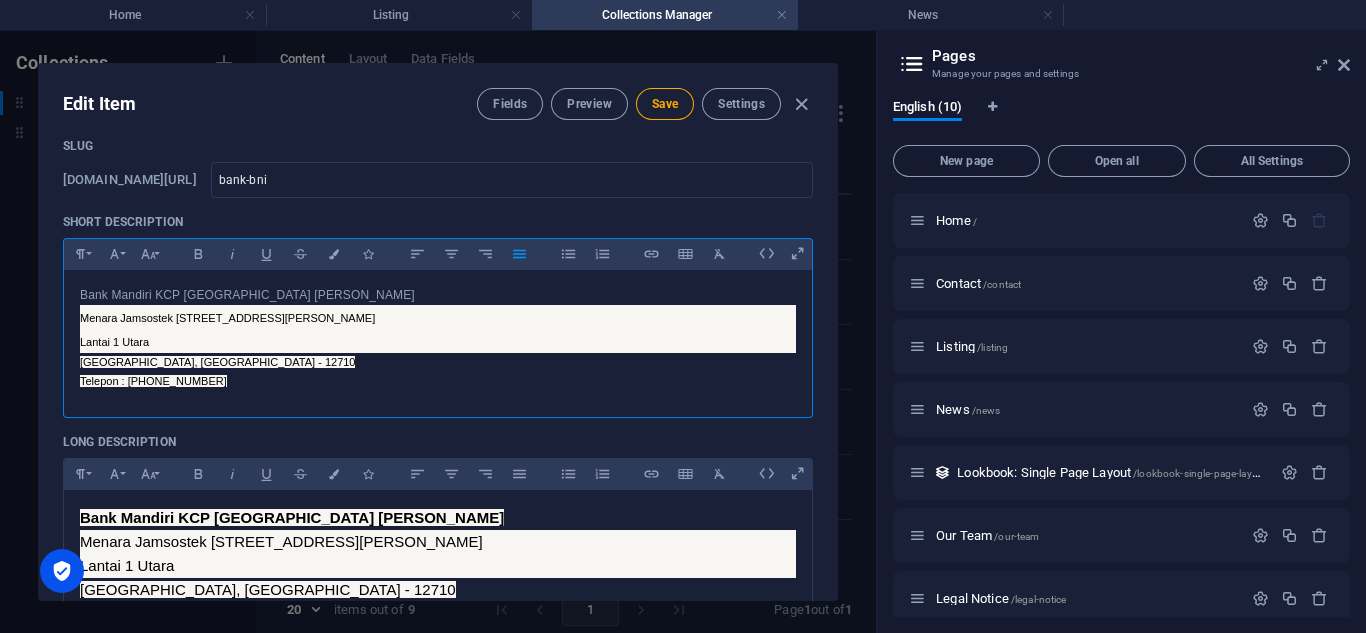 click on "Bank Mandiri KCP [GEOGRAPHIC_DATA] [PERSON_NAME]" at bounding box center (438, 295) 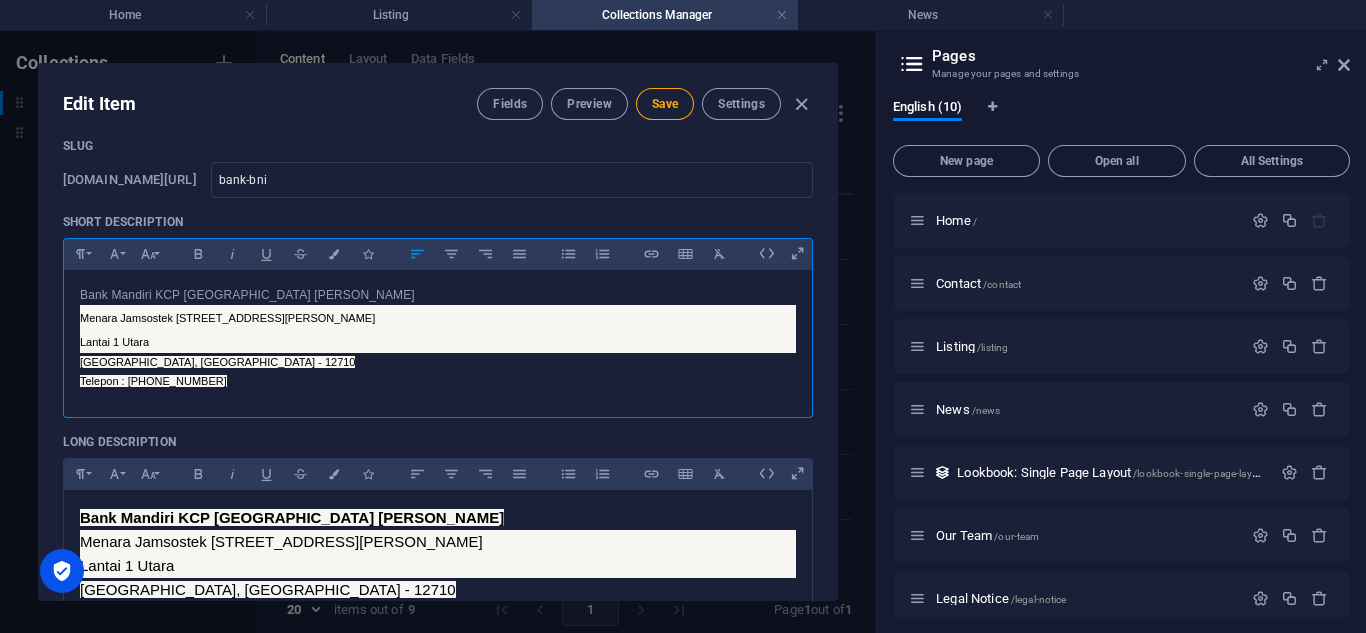 click on "Lantai 1 Utara" at bounding box center [114, 342] 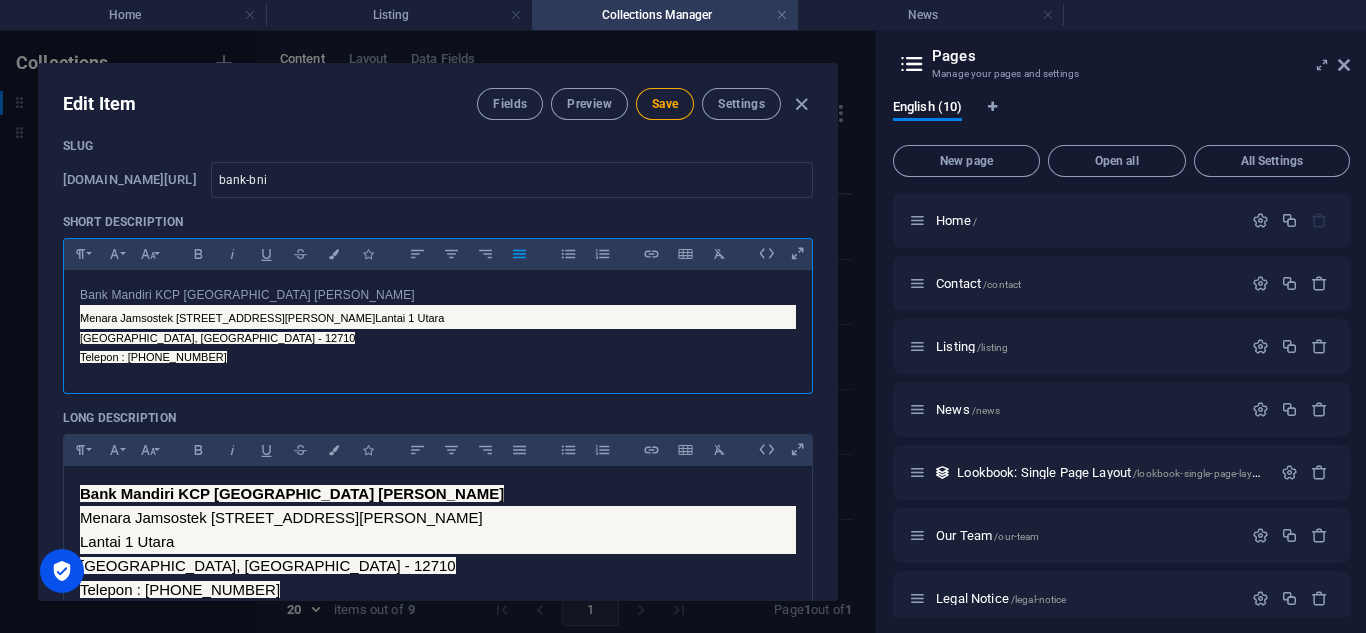 type 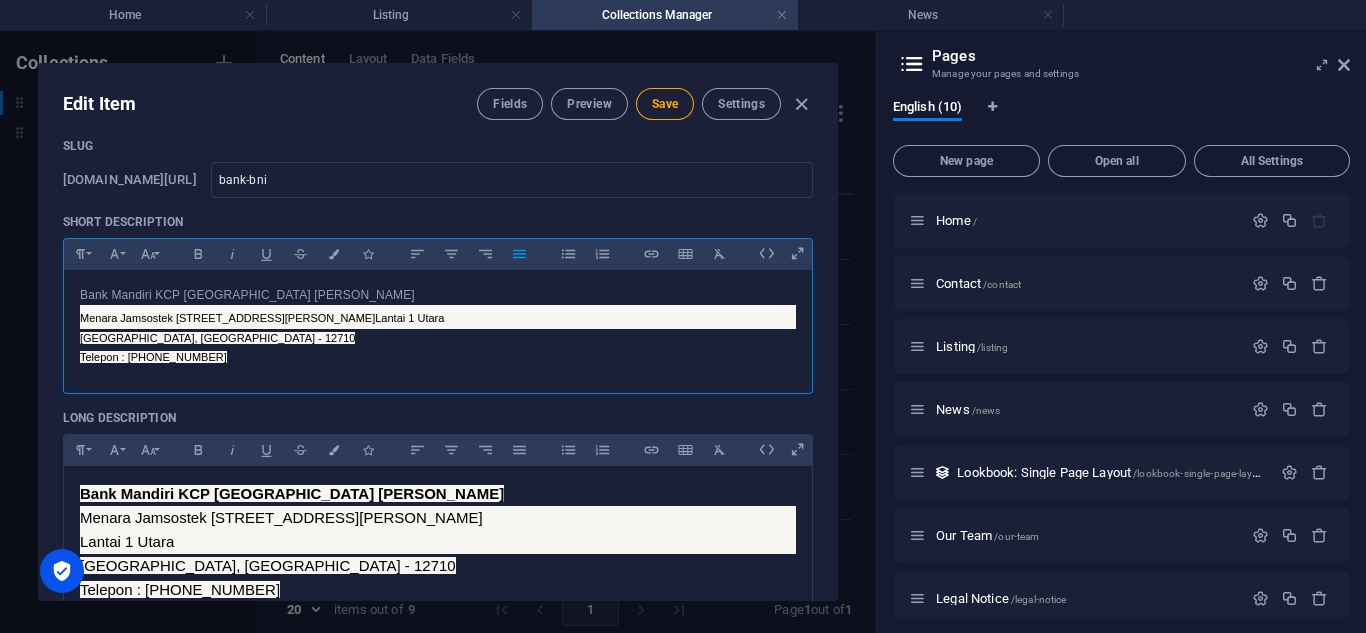 click on "Menara Jamsostek [STREET_ADDRESS][PERSON_NAME]" at bounding box center [227, 318] 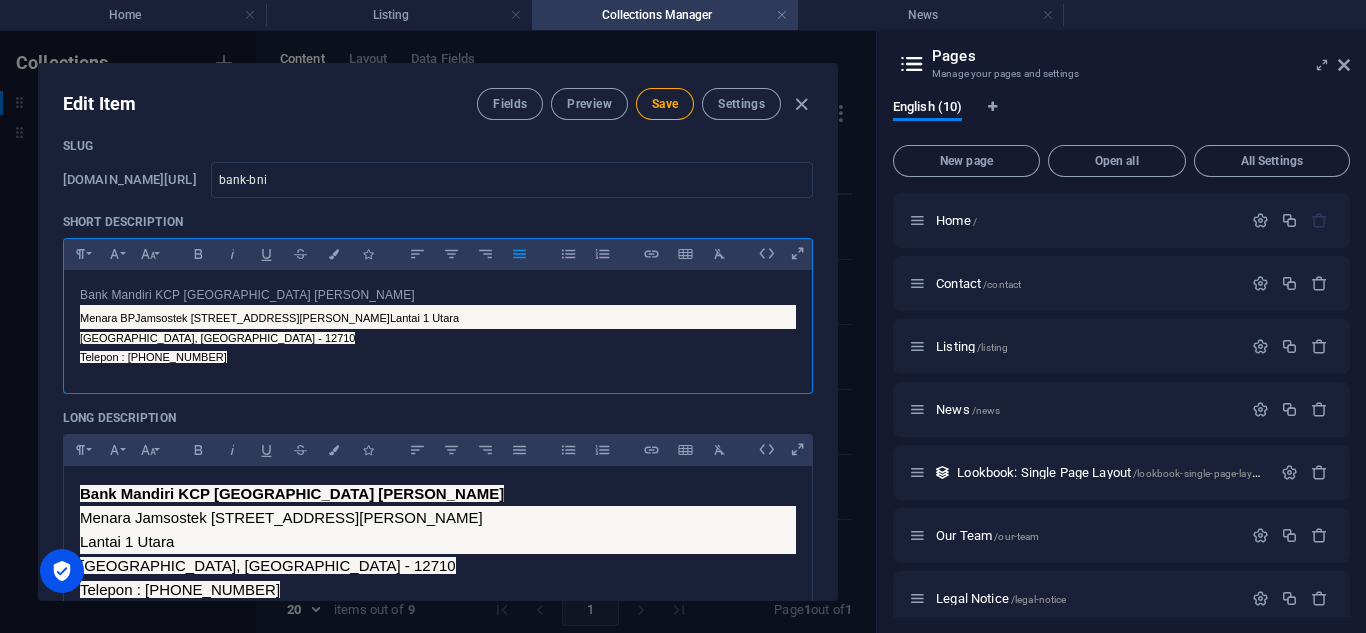click on "Menara BPJamsostek [STREET_ADDRESS][PERSON_NAME]" at bounding box center (235, 318) 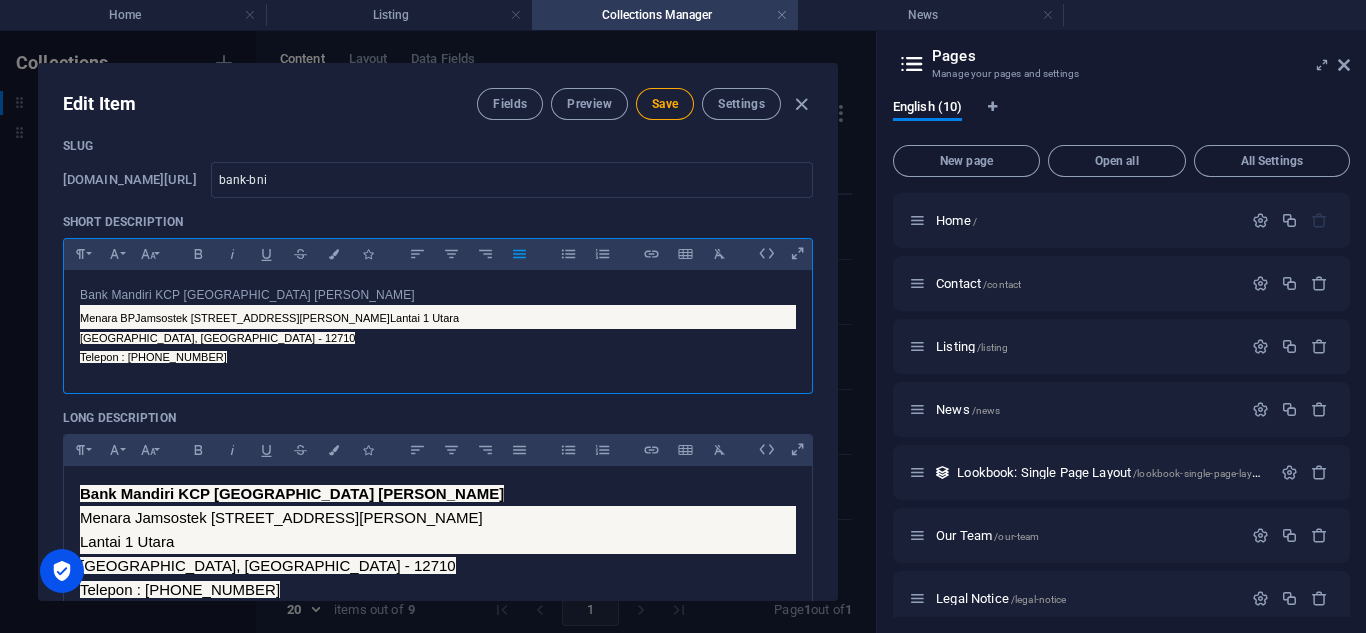 click on "Bank Mandiri KCP [GEOGRAPHIC_DATA] [PERSON_NAME]" at bounding box center (438, 295) 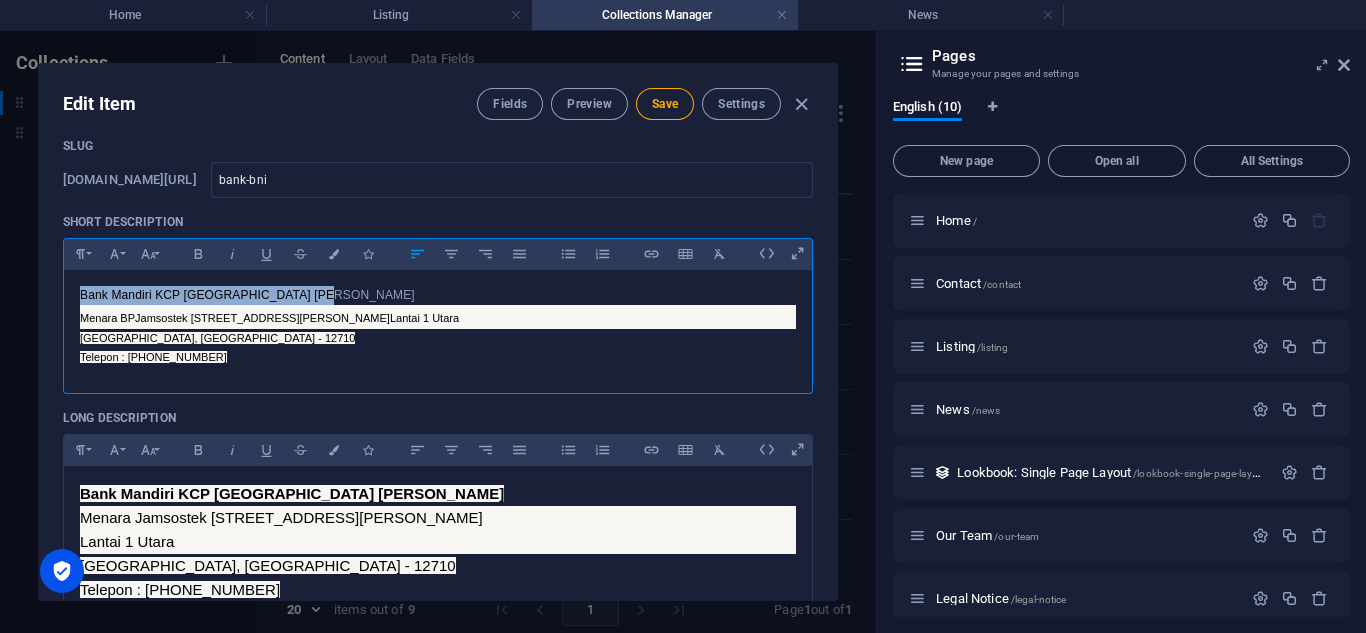 drag, startPoint x: 76, startPoint y: 290, endPoint x: 313, endPoint y: 288, distance: 237.00844 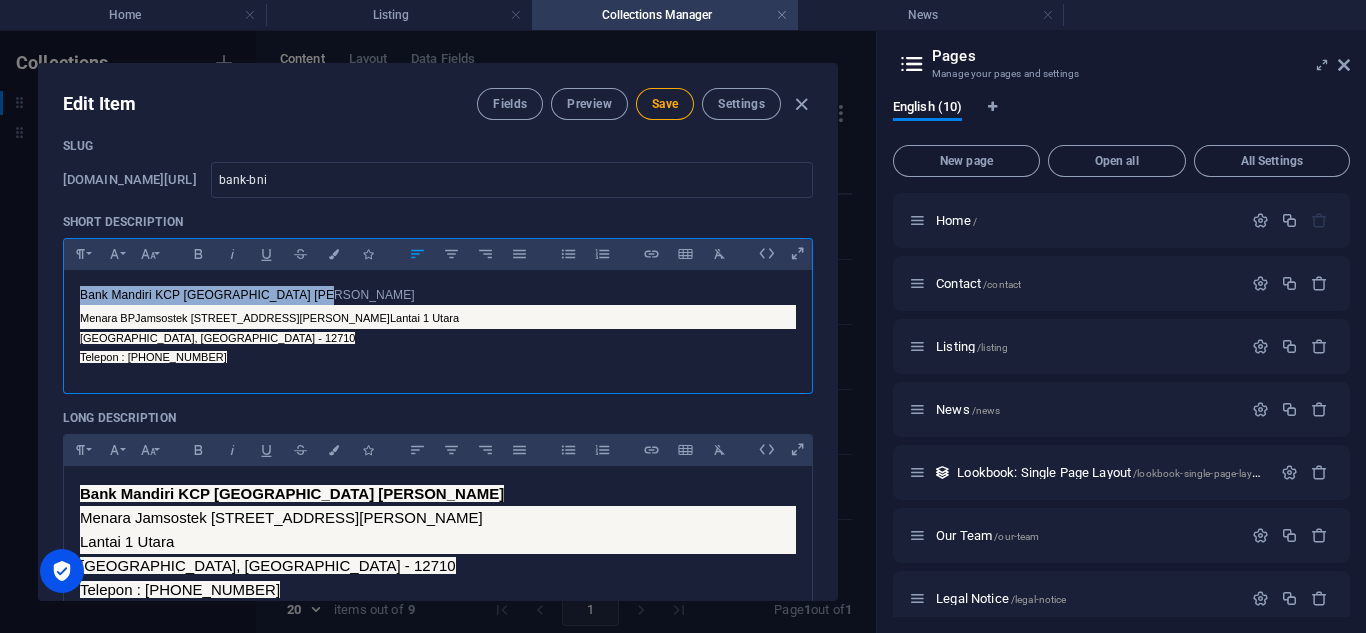 click on "Bank Mandiri KCP [GEOGRAPHIC_DATA] [PERSON_NAME] Menara BPJamsostek [STREET_ADDRESS][PERSON_NAME] Telepon : [PHONE_NUMBER]" at bounding box center (438, 327) 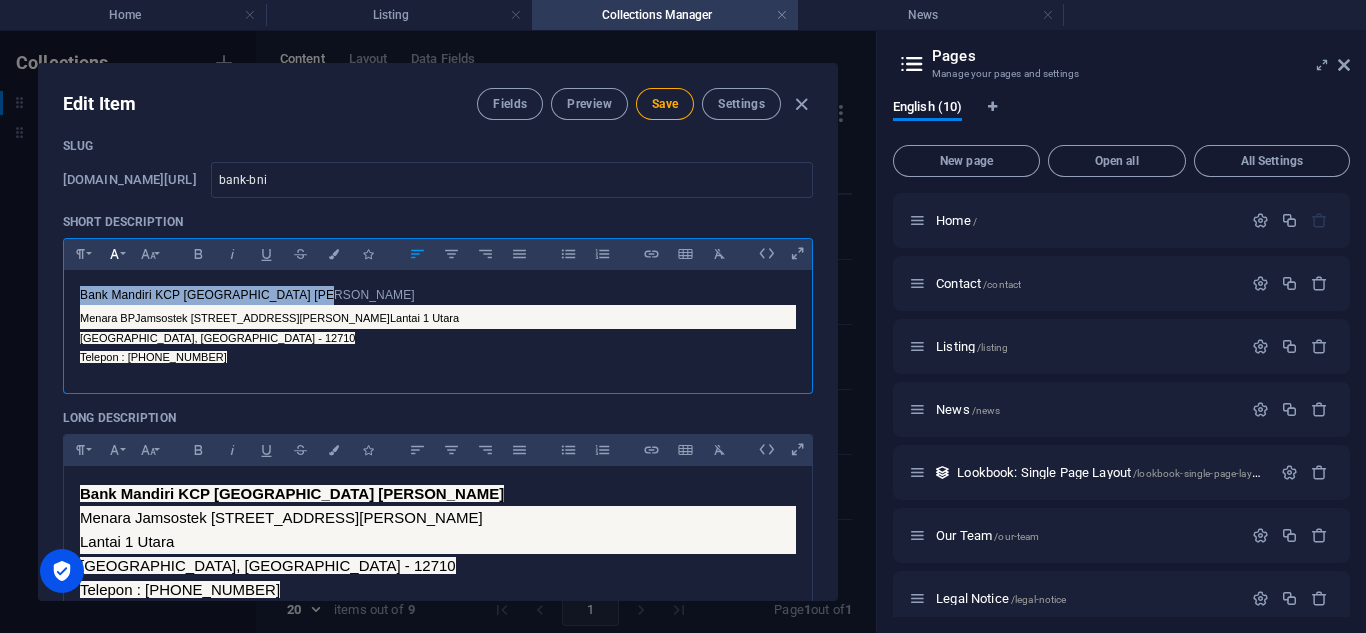 click on "Font Family" at bounding box center [114, 254] 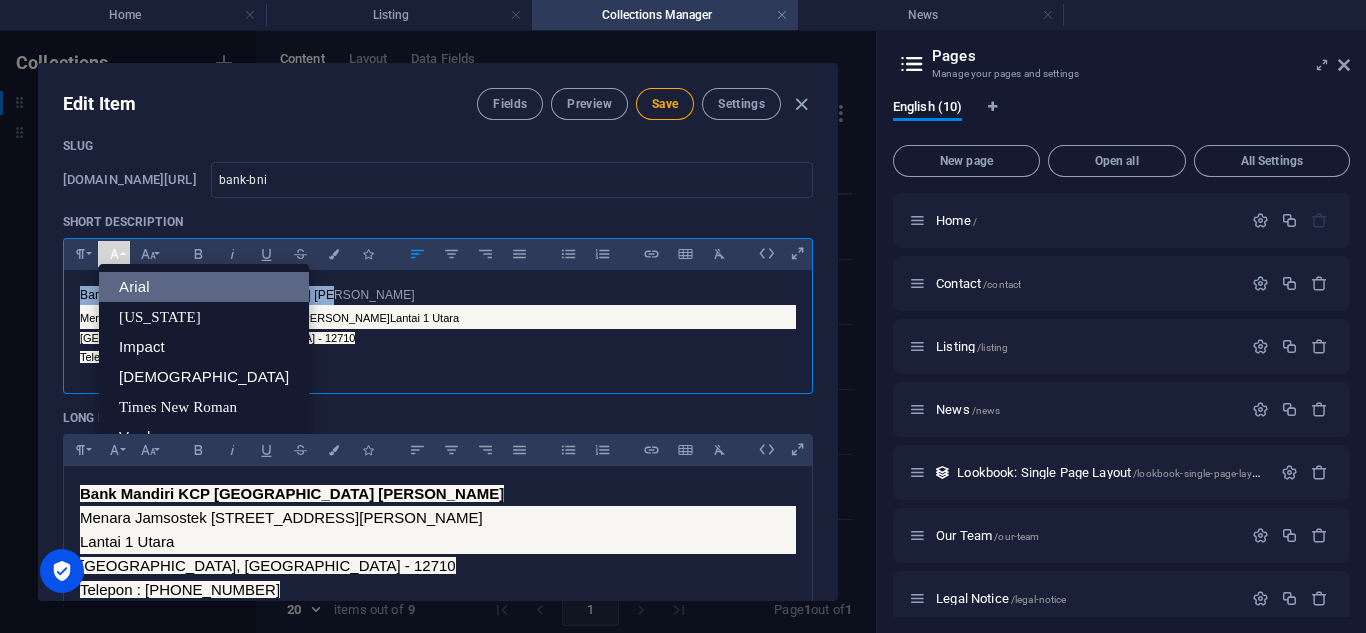 click on "Arial" at bounding box center [204, 287] 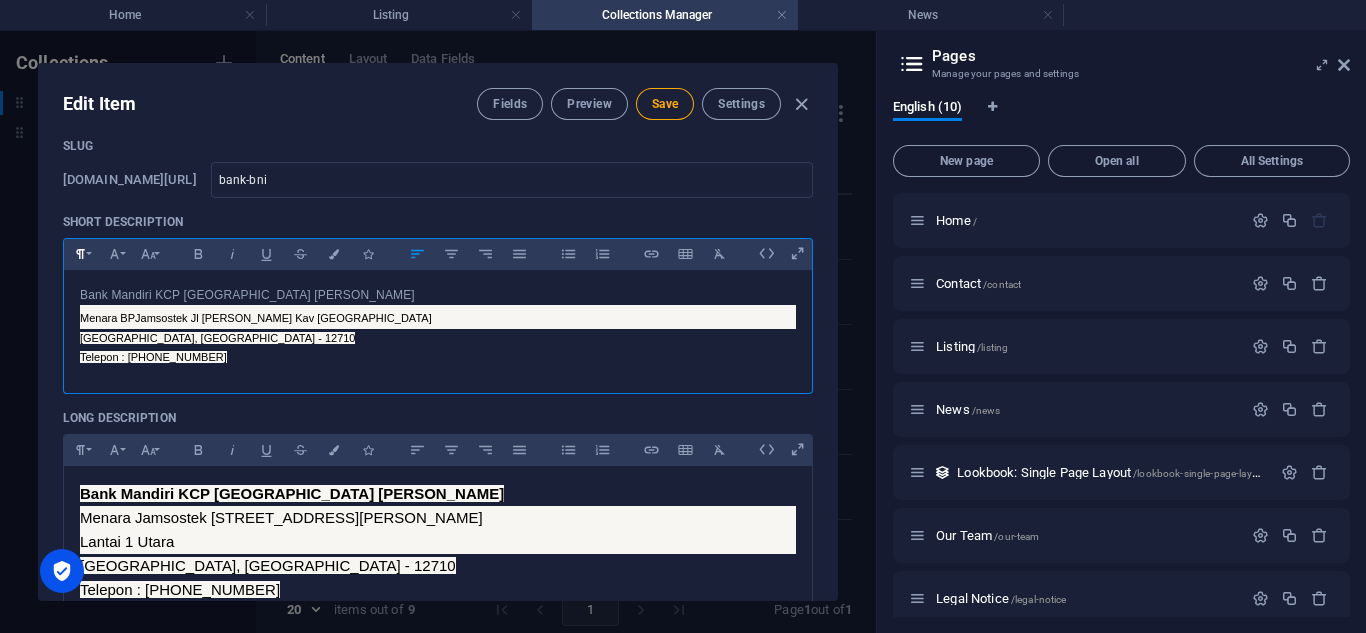 click on "Paragraph Format" at bounding box center [80, 254] 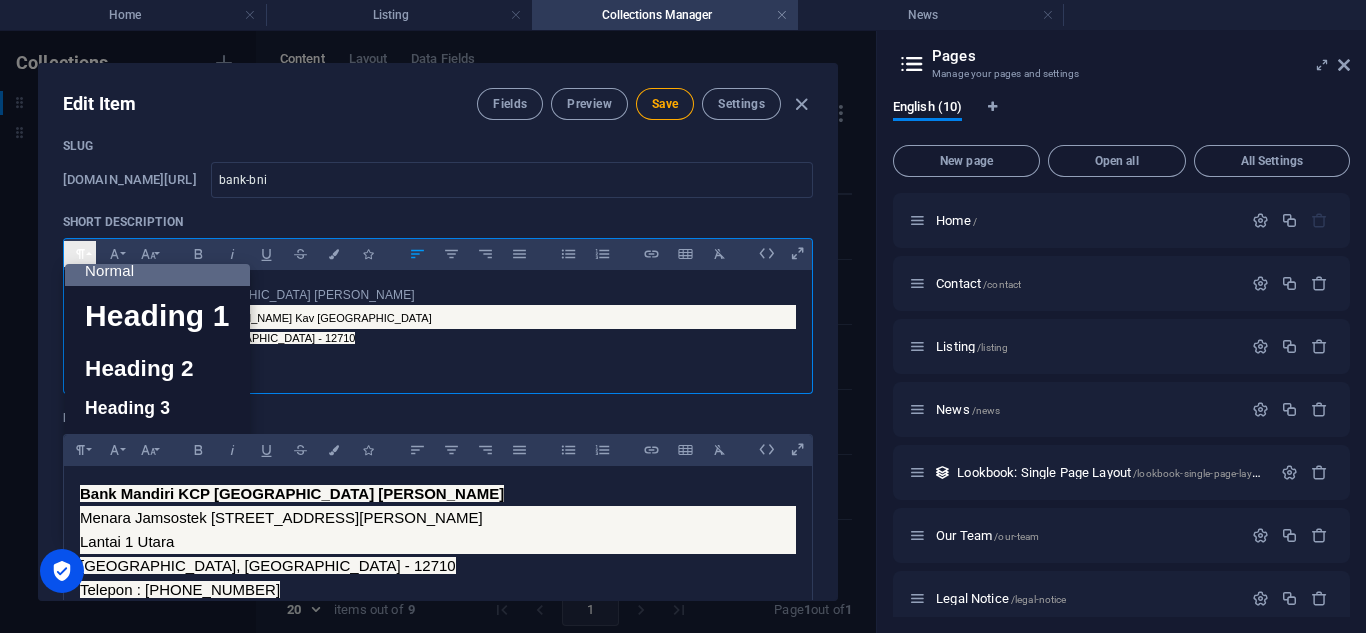 scroll, scrollTop: 16, scrollLeft: 0, axis: vertical 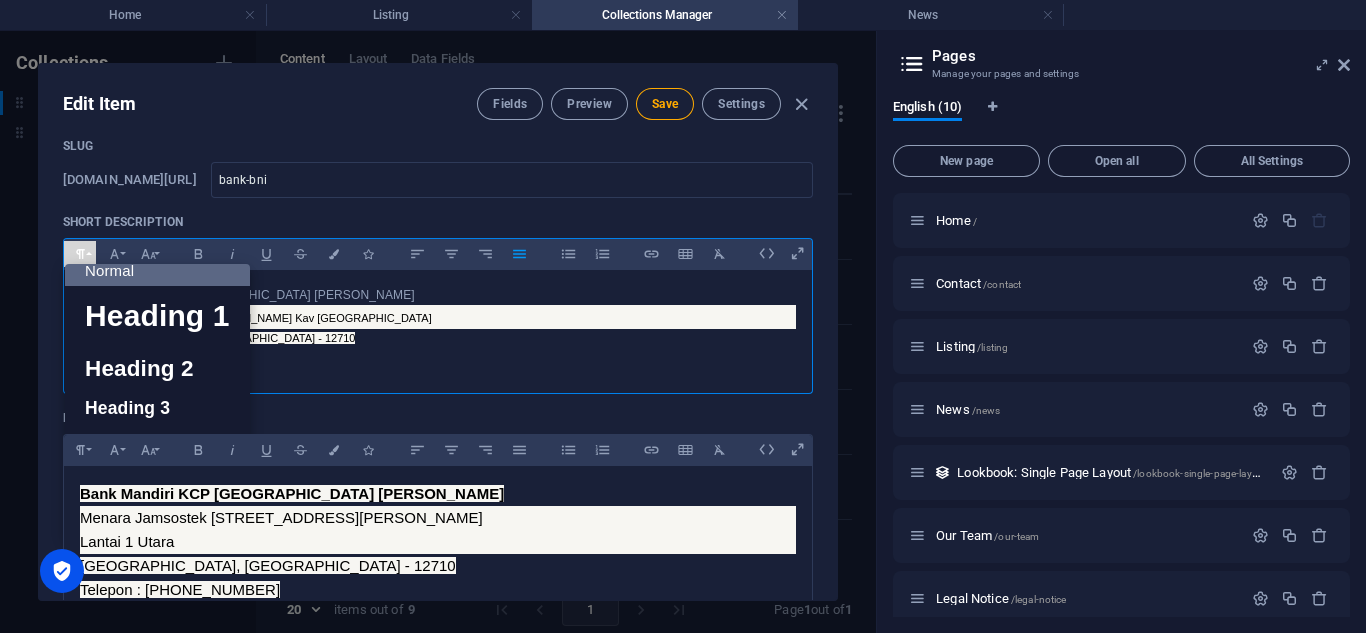 click on "Menara BPJamsostek Jl [PERSON_NAME] Kav [GEOGRAPHIC_DATA]" at bounding box center (256, 318) 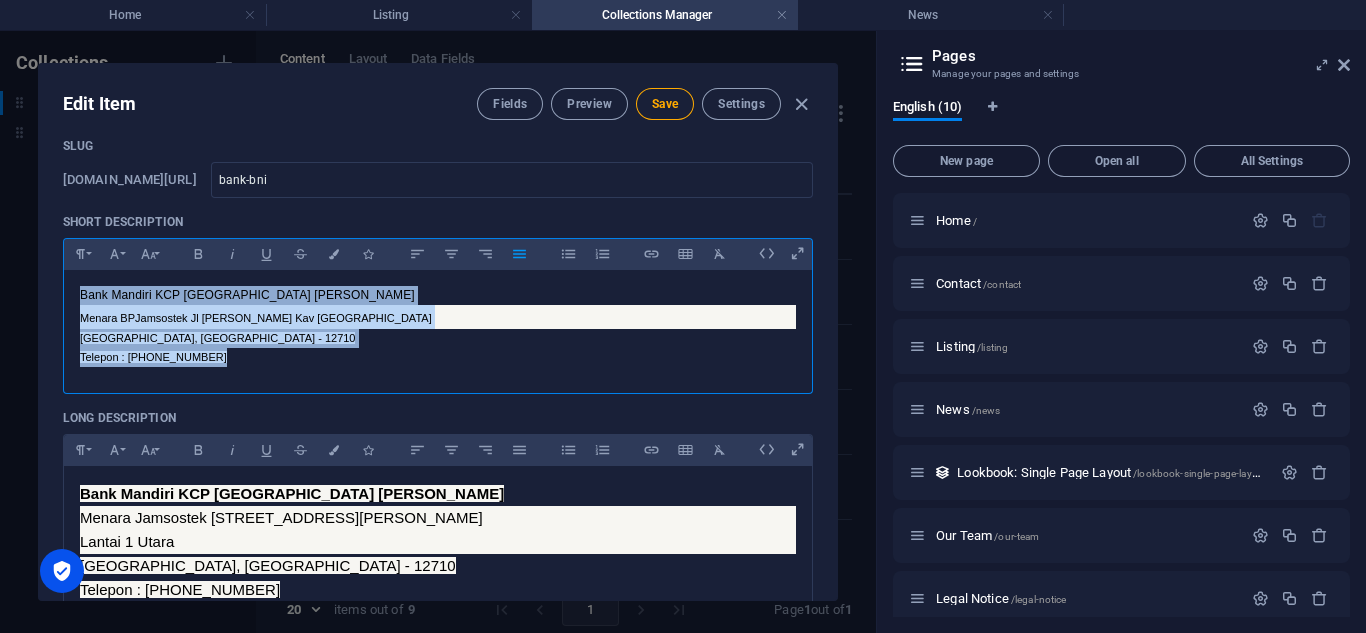 drag, startPoint x: 74, startPoint y: 296, endPoint x: 230, endPoint y: 358, distance: 167.869 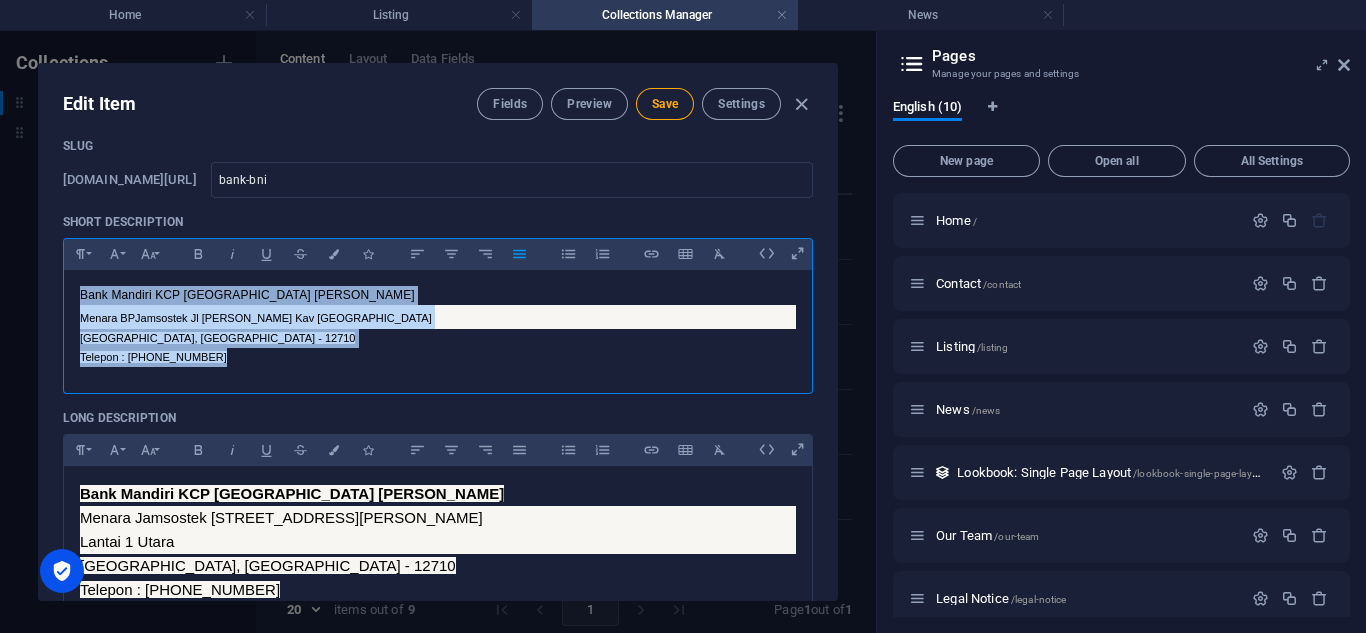 click on "Bank Mandiri KCP [GEOGRAPHIC_DATA] [PERSON_NAME] Menara BPJamsostek [STREET_ADDRESS][PERSON_NAME] Telepon : [PHONE_NUMBER]" at bounding box center (438, 327) 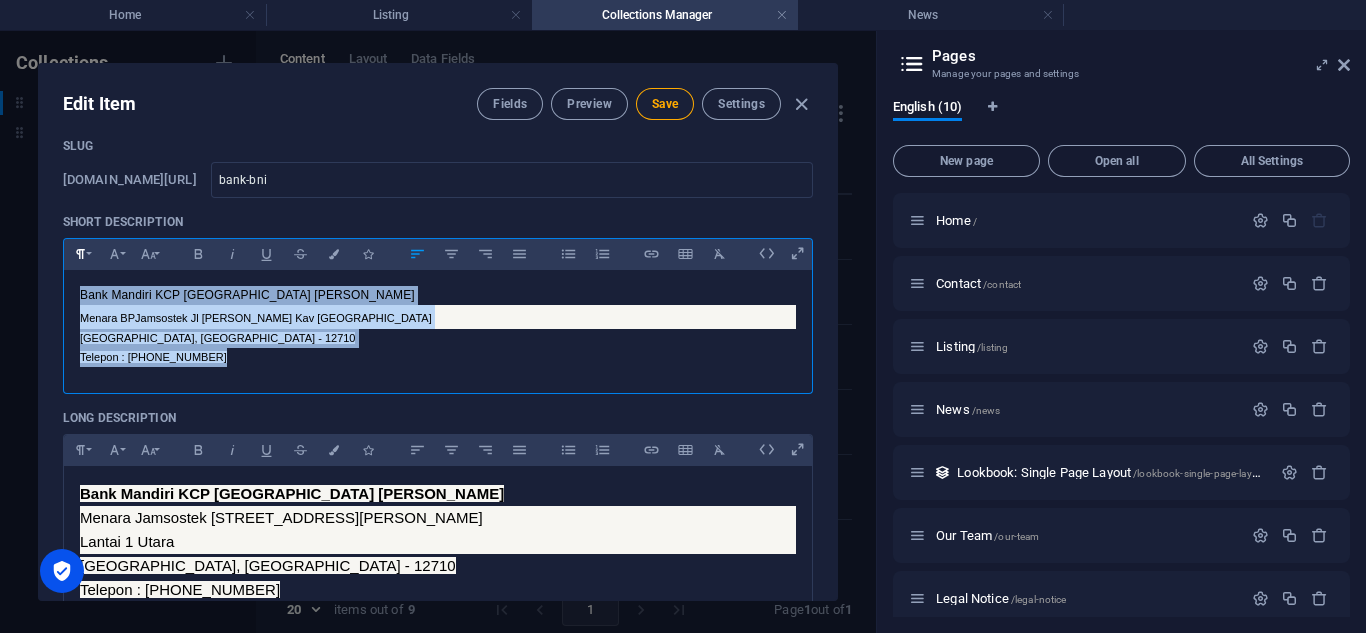 click 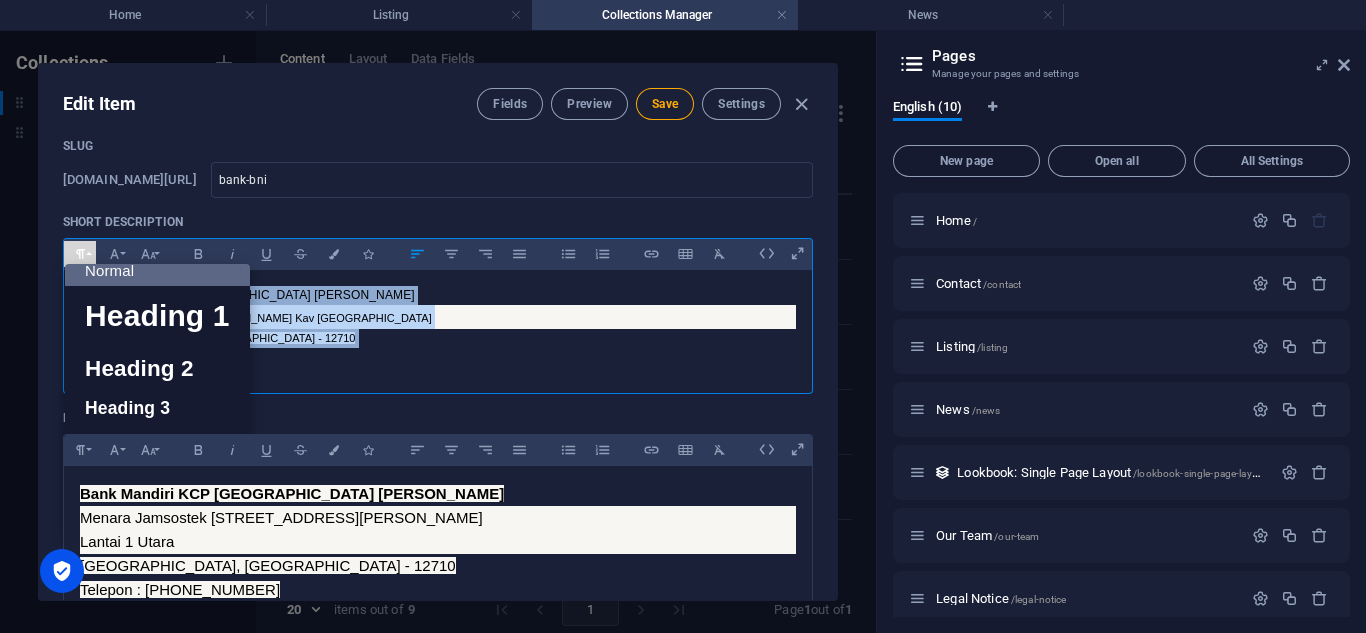 click on "Normal" at bounding box center (157, 271) 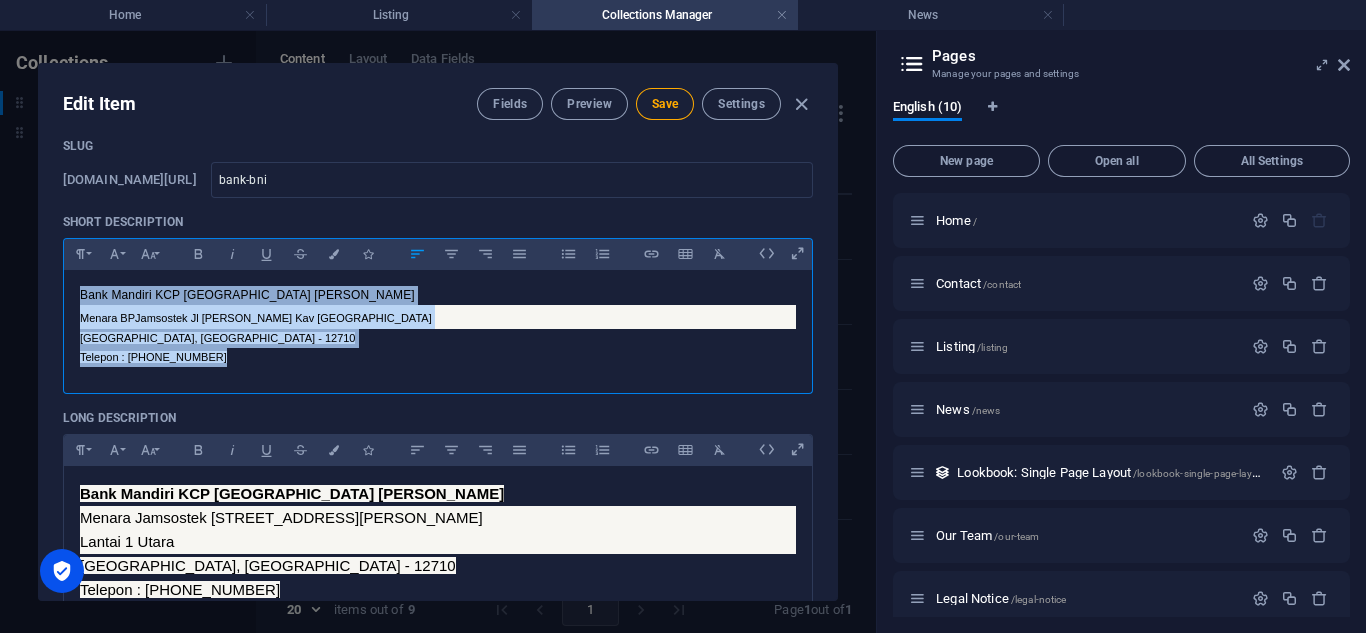 click on "Telepon : [PHONE_NUMBER]" at bounding box center (438, 357) 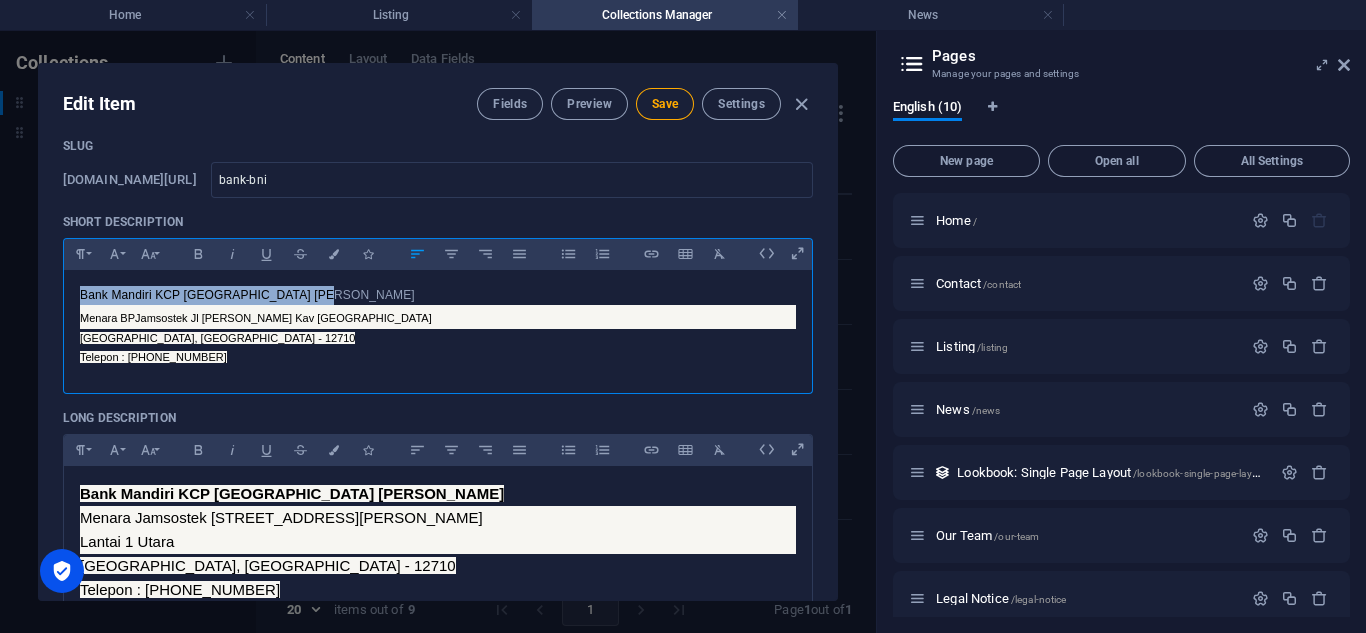drag, startPoint x: 80, startPoint y: 294, endPoint x: 314, endPoint y: 302, distance: 234.13672 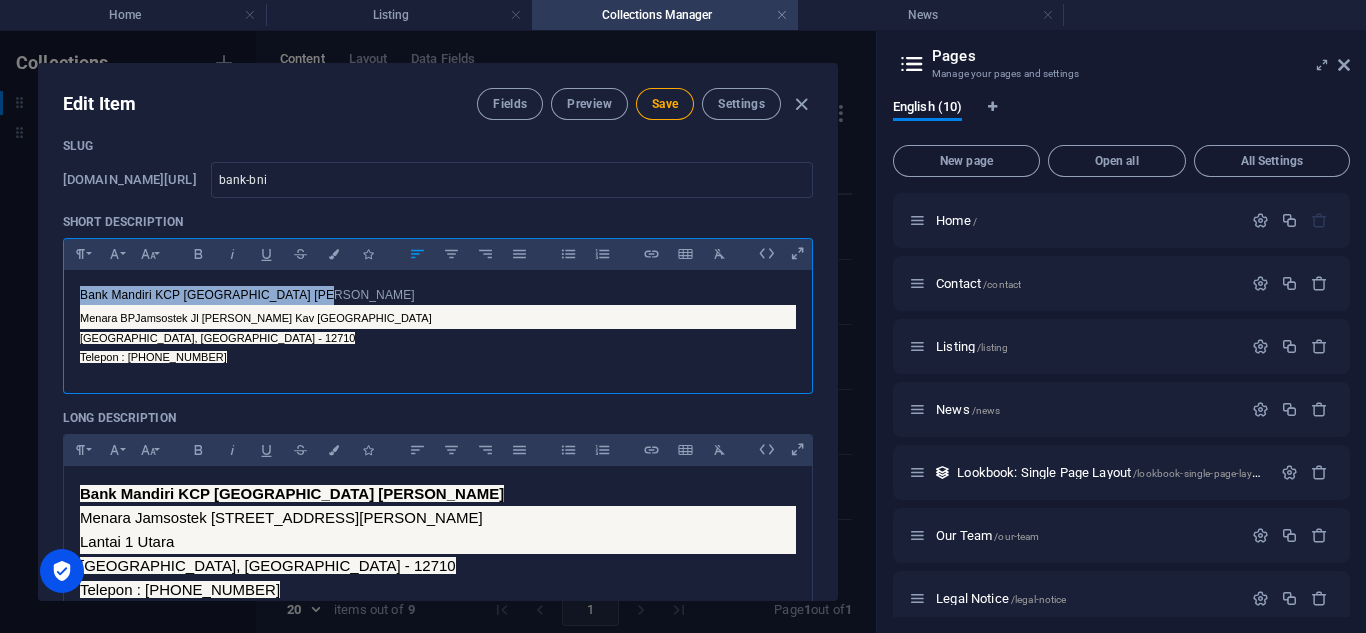 click on "Bank Mandiri KCP [GEOGRAPHIC_DATA] [PERSON_NAME]" at bounding box center (438, 295) 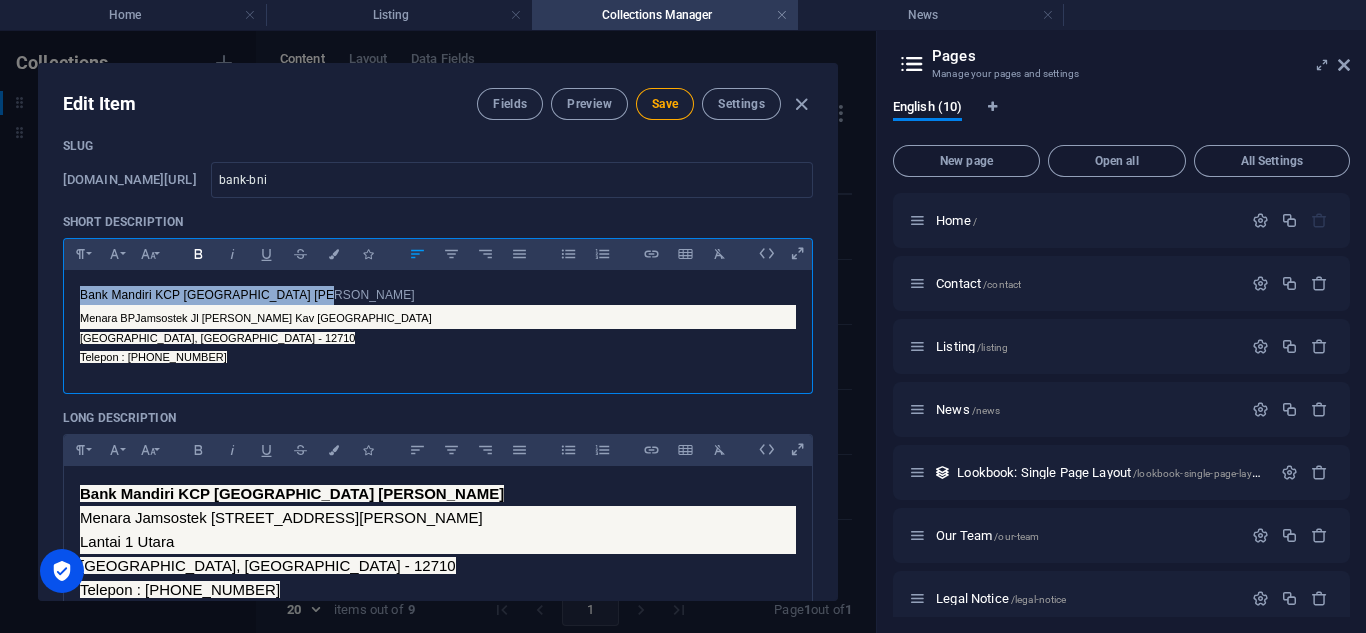 click 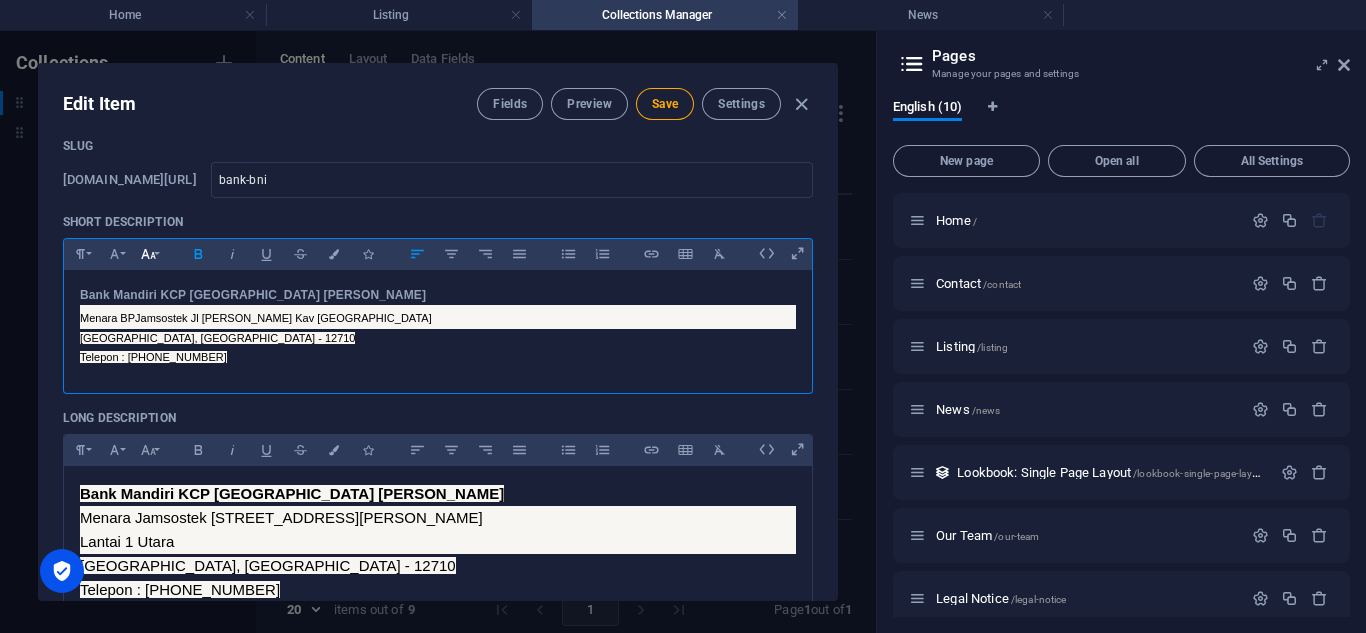 click on "Font Size" at bounding box center (148, 254) 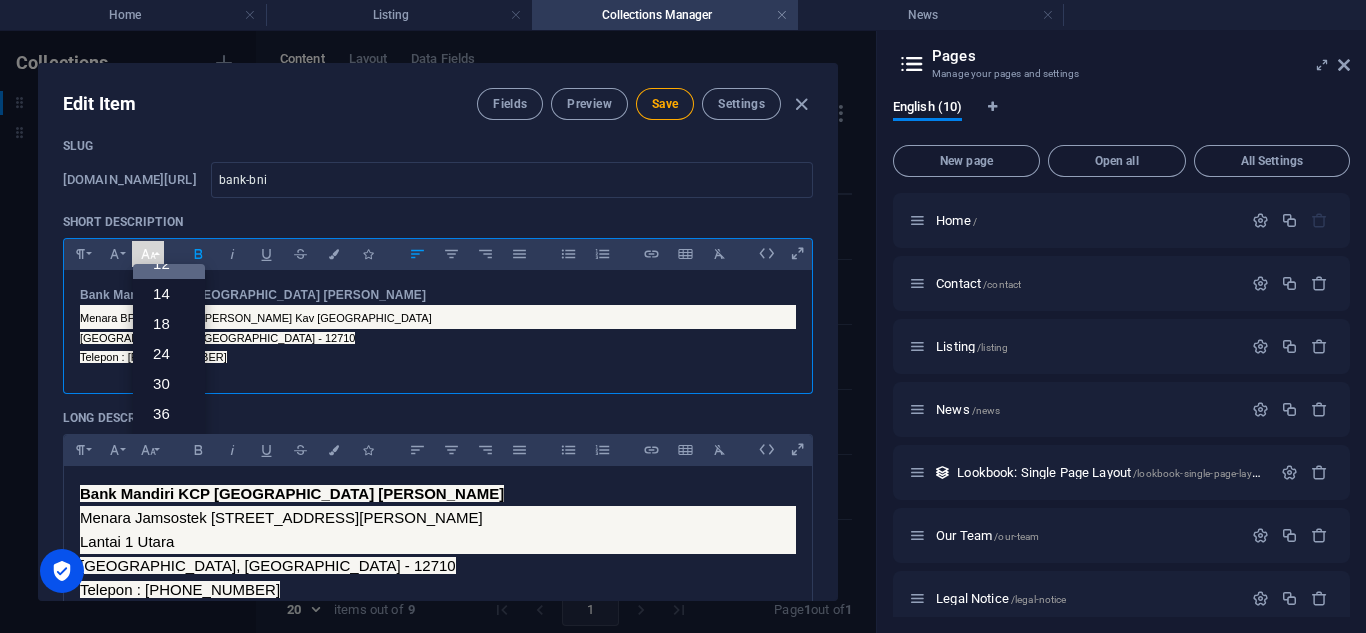 click on "12" at bounding box center [169, 264] 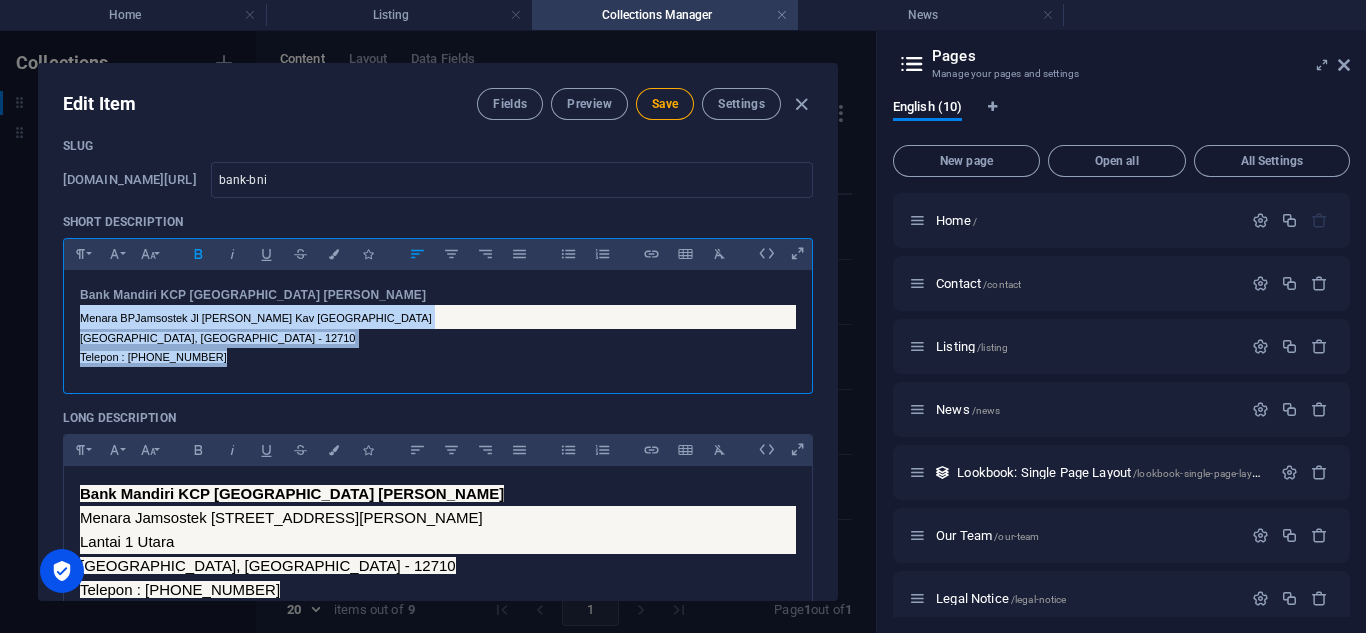 drag, startPoint x: 77, startPoint y: 319, endPoint x: 217, endPoint y: 363, distance: 146.7515 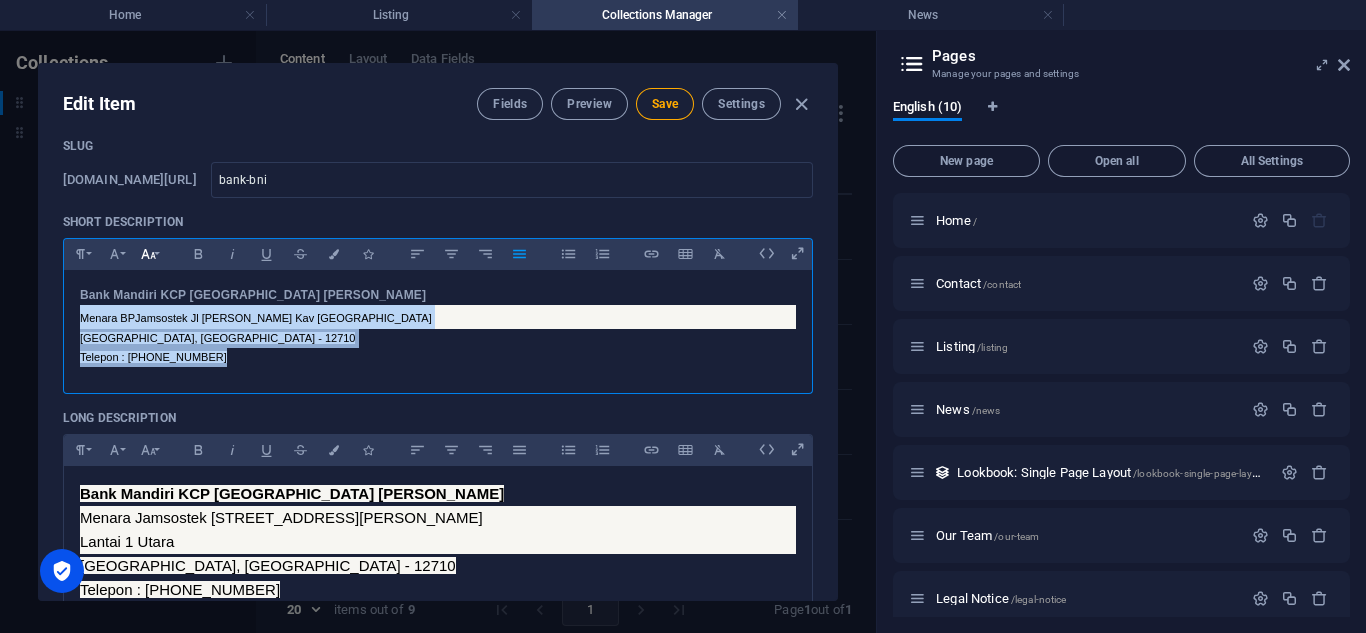 click 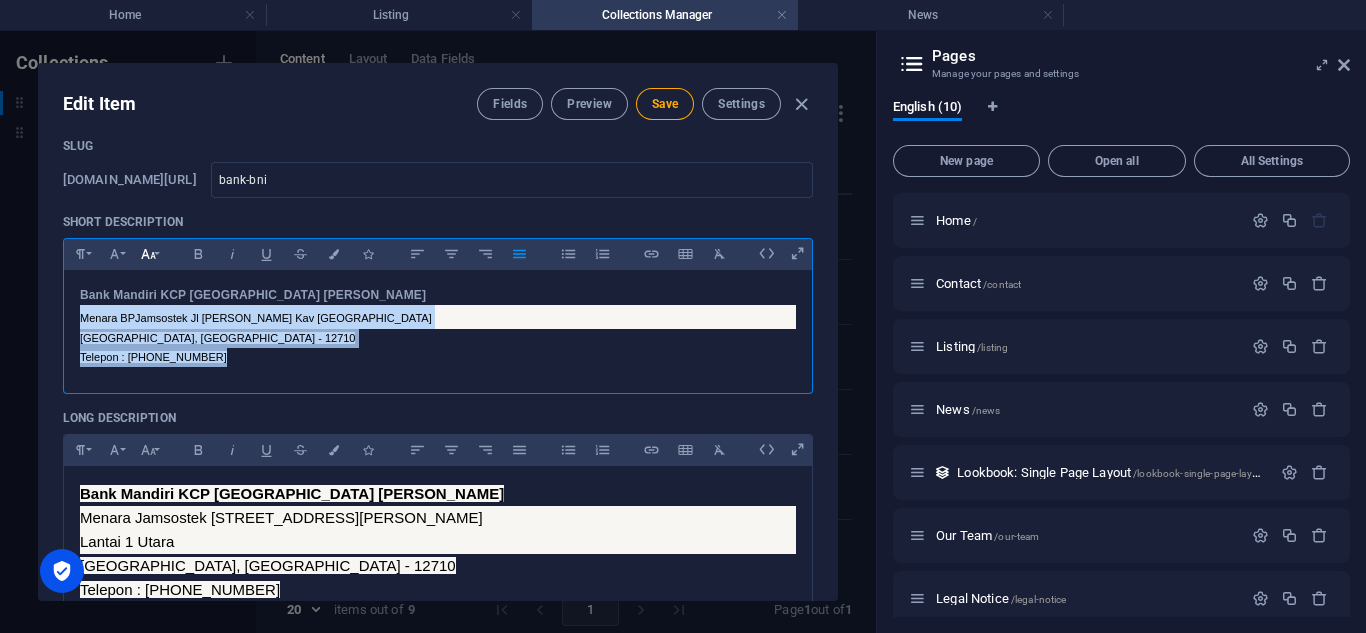 scroll, scrollTop: 113, scrollLeft: 0, axis: vertical 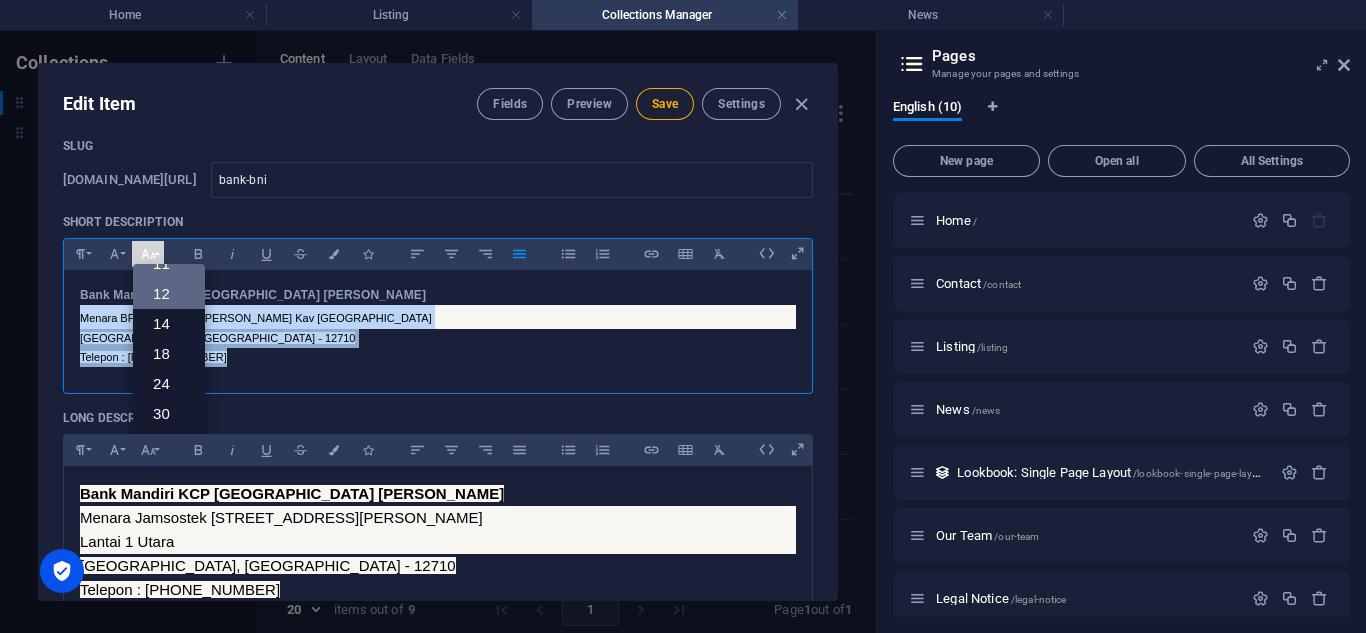 click on "12" at bounding box center (169, 294) 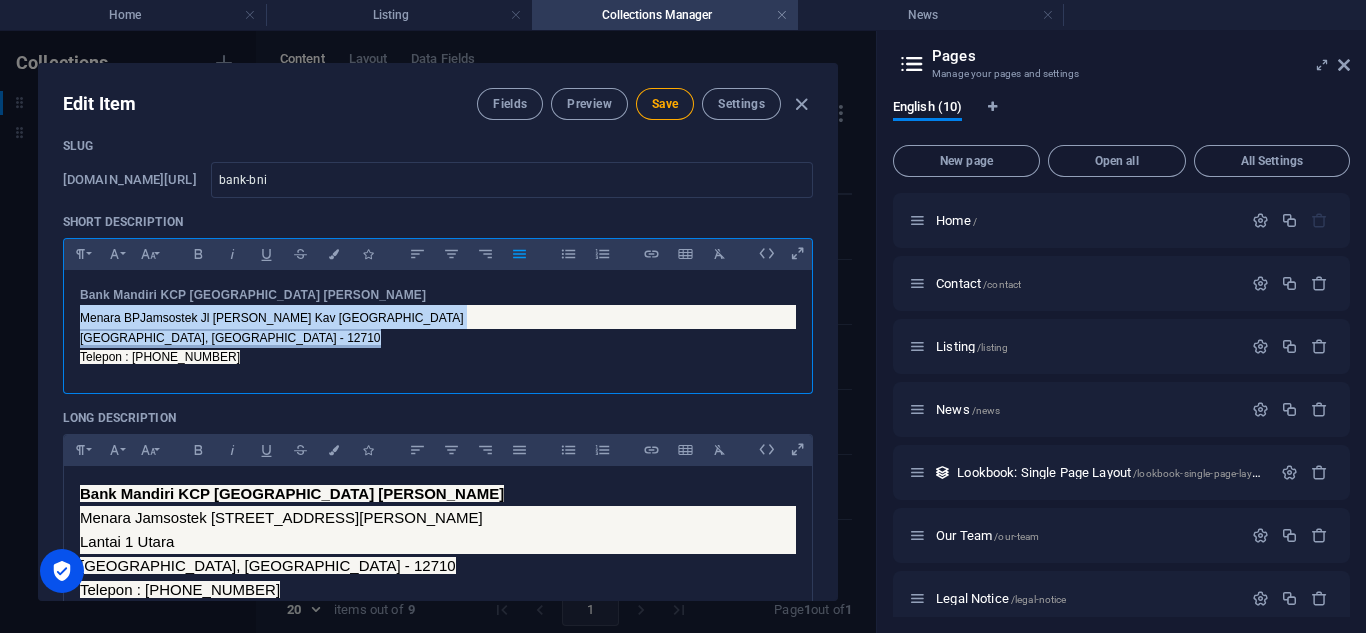 click on "Bank Mandiri KCP [GEOGRAPHIC_DATA] [PERSON_NAME] Menara BPJamsostek [STREET_ADDRESS][PERSON_NAME] Telepon : [PHONE_NUMBER]" at bounding box center [438, 327] 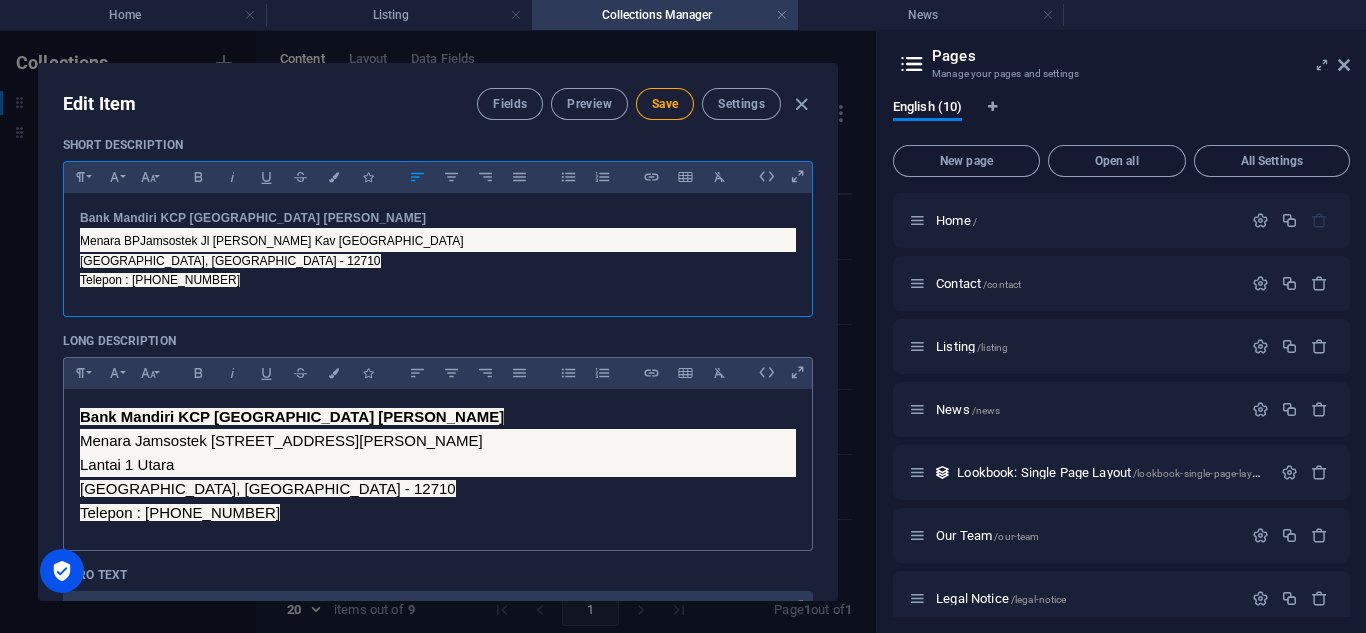 scroll, scrollTop: 169, scrollLeft: 0, axis: vertical 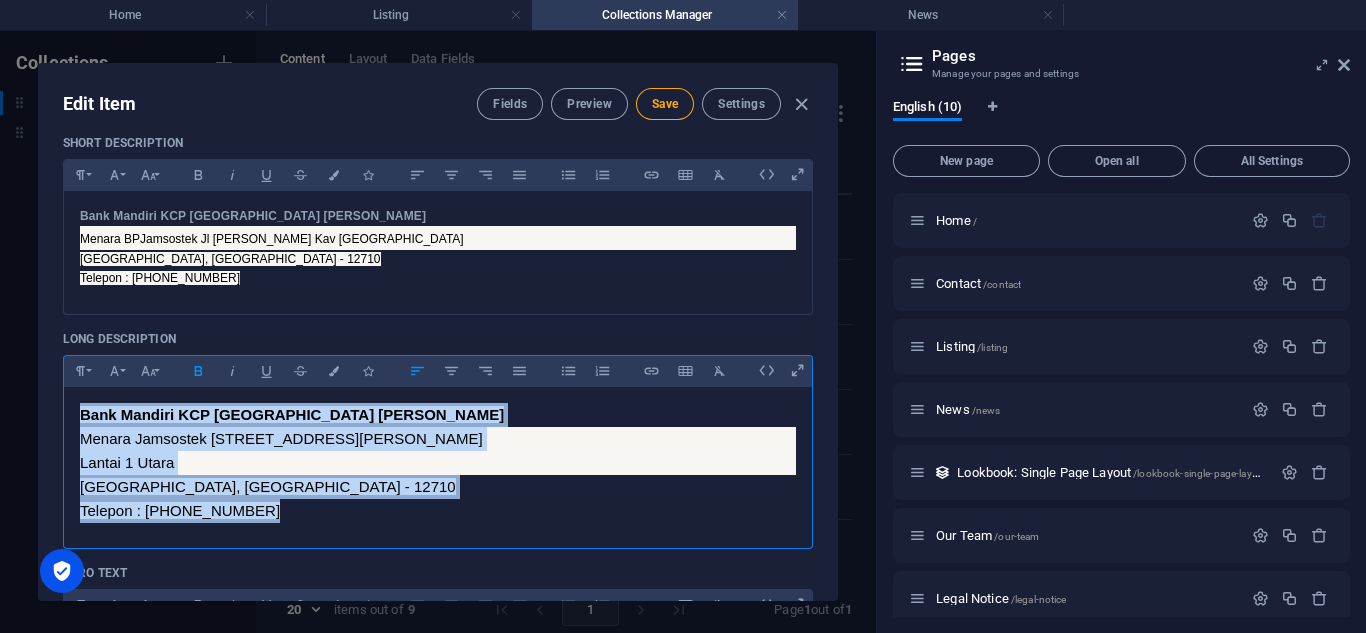 drag, startPoint x: 76, startPoint y: 416, endPoint x: 303, endPoint y: 525, distance: 251.81342 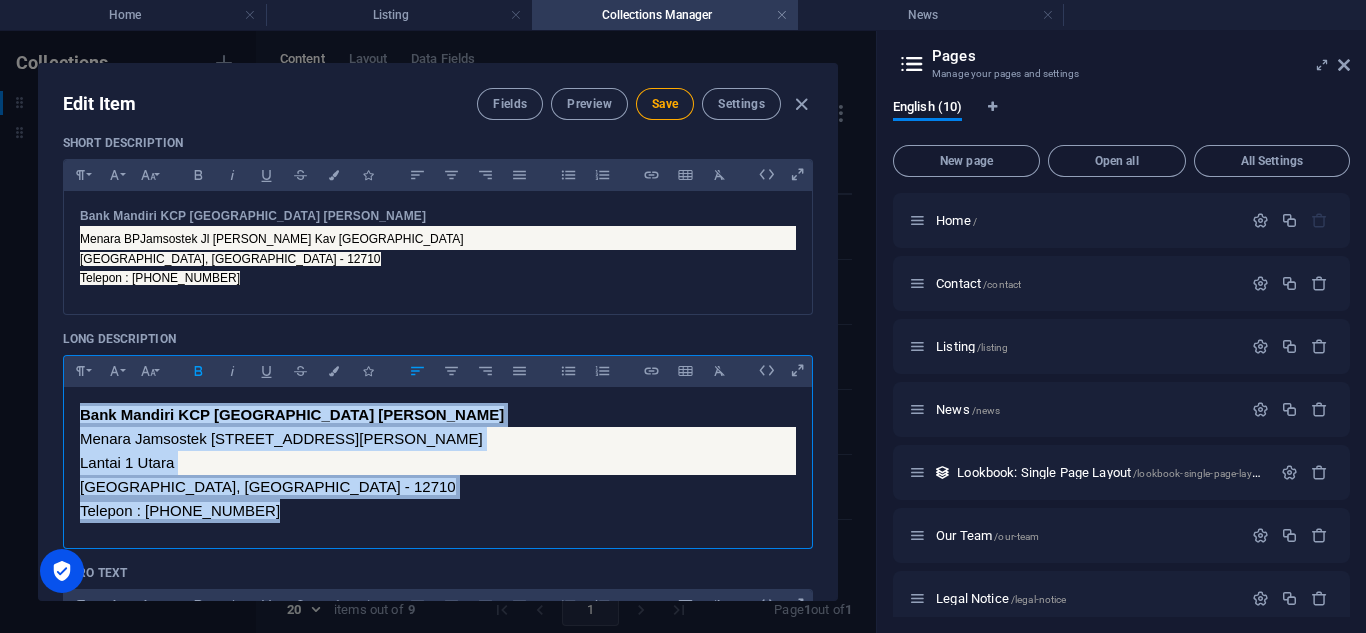 click on "Bank Mandiri KCP [GEOGRAPHIC_DATA] [PERSON_NAME] Menara Jamsostek [STREET_ADDRESS][PERSON_NAME] Telepon : [PHONE_NUMBER]" at bounding box center [438, 463] 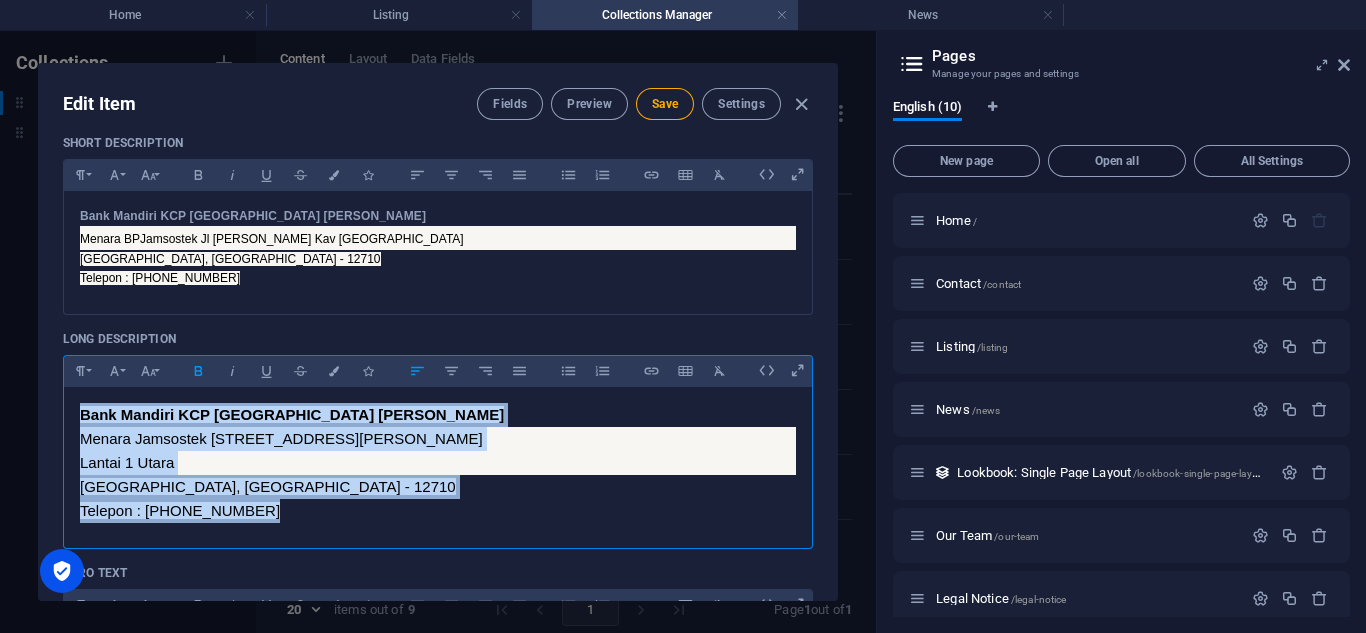click on "Menara Jamsostek [STREET_ADDRESS][PERSON_NAME]" at bounding box center (438, 439) 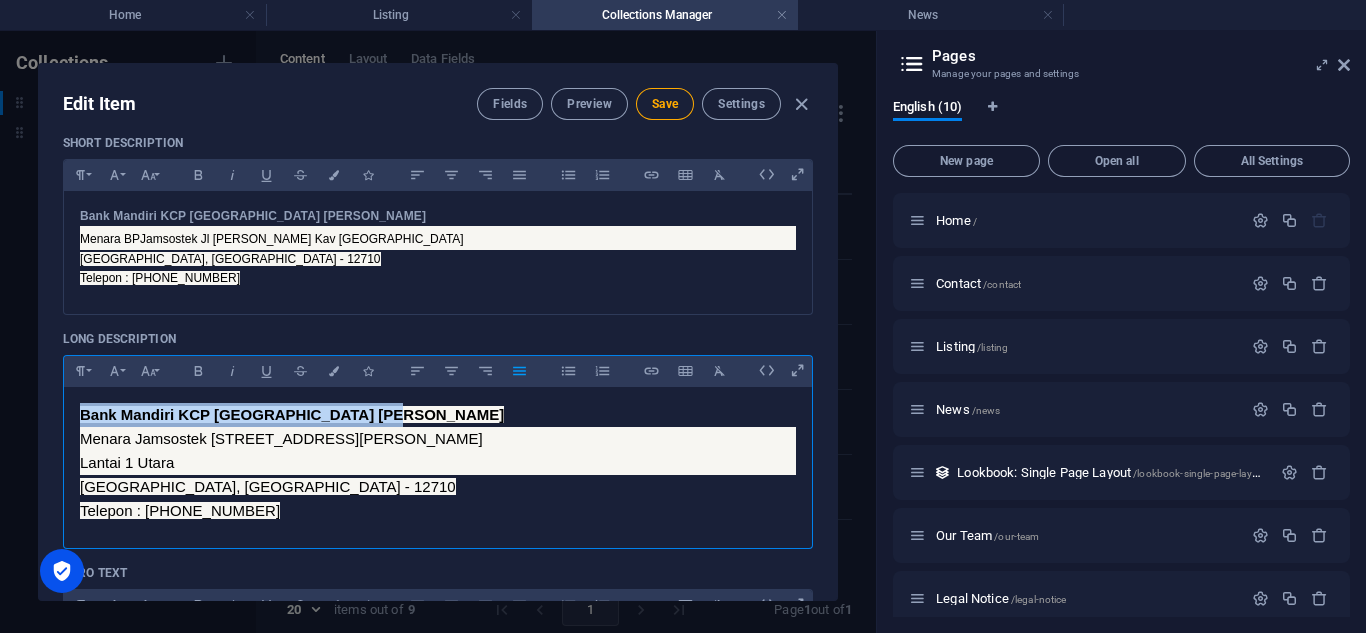 drag, startPoint x: 79, startPoint y: 409, endPoint x: 441, endPoint y: 411, distance: 362.00552 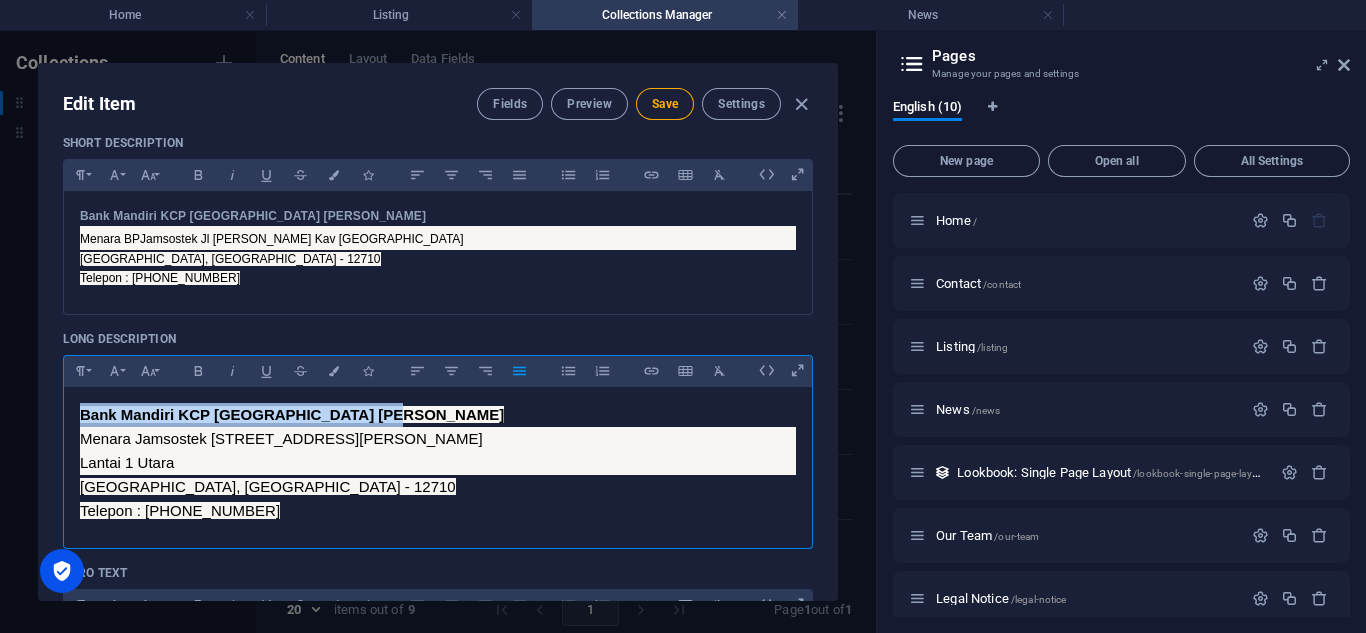 click on "Bank Mandiri KCP [GEOGRAPHIC_DATA] [PERSON_NAME]" at bounding box center (438, 415) 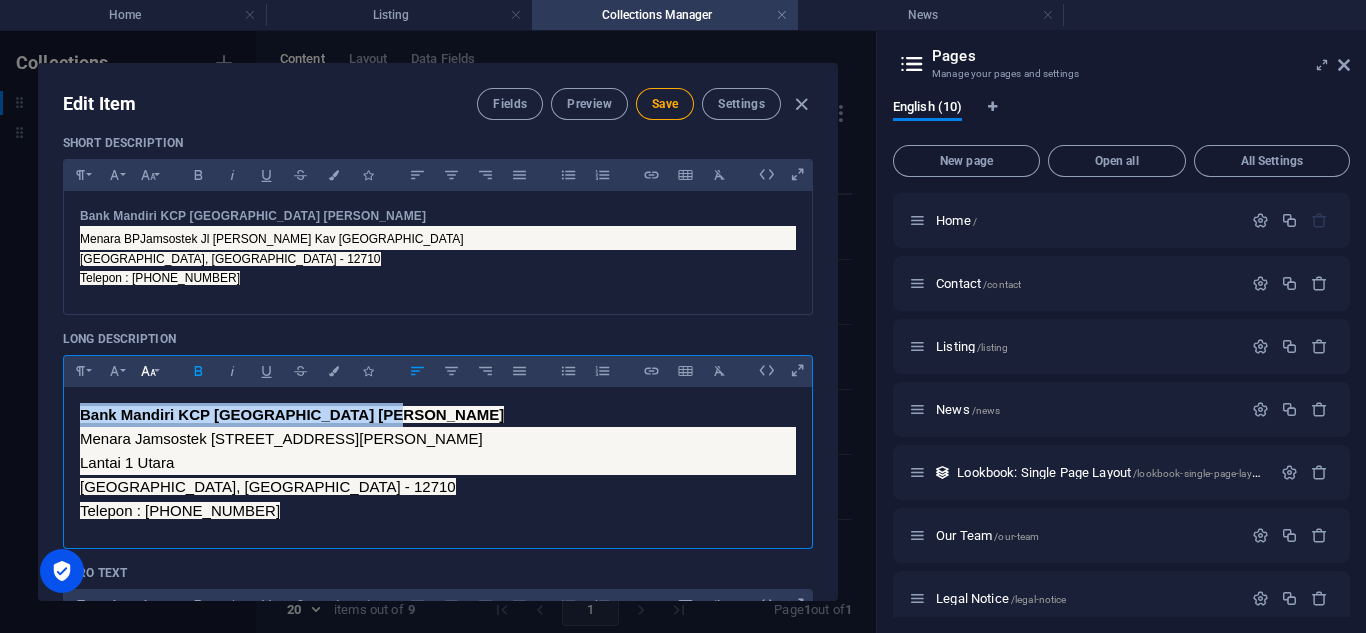 click 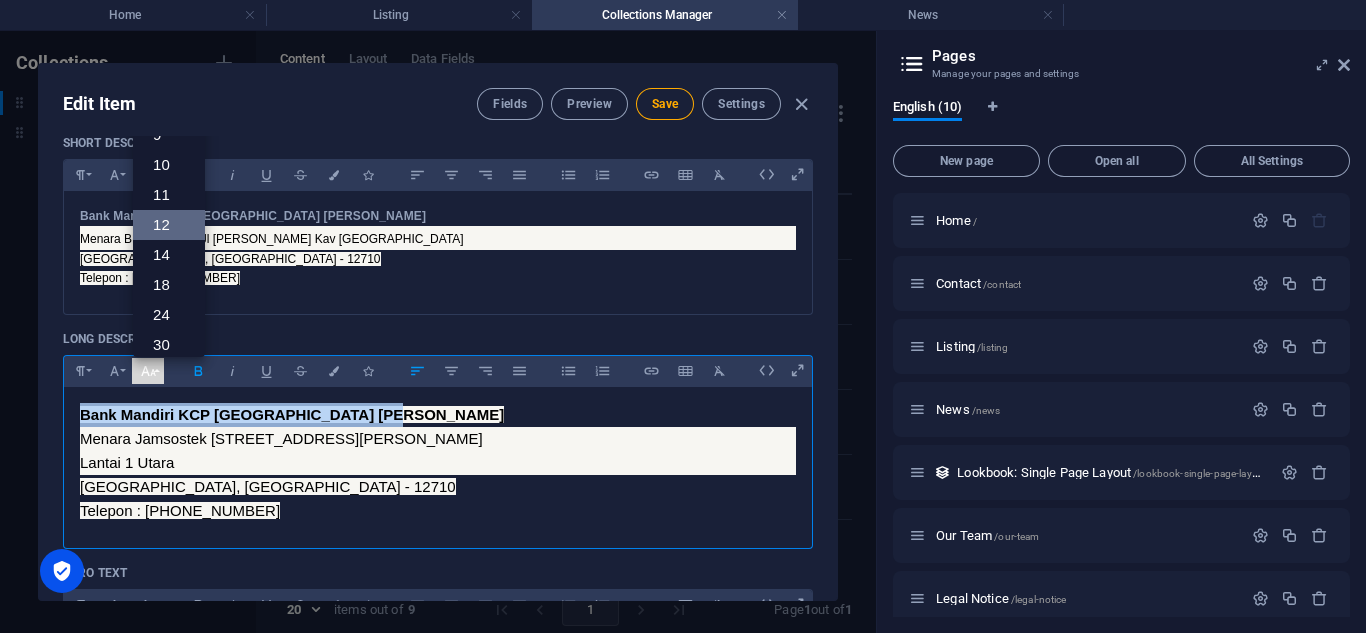 click on "12" at bounding box center [169, 225] 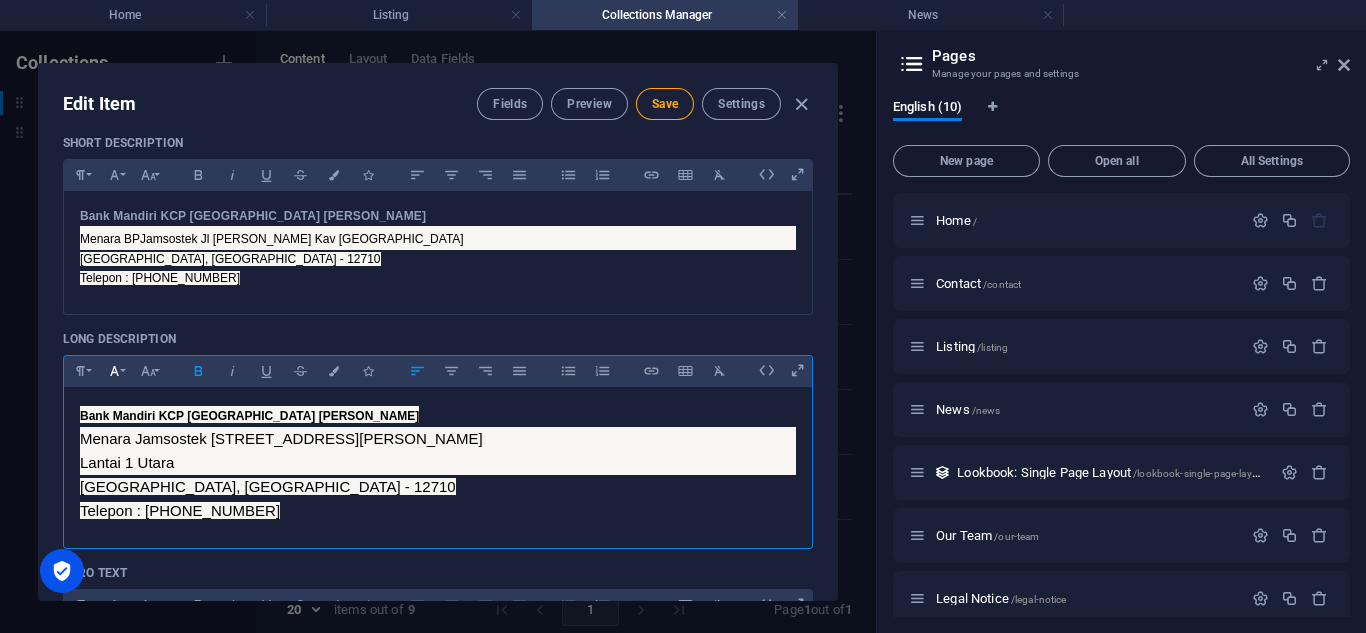 click on "Font Family" at bounding box center [114, 371] 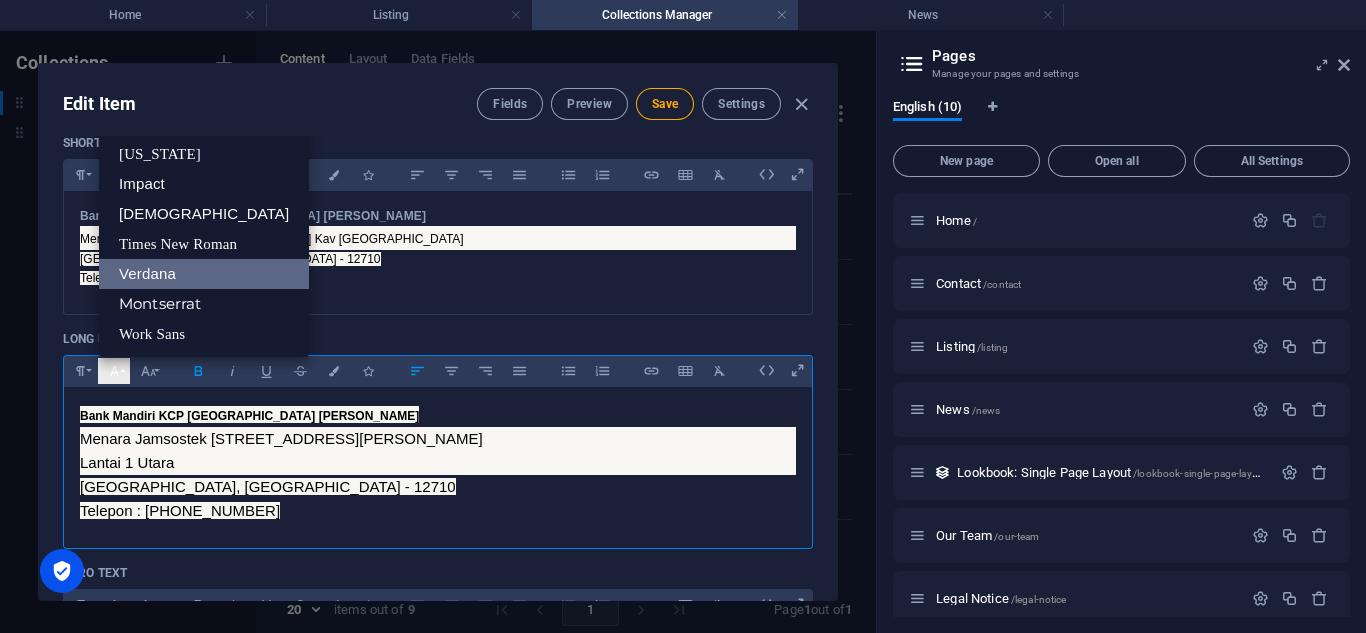 scroll, scrollTop: 0, scrollLeft: 0, axis: both 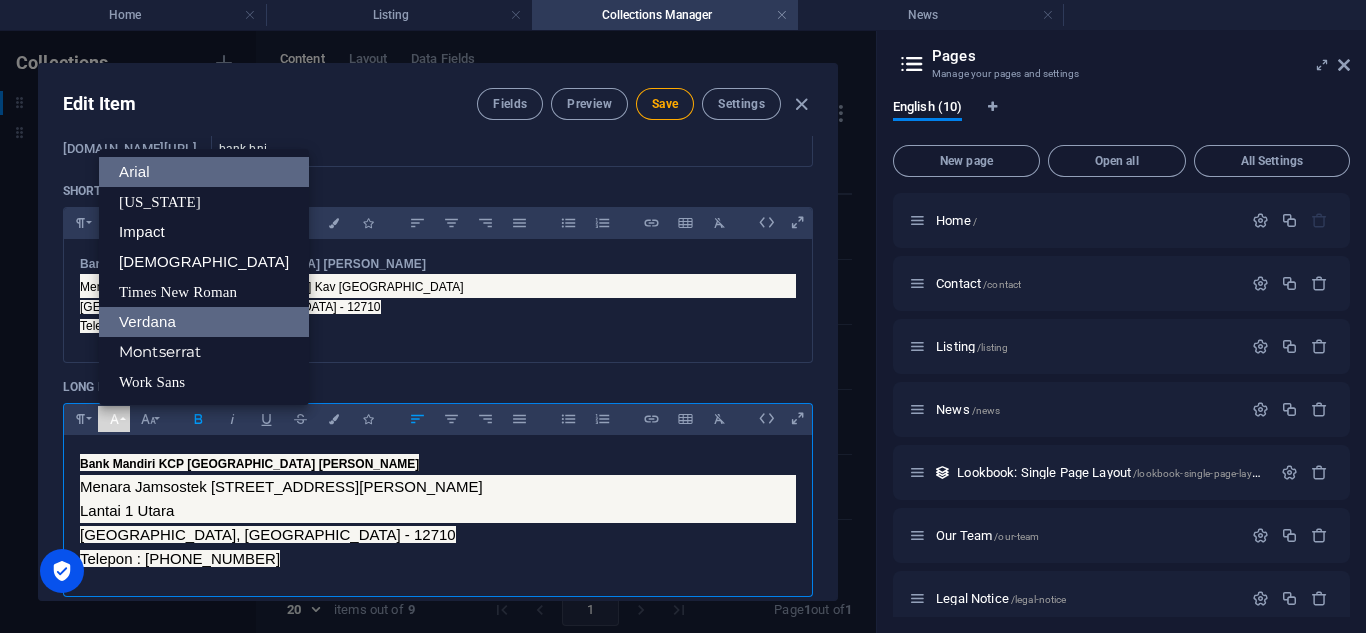 click on "Arial" at bounding box center [204, 172] 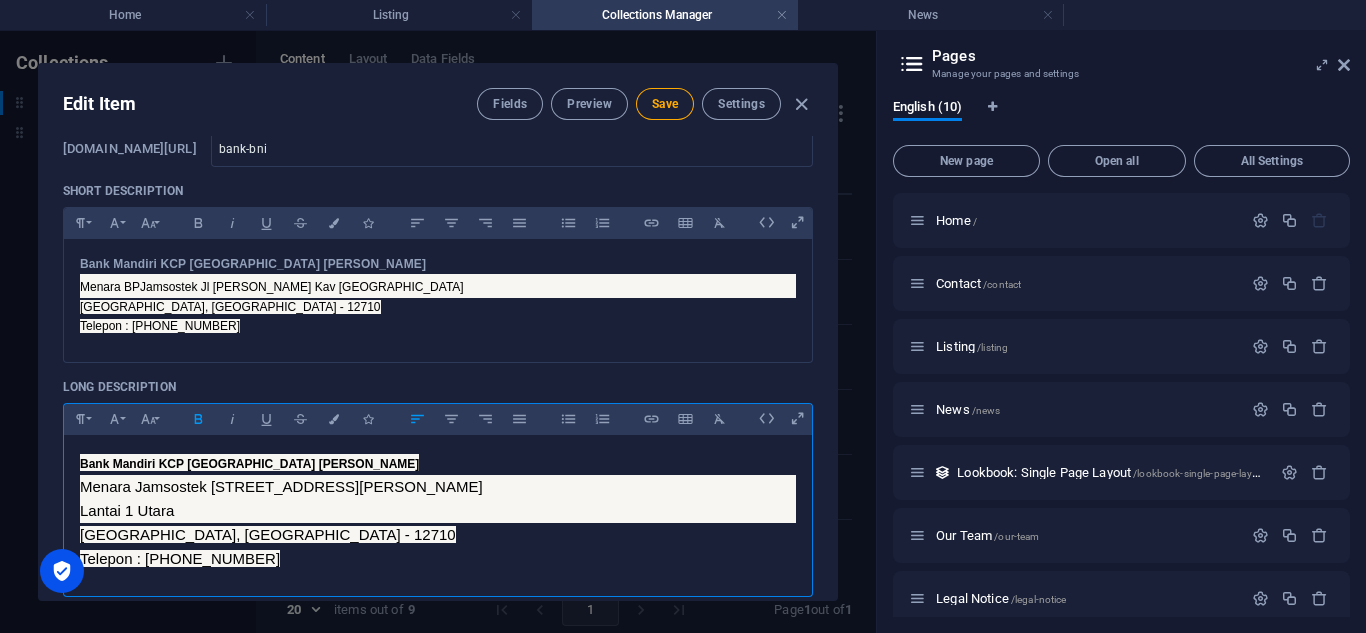 click on "Menara Jamsostek [STREET_ADDRESS][PERSON_NAME]" at bounding box center (438, 487) 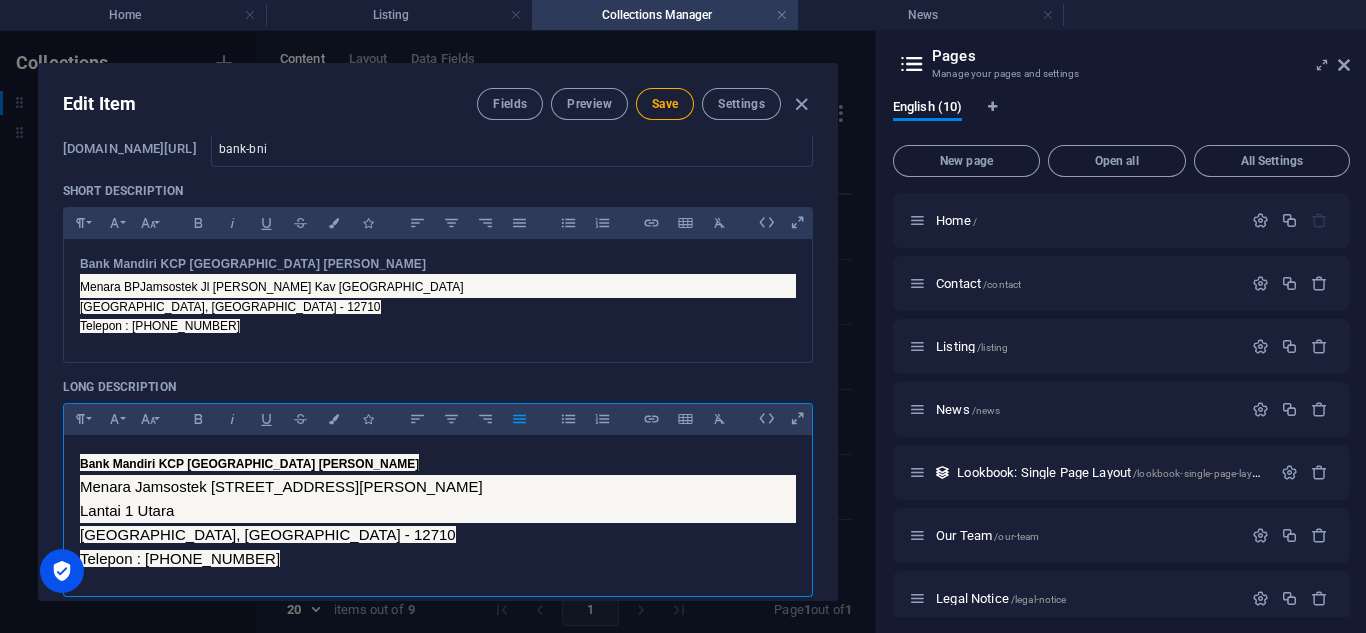 click on "Lantai 1 Utara" at bounding box center [438, 511] 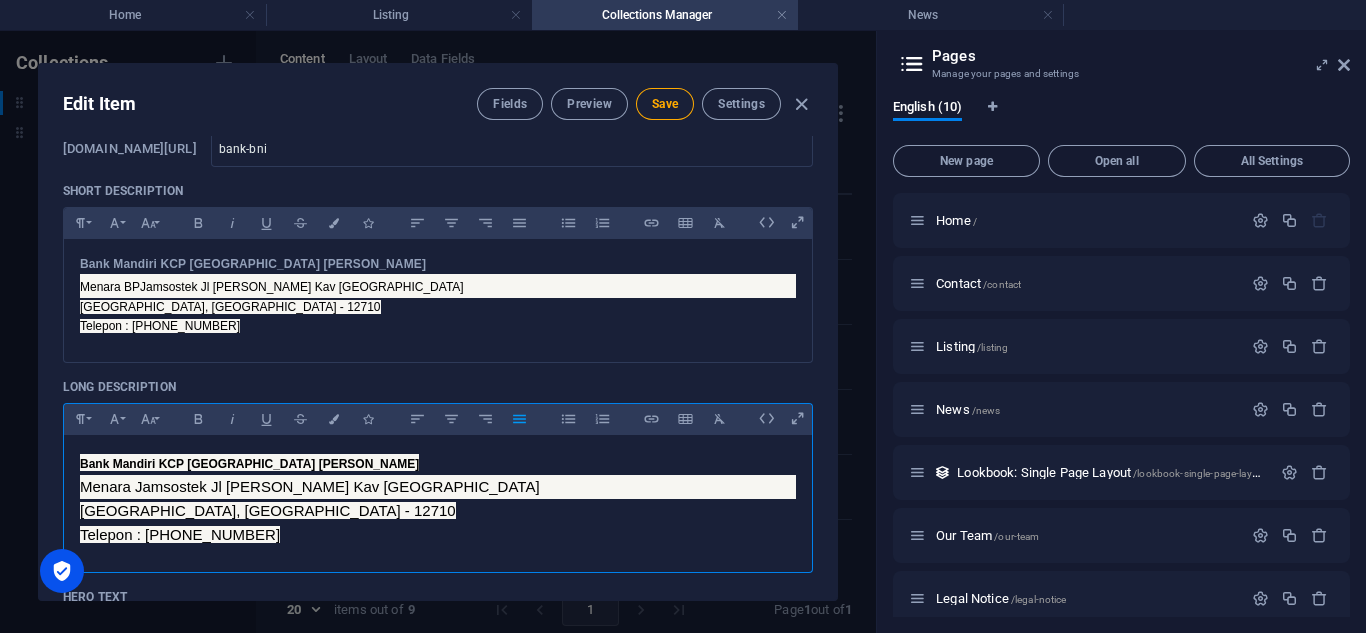type 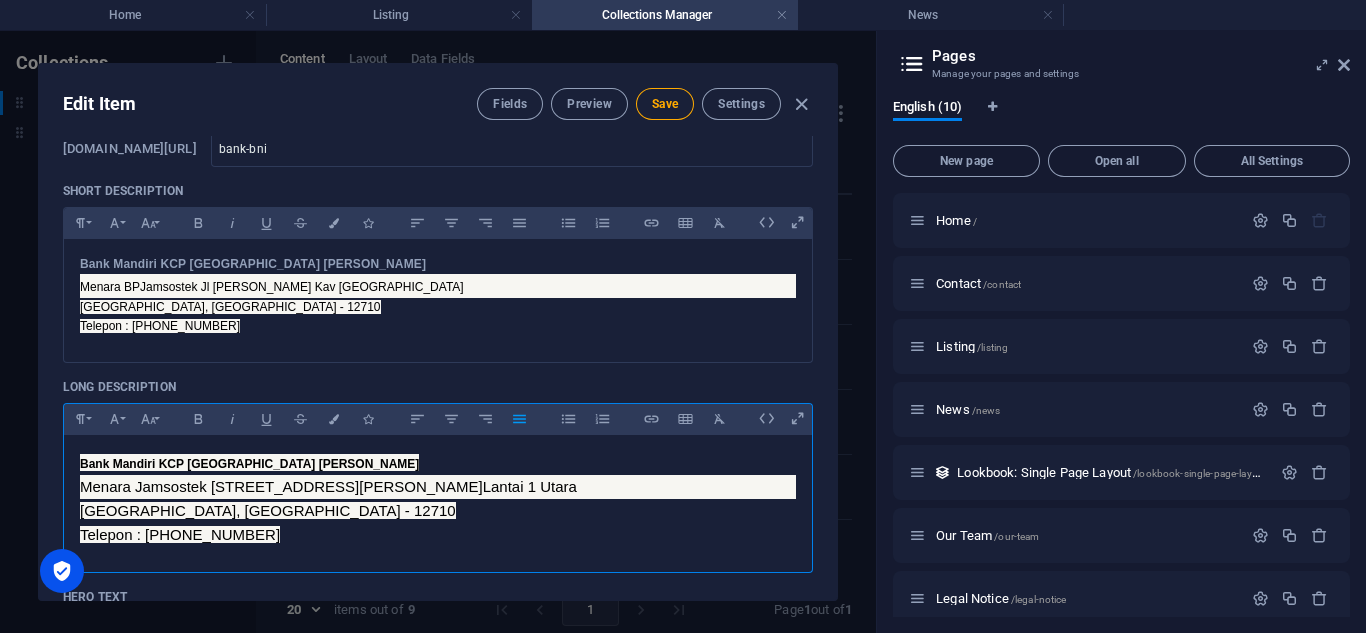 click on "Menara Jamsostek Jl [PERSON_NAME] Kav [GEOGRAPHIC_DATA]" at bounding box center [438, 487] 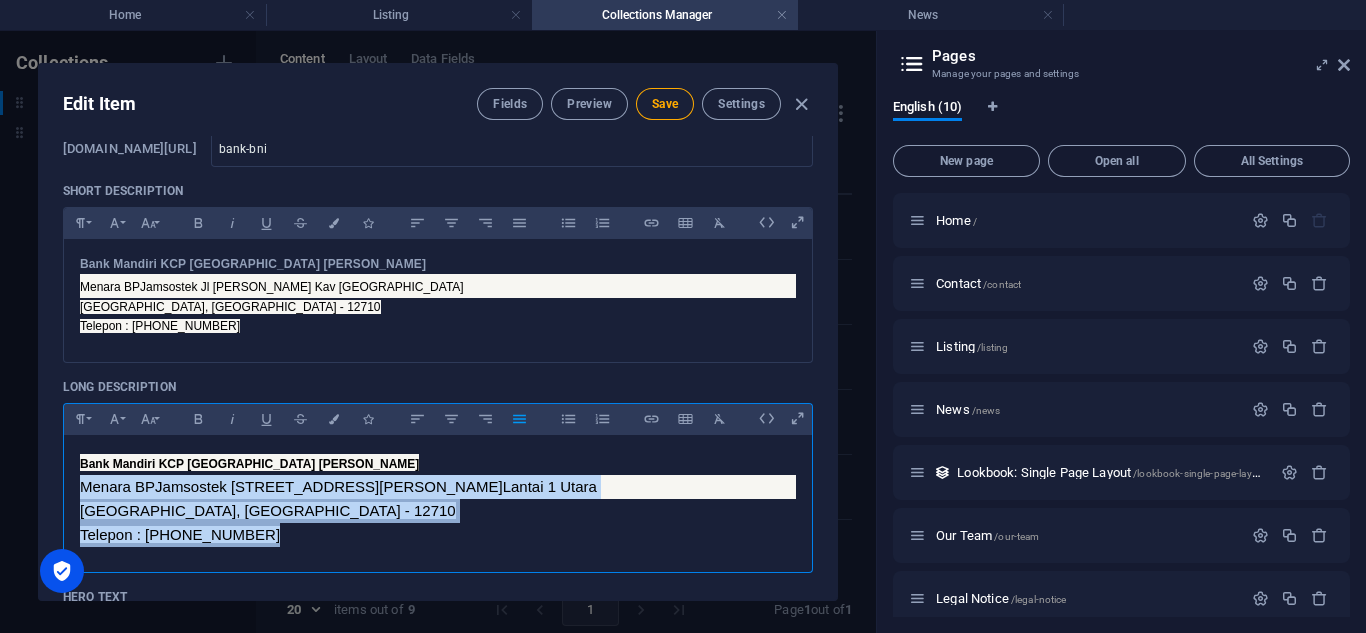 drag, startPoint x: 81, startPoint y: 488, endPoint x: 300, endPoint y: 543, distance: 225.8008 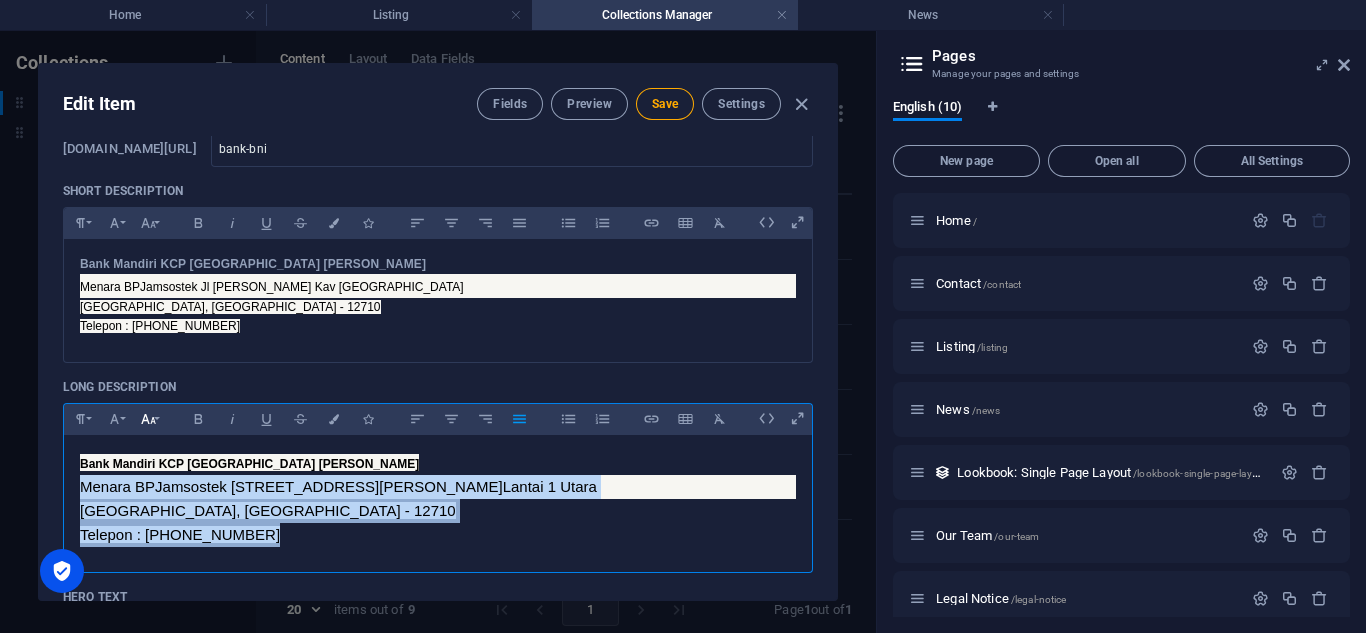 click 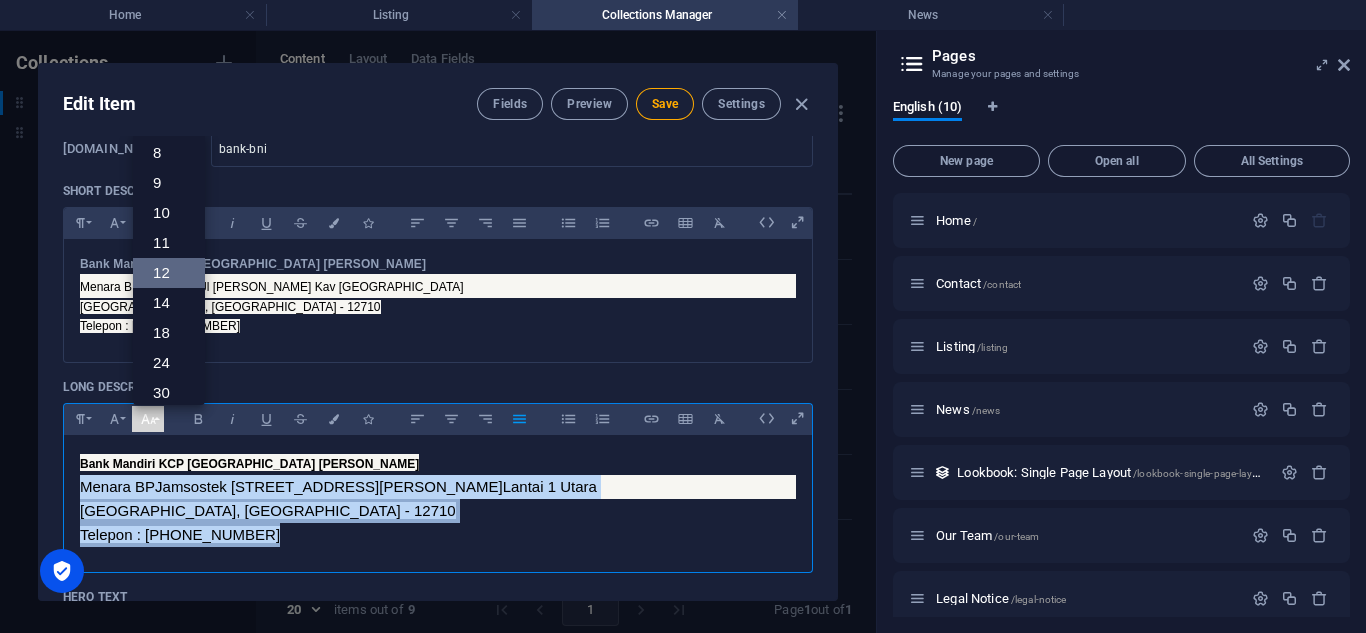 click on "12" at bounding box center (169, 273) 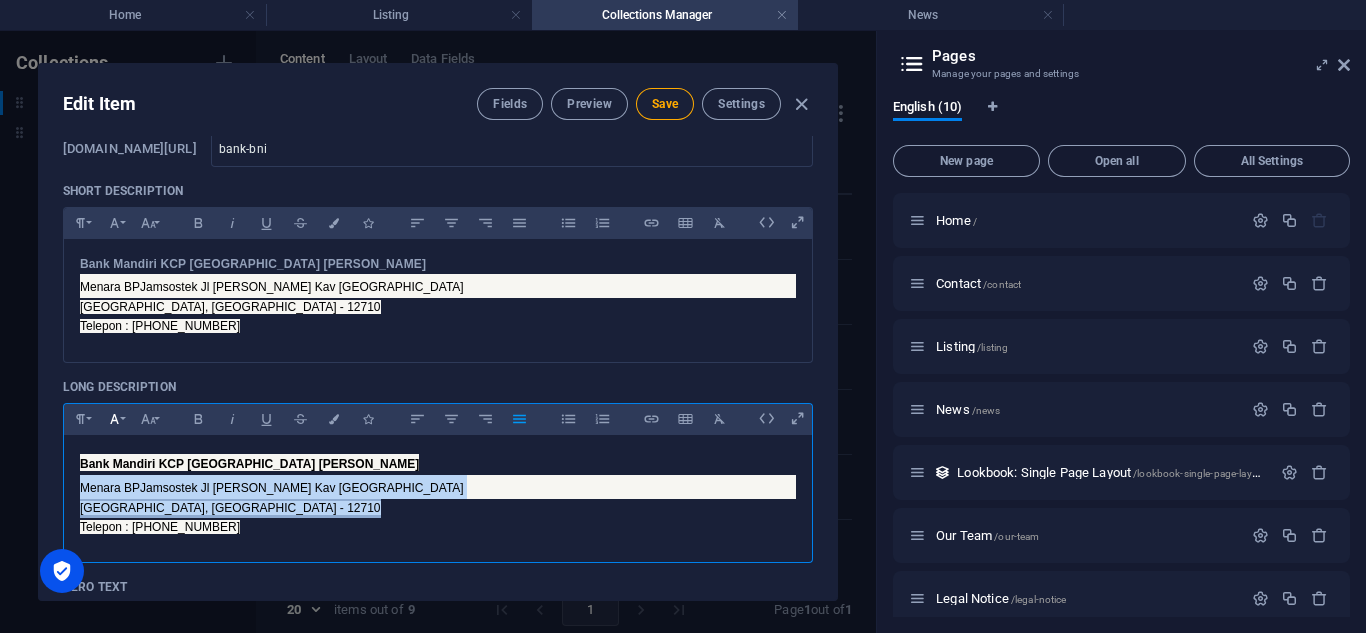 click 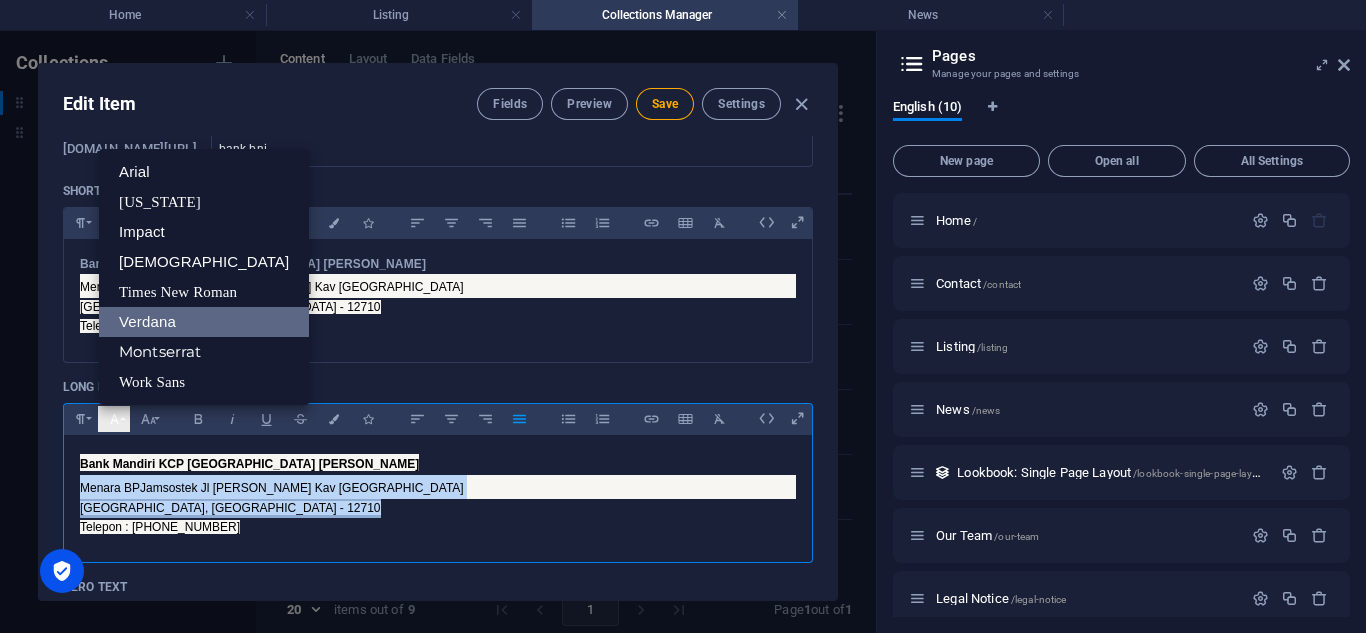 scroll, scrollTop: 0, scrollLeft: 0, axis: both 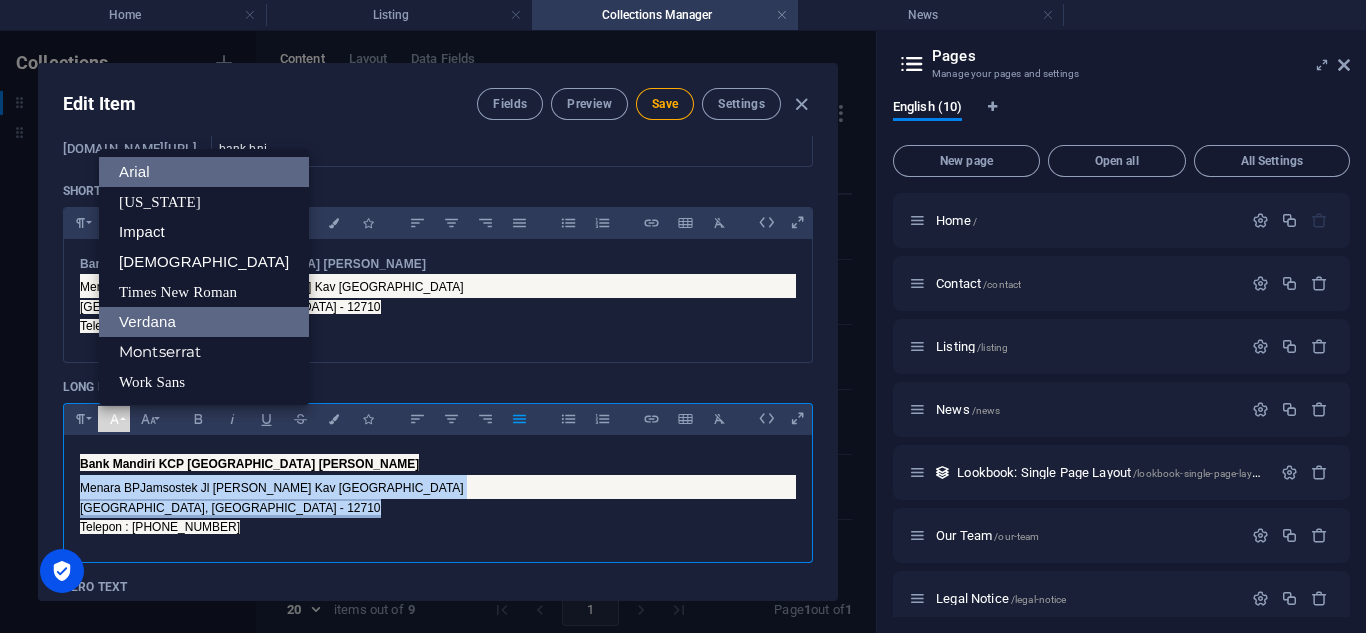 click on "Arial" at bounding box center [204, 172] 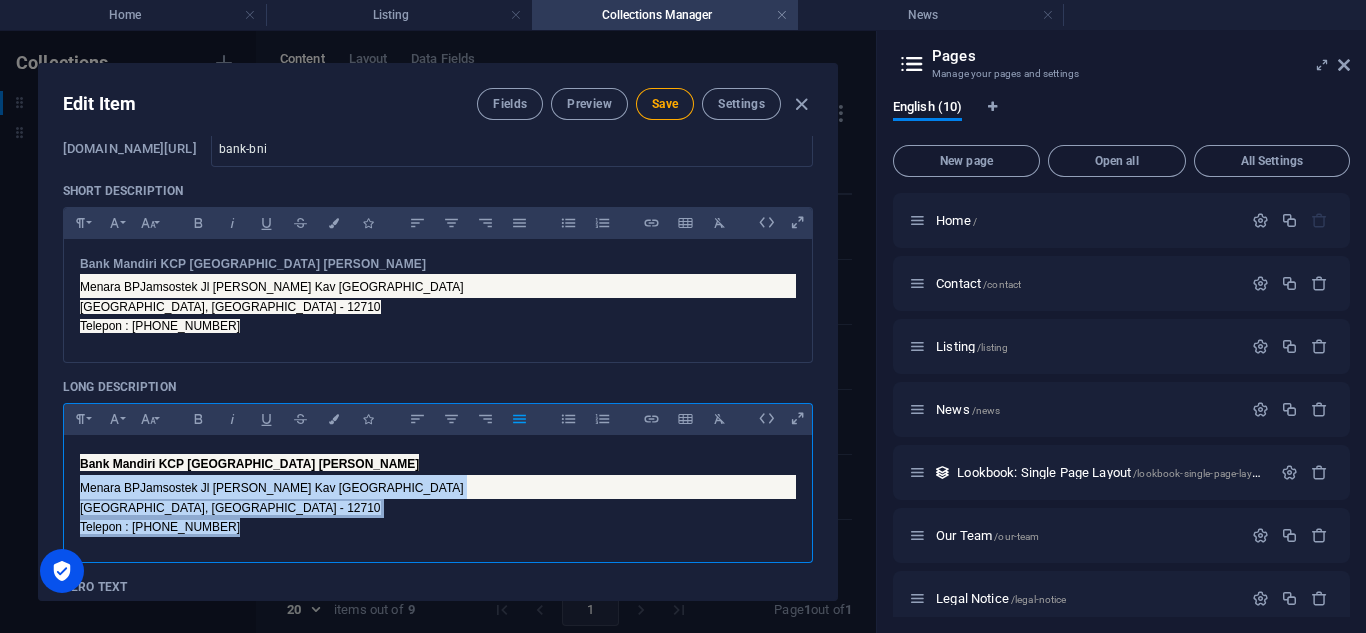 click on "Menara BPJamsostek Jl [PERSON_NAME] Kav [GEOGRAPHIC_DATA]" at bounding box center [438, 487] 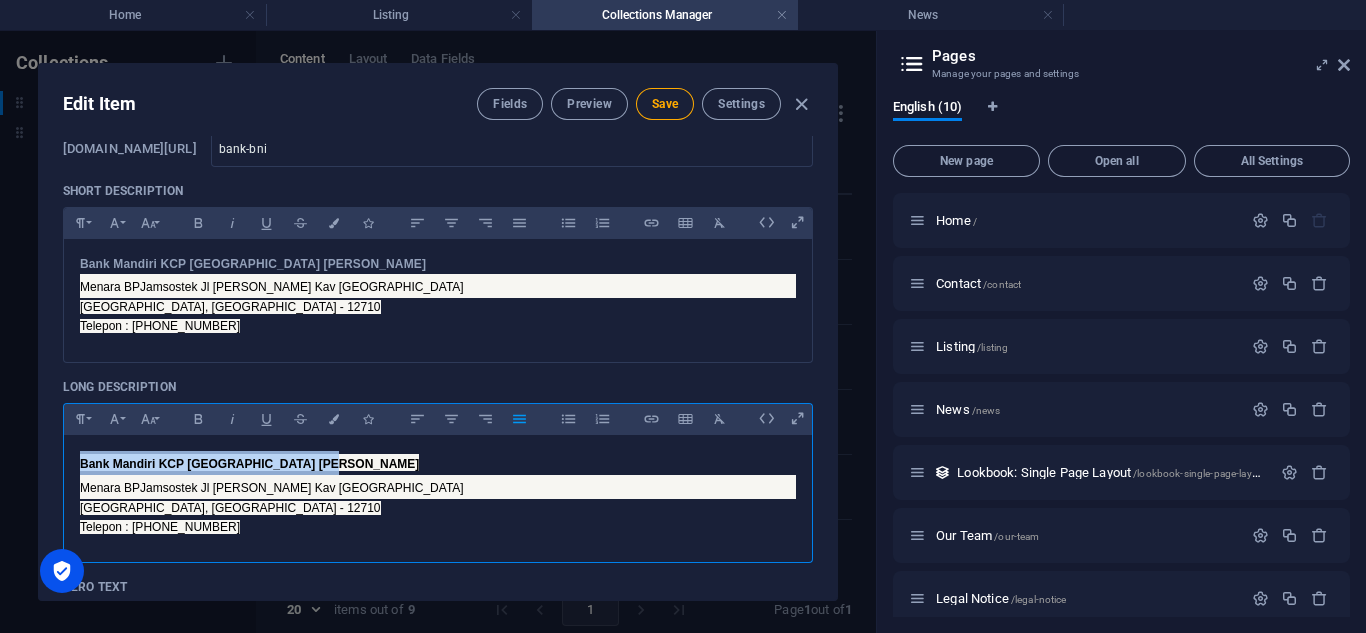 drag, startPoint x: 80, startPoint y: 460, endPoint x: 329, endPoint y: 448, distance: 249.28899 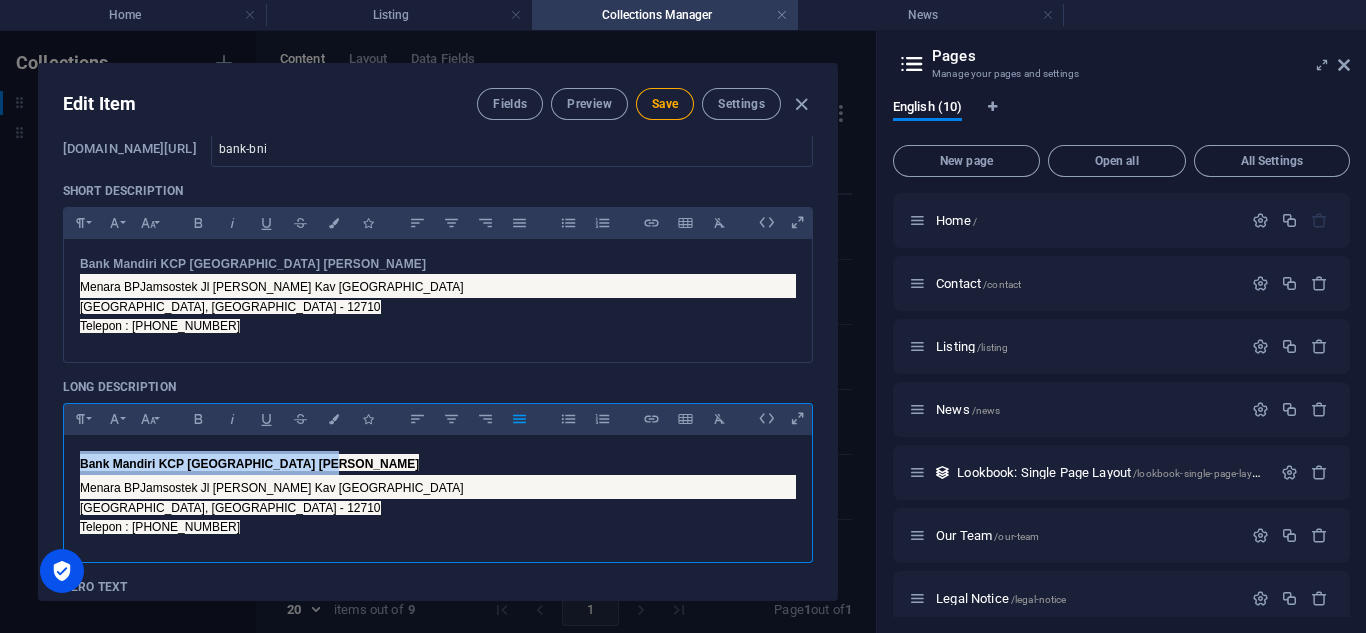 click on "Bank Mandiri KCP [GEOGRAPHIC_DATA] [PERSON_NAME] Menara BPJamsostek [STREET_ADDRESS][PERSON_NAME] Telepon : [PHONE_NUMBER]" at bounding box center (438, 494) 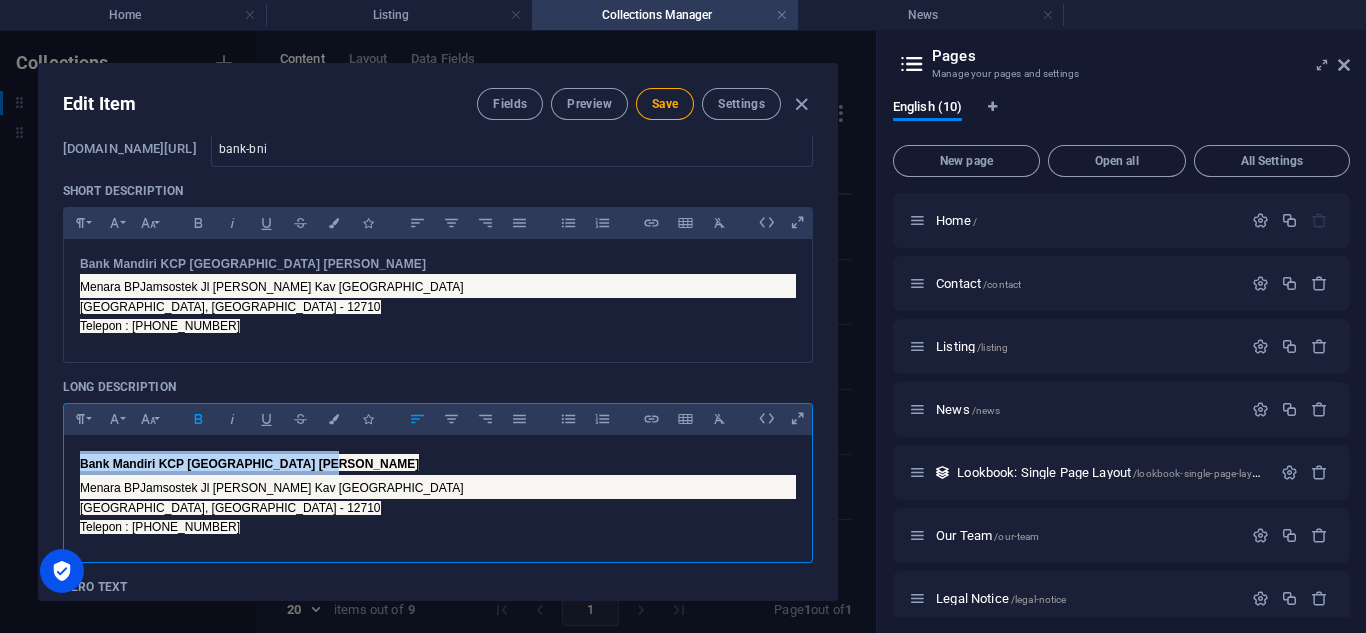 click 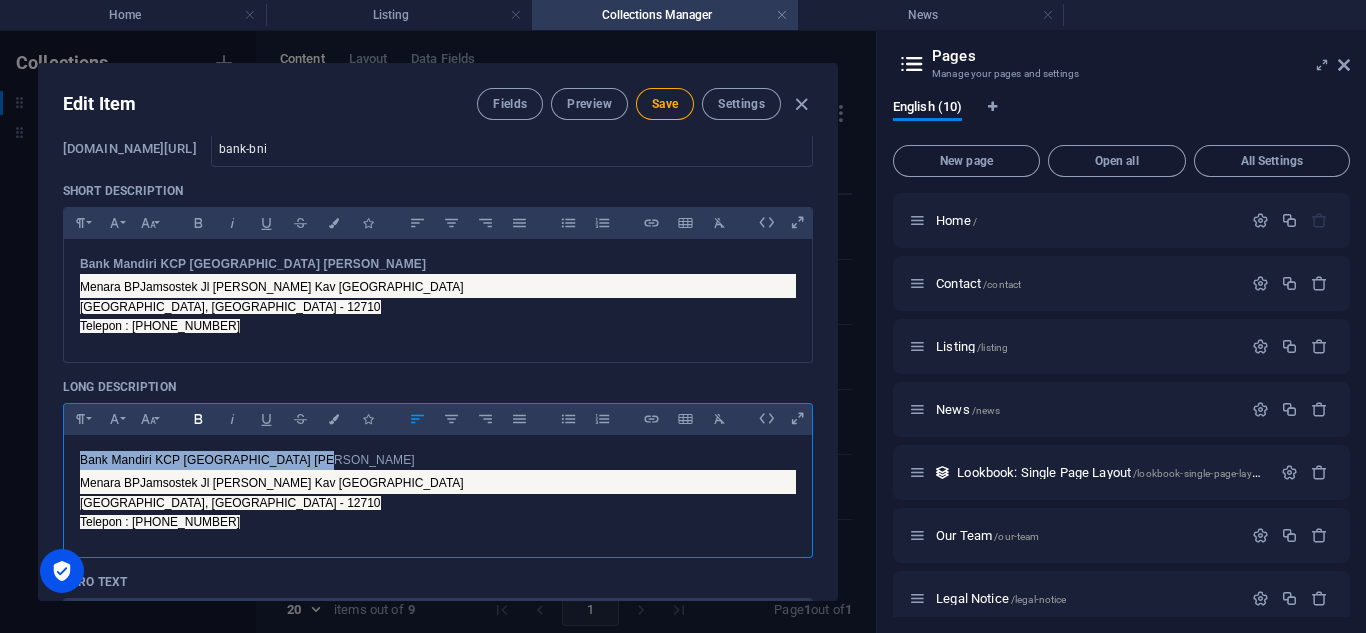 click 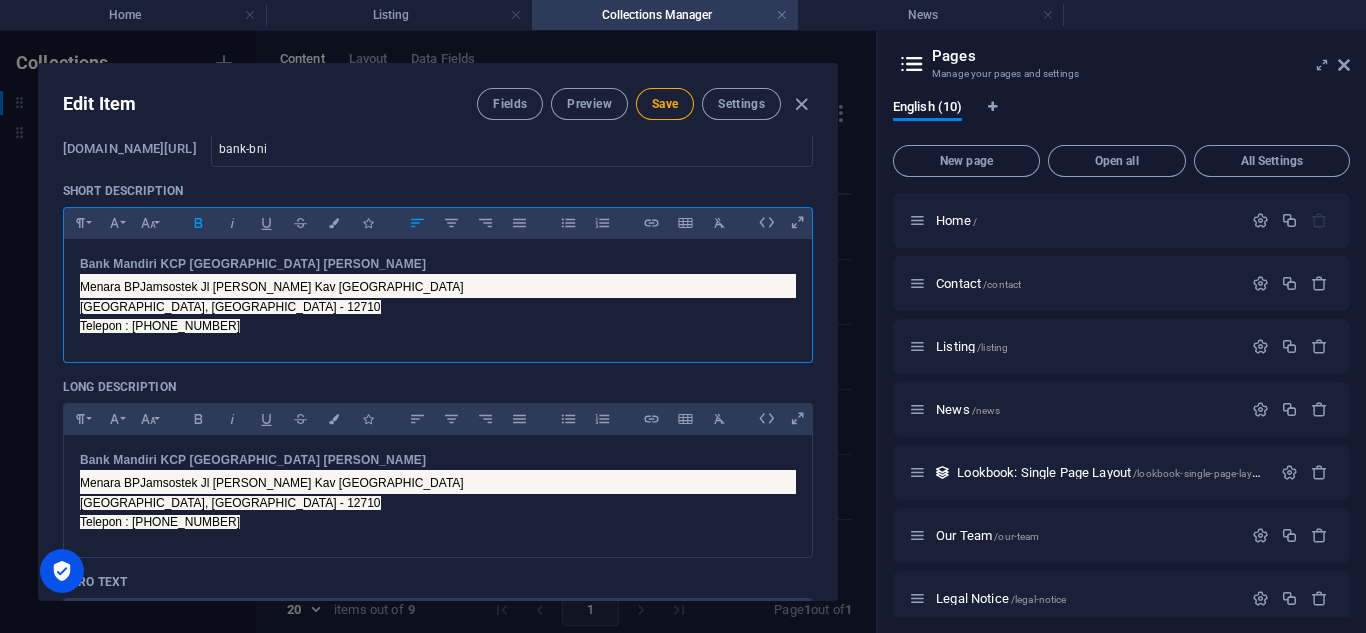 click on "Bank Mandiri KCP [GEOGRAPHIC_DATA] [PERSON_NAME]" at bounding box center [438, 264] 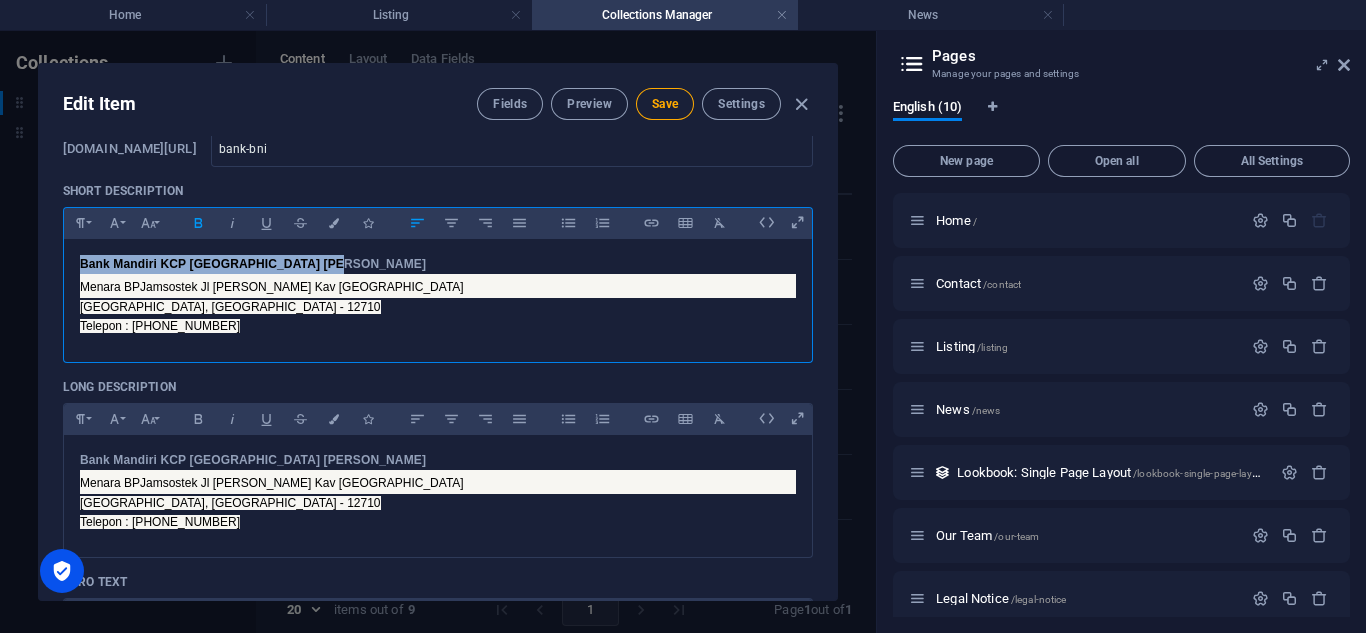 drag, startPoint x: 77, startPoint y: 261, endPoint x: 327, endPoint y: 250, distance: 250.24188 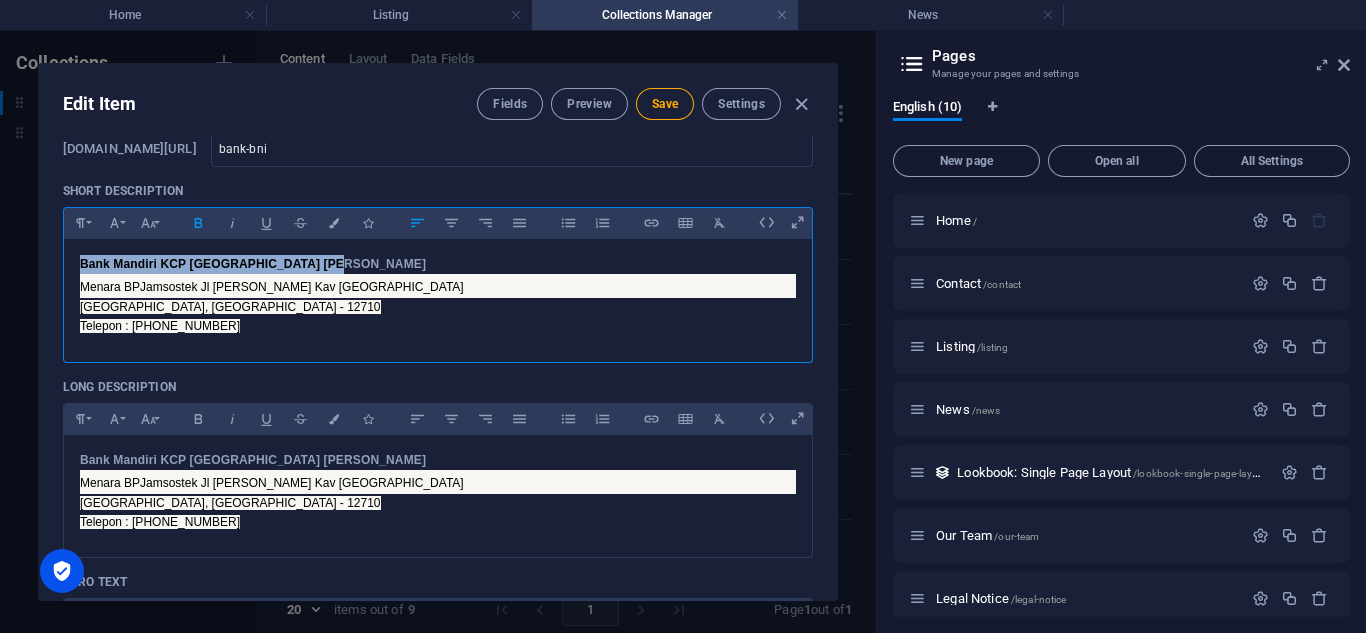 click on "Bank Mandiri KCP [GEOGRAPHIC_DATA] [PERSON_NAME] Menara BPJamsostek [STREET_ADDRESS][PERSON_NAME] Telepon : [PHONE_NUMBER]" at bounding box center [438, 296] 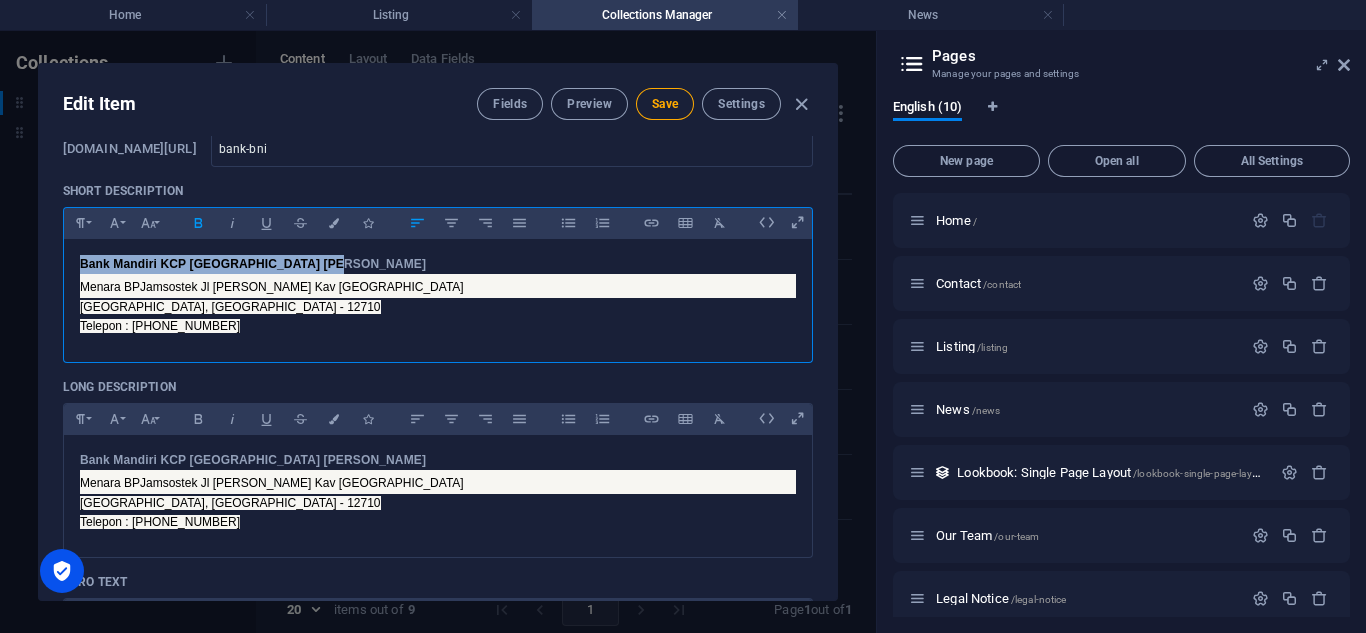 click 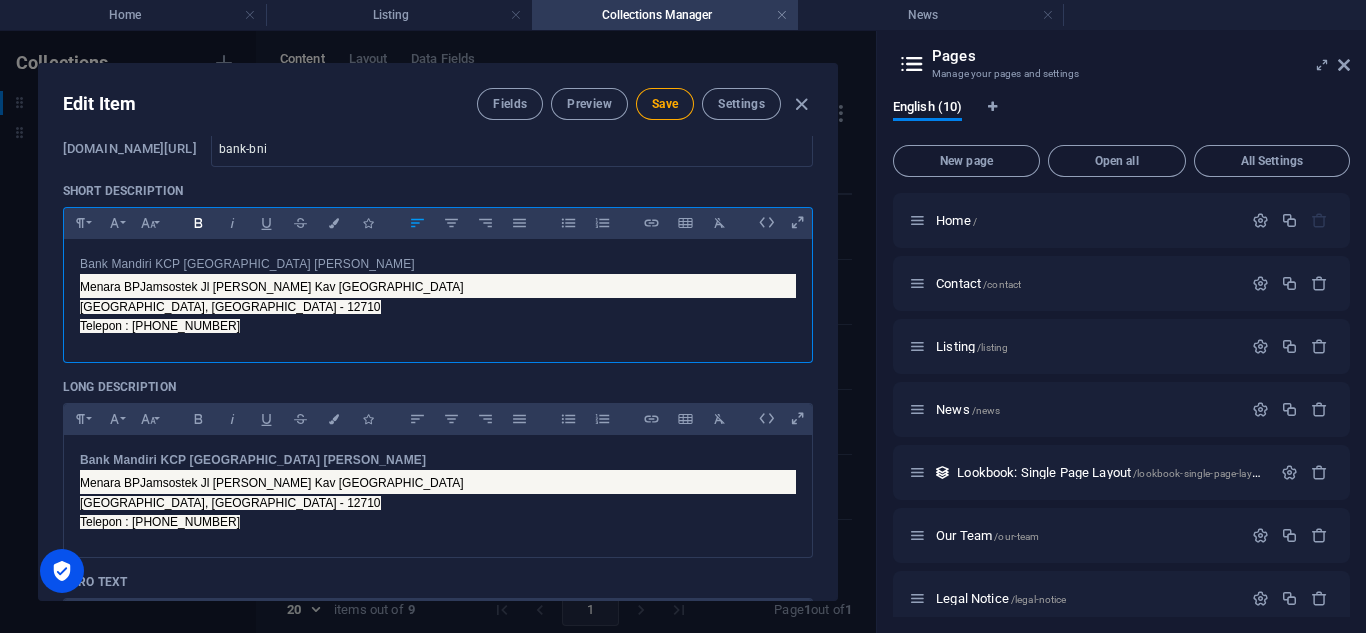 click 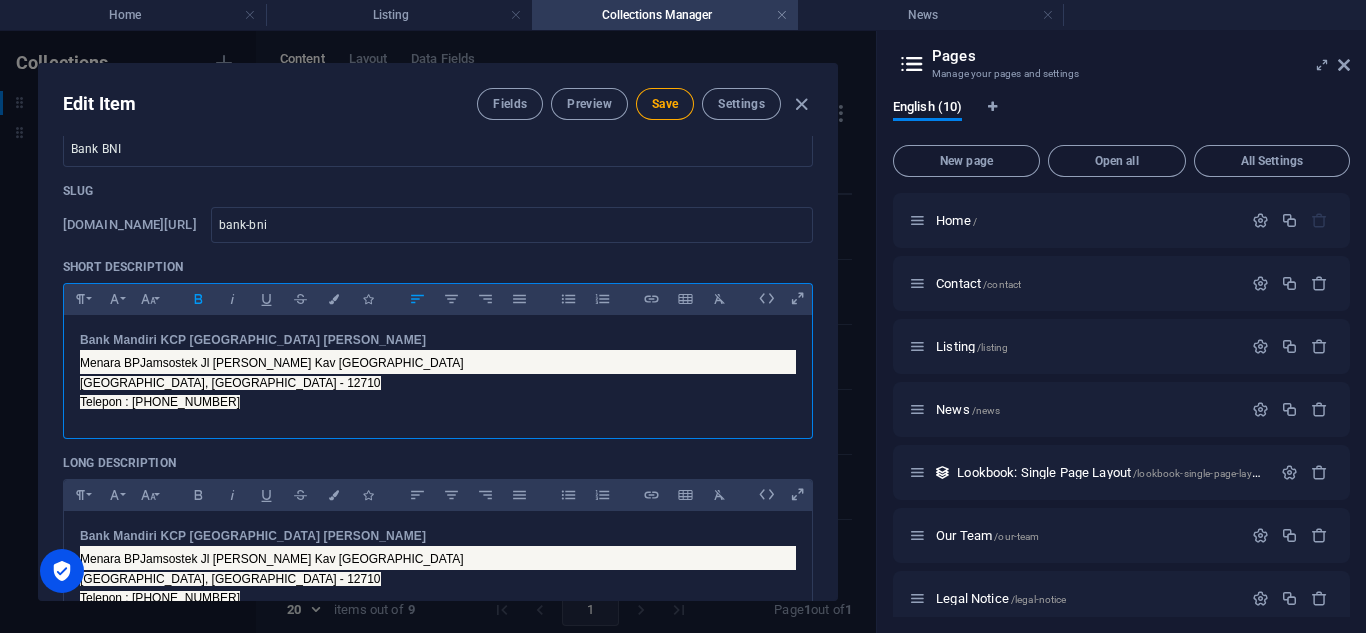 scroll, scrollTop: 46, scrollLeft: 0, axis: vertical 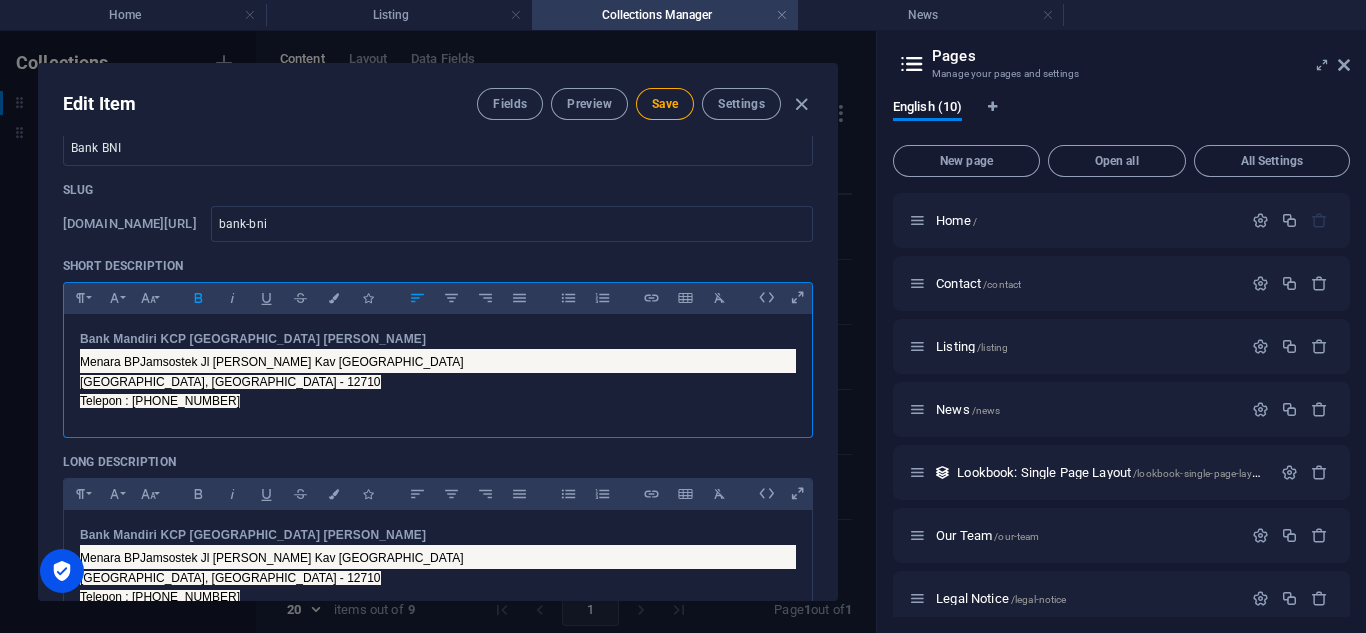 click on "Bank Mandiri KCP [GEOGRAPHIC_DATA] [PERSON_NAME]" at bounding box center (253, 339) 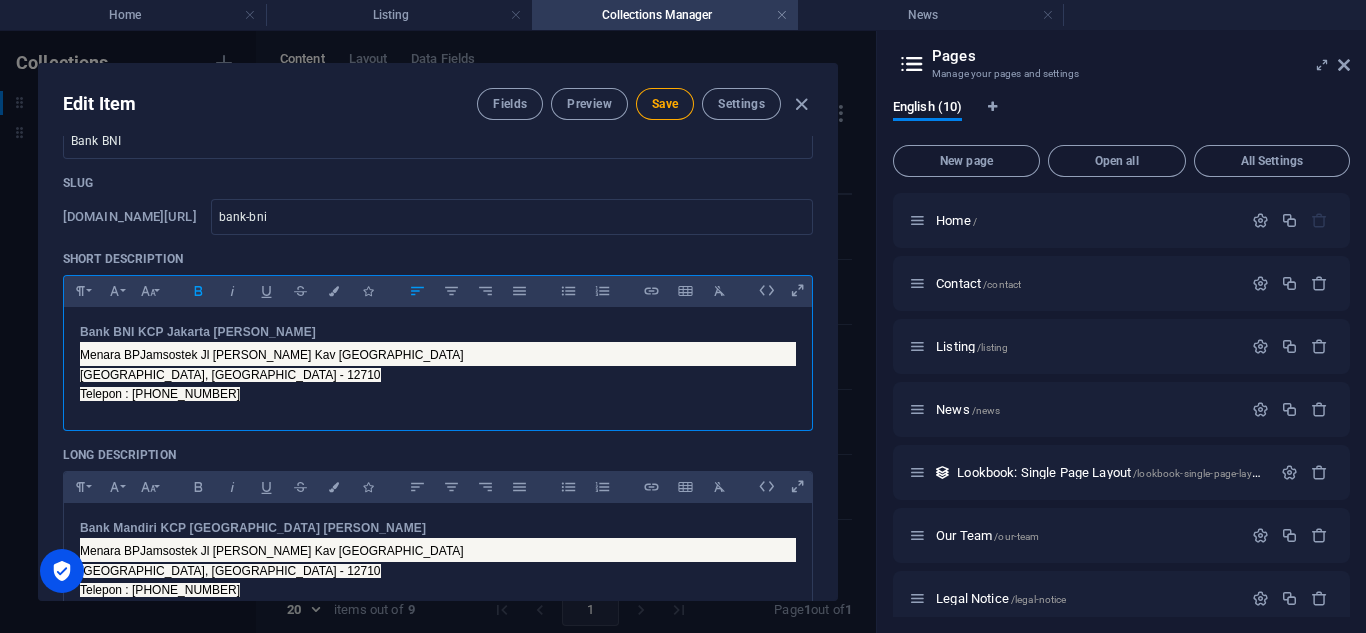 scroll, scrollTop: 54, scrollLeft: 0, axis: vertical 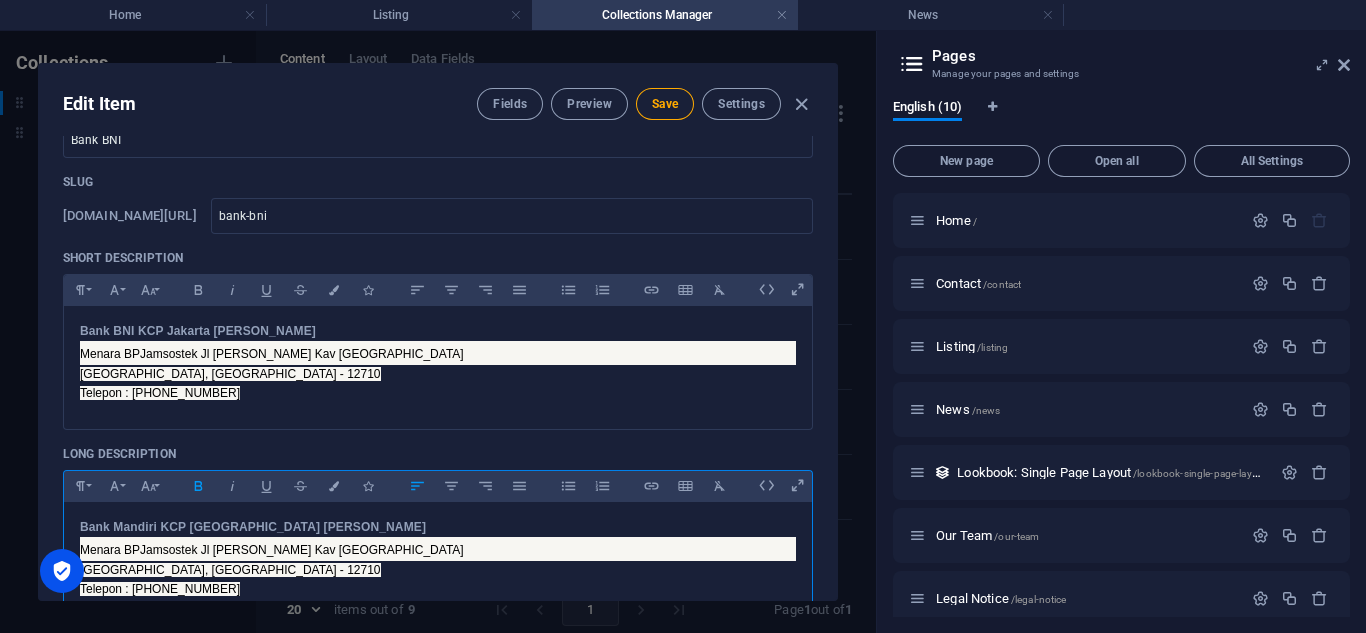 click on "Bank Mandiri KCP [GEOGRAPHIC_DATA] [PERSON_NAME]" at bounding box center [253, 527] 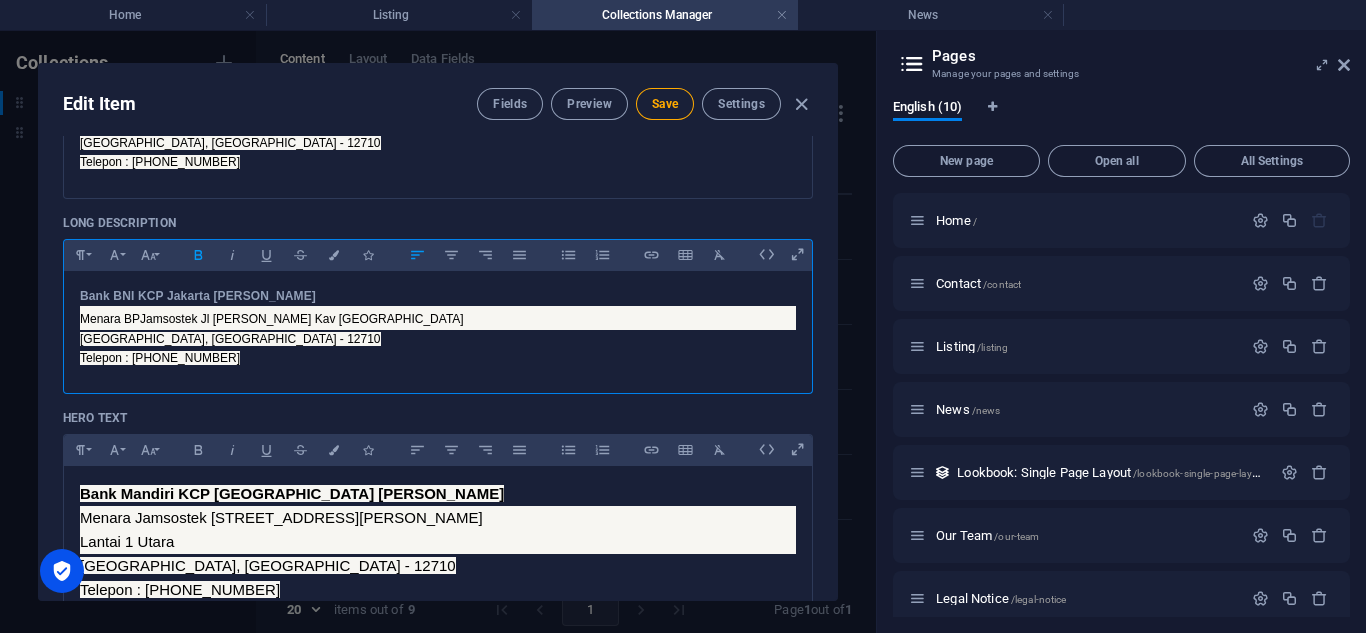 scroll, scrollTop: 283, scrollLeft: 0, axis: vertical 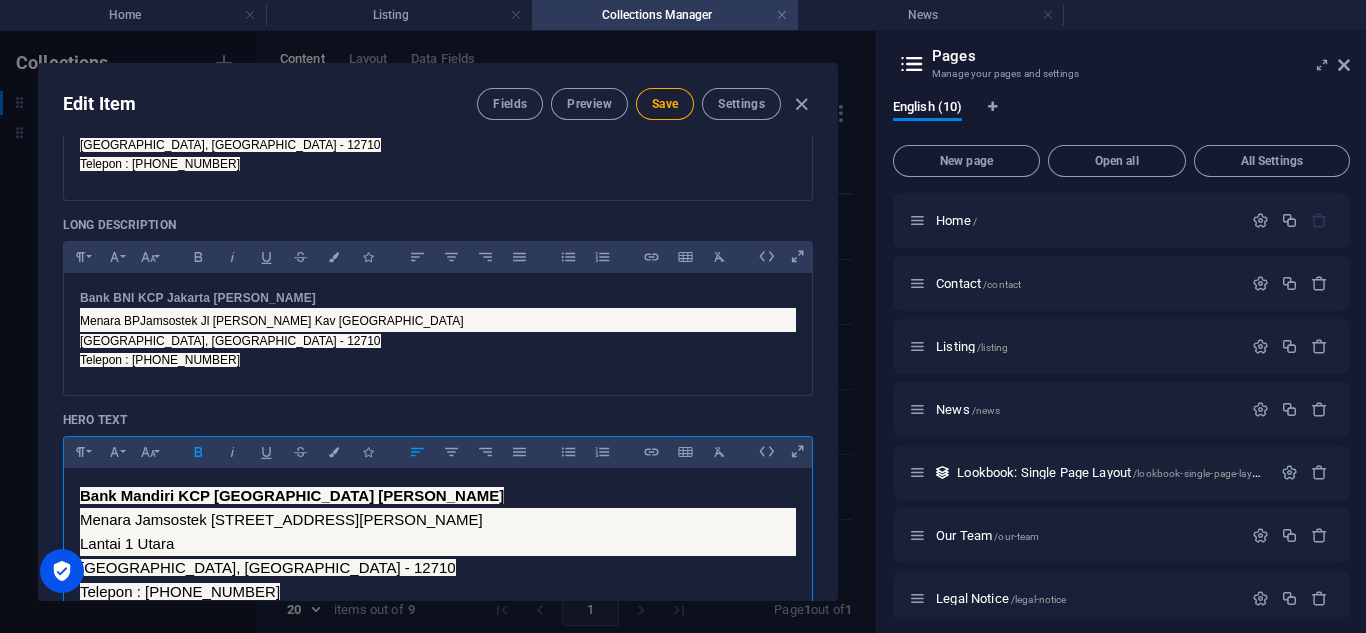 click on "Bank Mandiri KCP [GEOGRAPHIC_DATA] [PERSON_NAME]" at bounding box center [292, 495] 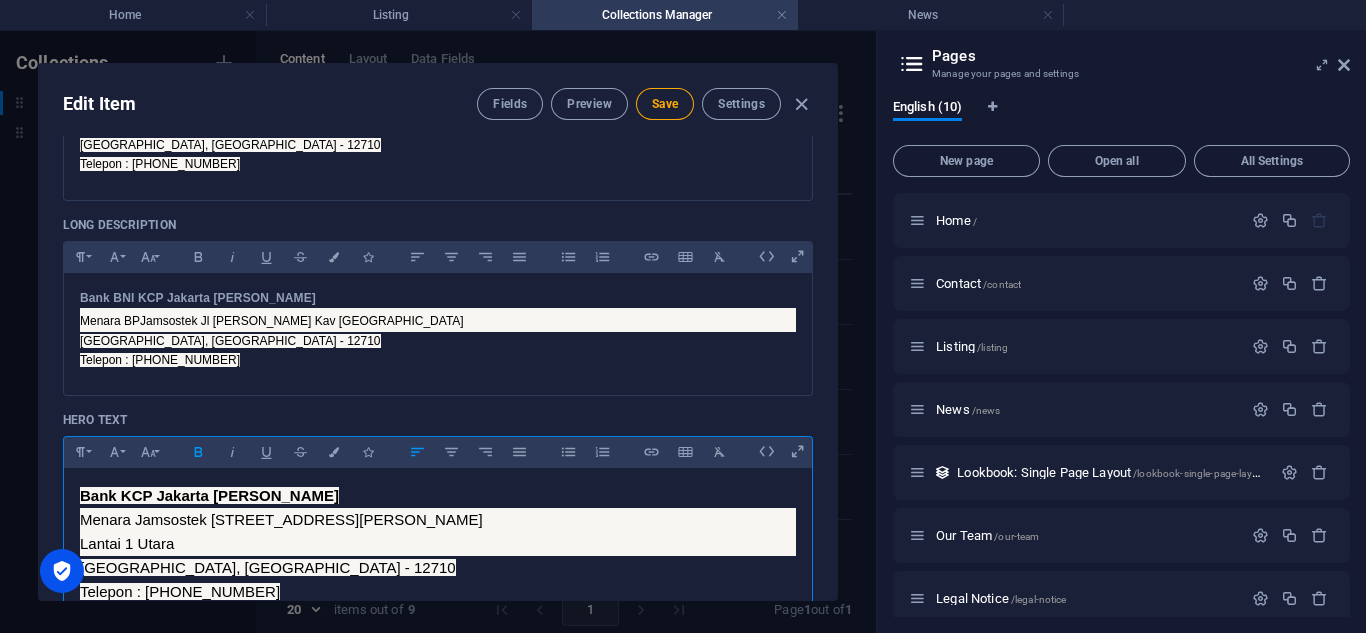 type 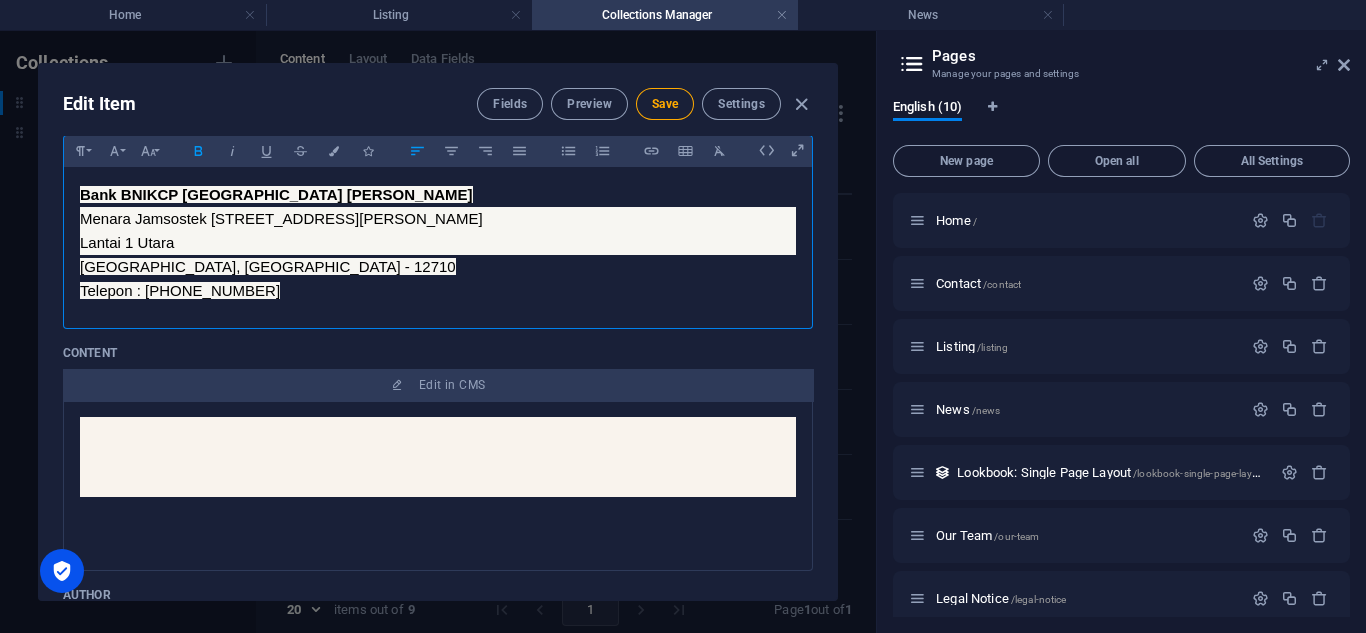 scroll, scrollTop: 595, scrollLeft: 0, axis: vertical 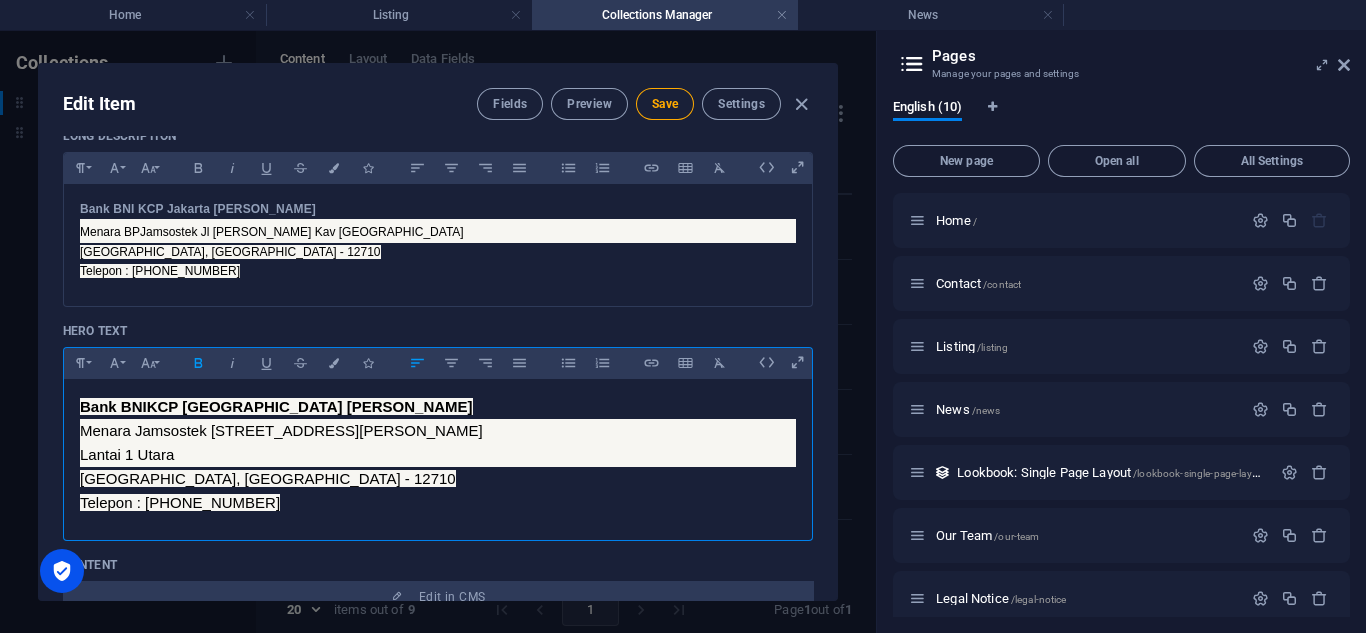 drag, startPoint x: 83, startPoint y: 412, endPoint x: 139, endPoint y: 436, distance: 60.926186 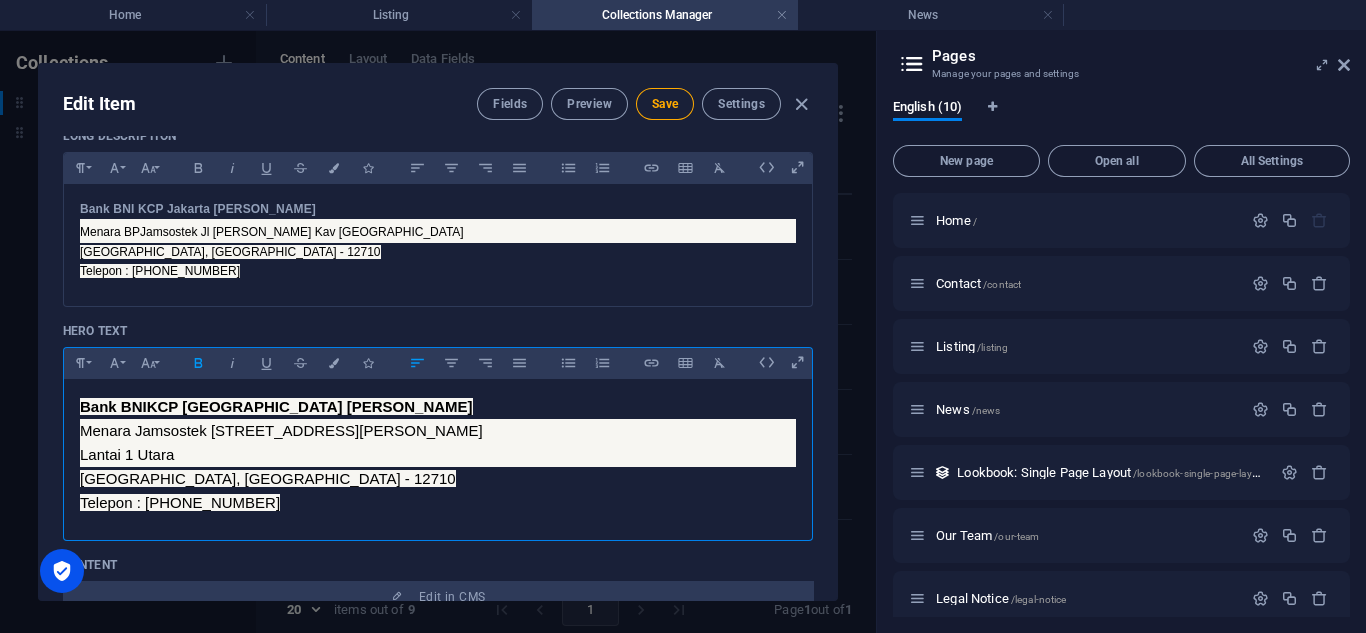 click on "Bank BNI  KCP [GEOGRAPHIC_DATA] [PERSON_NAME] Menara Jamsostek [STREET_ADDRESS][PERSON_NAME] Telepon : [PHONE_NUMBER]" at bounding box center [438, 455] 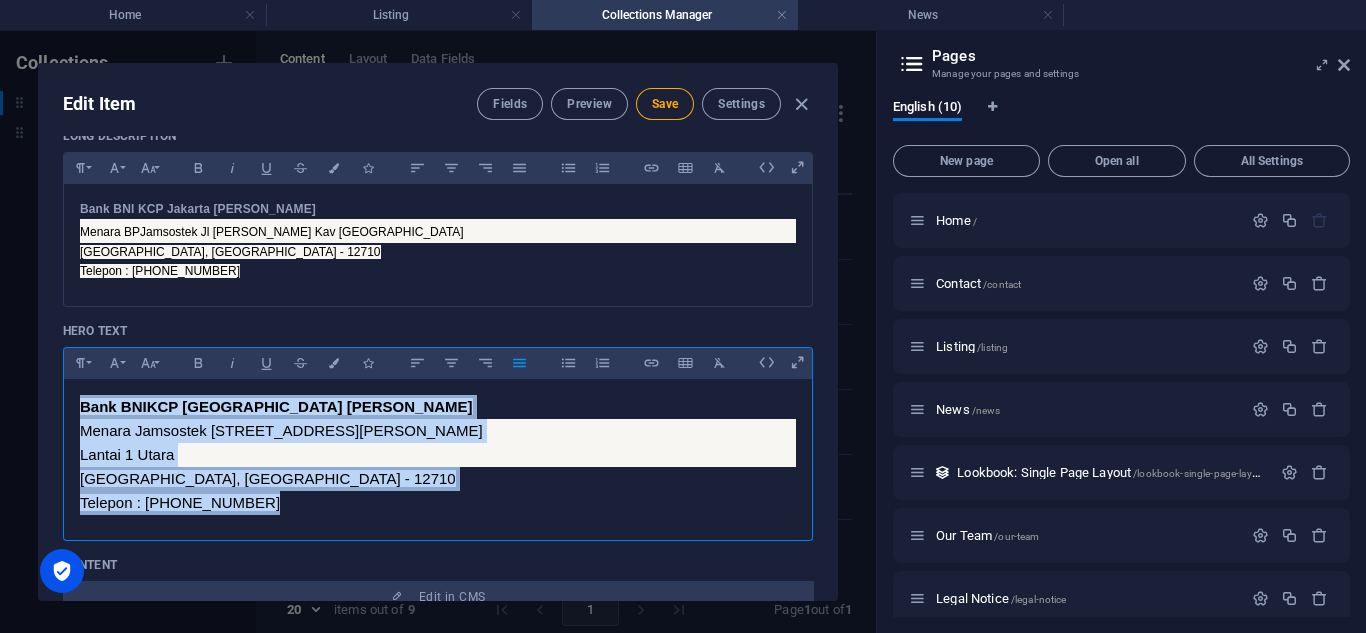 drag, startPoint x: 80, startPoint y: 404, endPoint x: 318, endPoint y: 517, distance: 263.46347 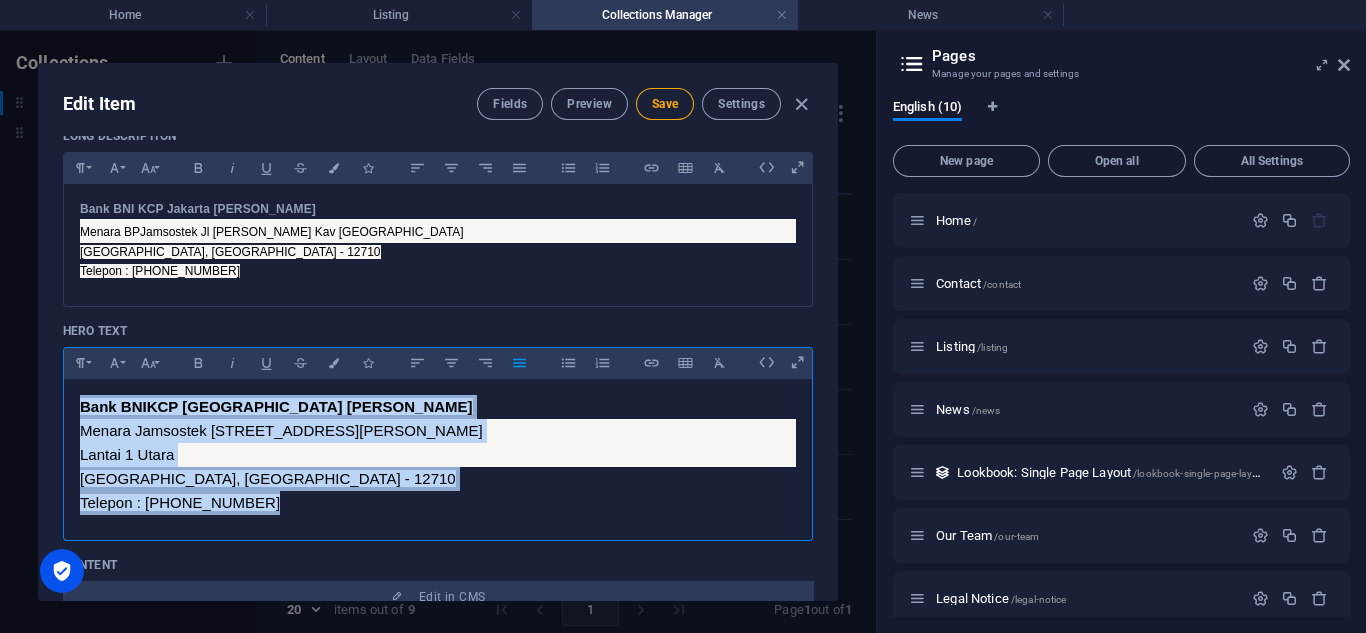click on "Bank BNI  KCP [GEOGRAPHIC_DATA] [PERSON_NAME] Menara Jamsostek [STREET_ADDRESS][PERSON_NAME] Telepon : [PHONE_NUMBER]" at bounding box center [438, 455] 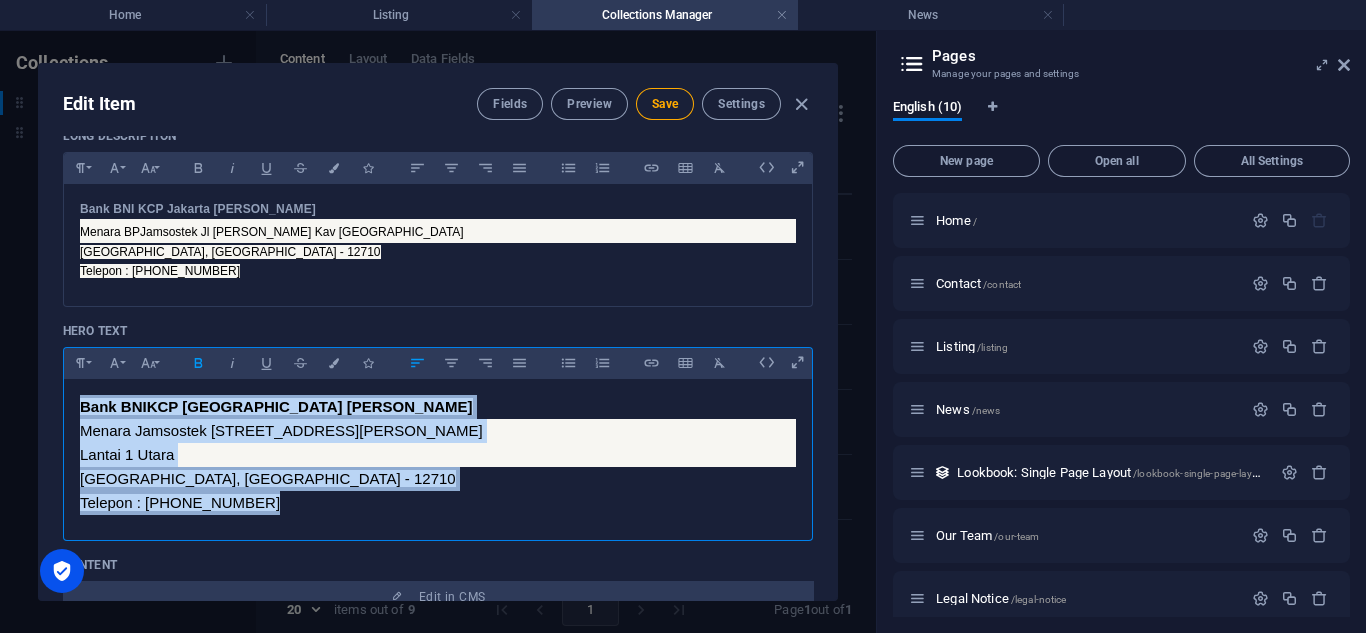 click 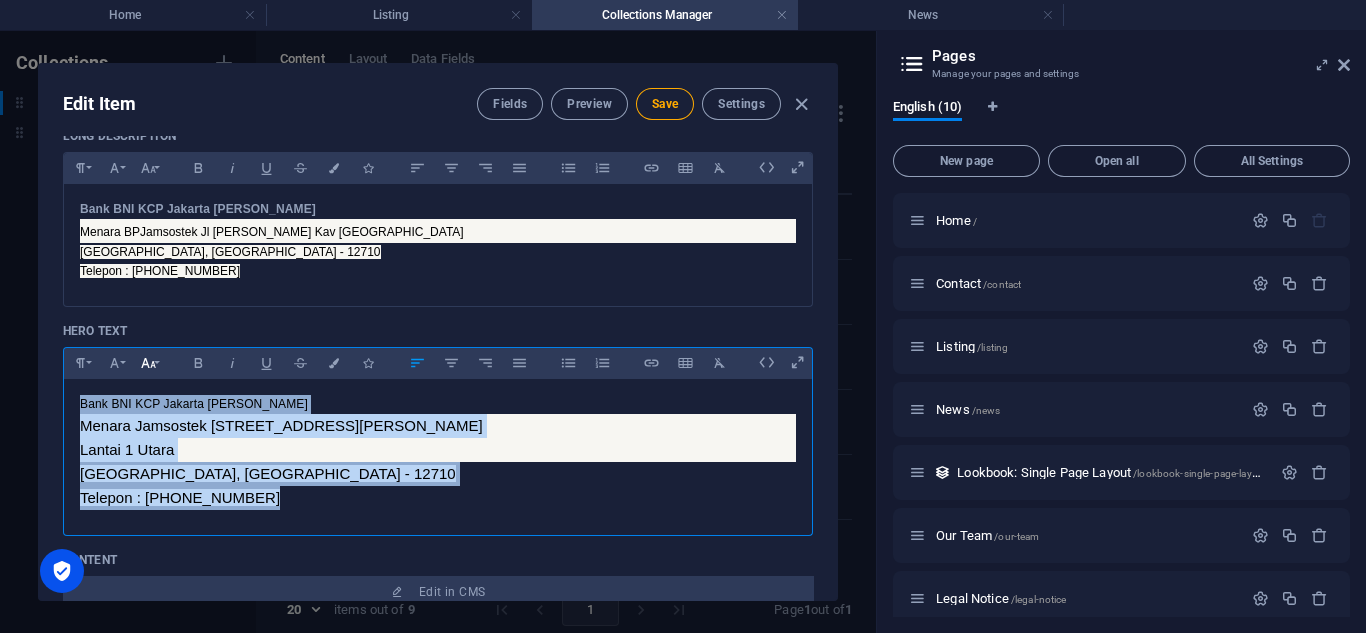 click on "Font Size" at bounding box center (148, 363) 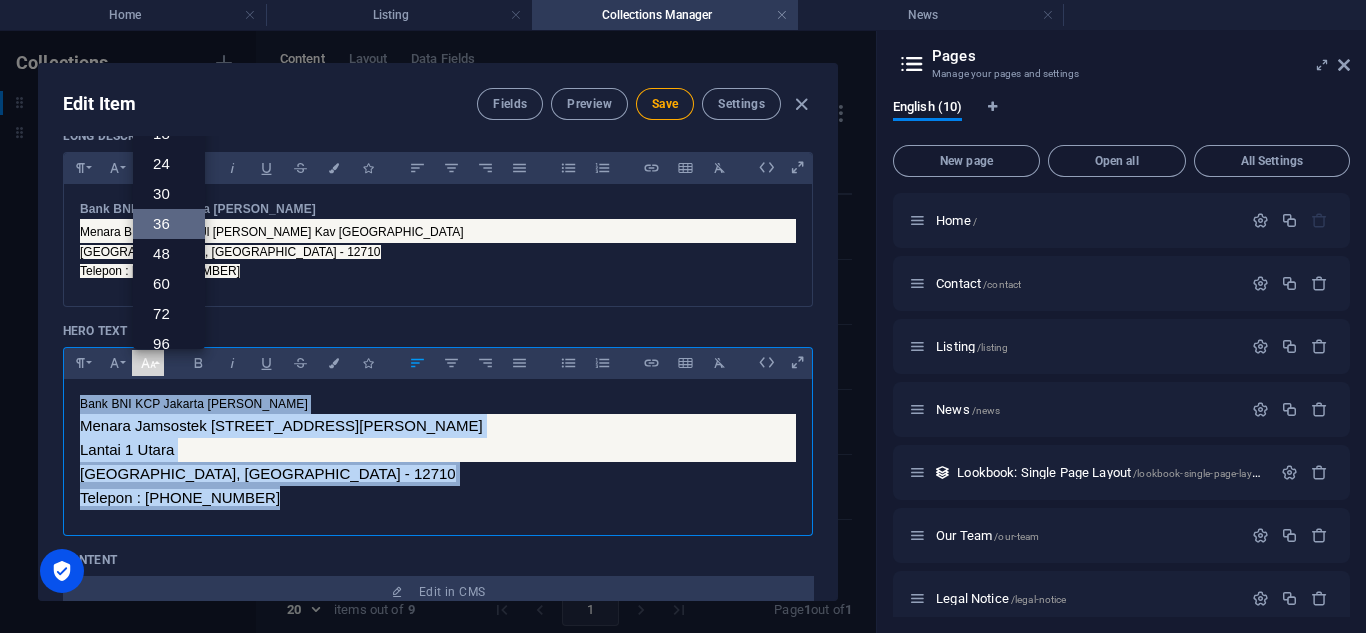 scroll, scrollTop: 0, scrollLeft: 0, axis: both 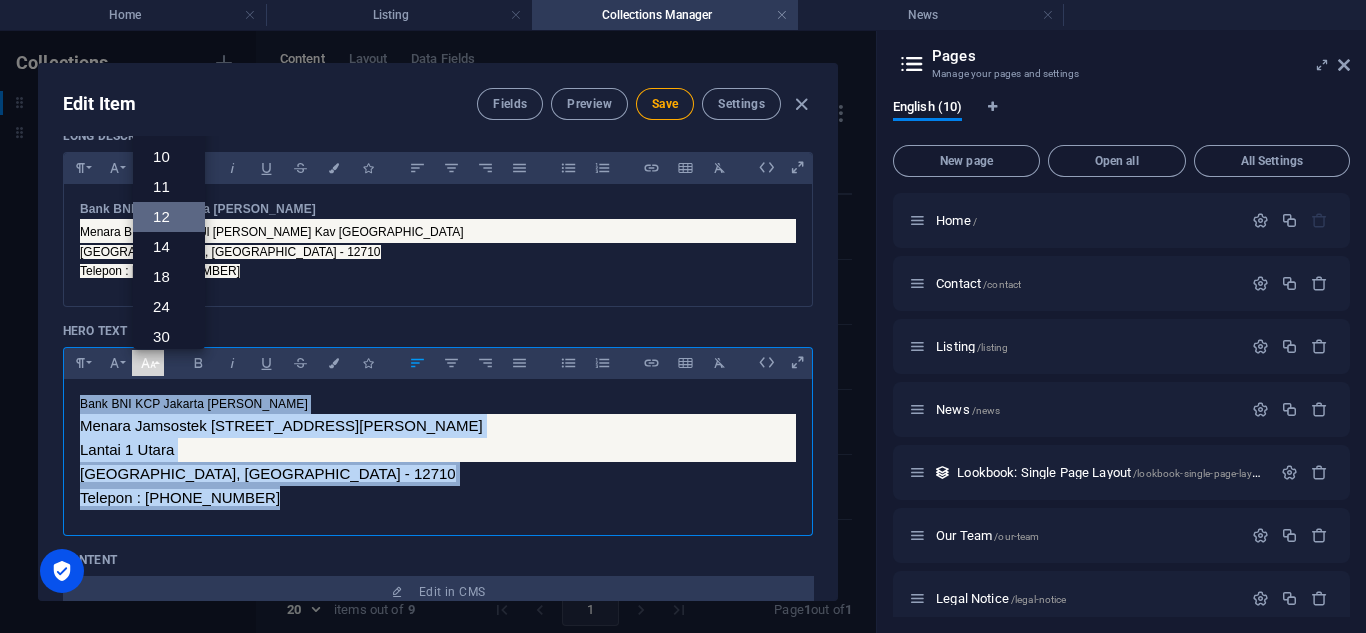 click on "12" at bounding box center [169, 217] 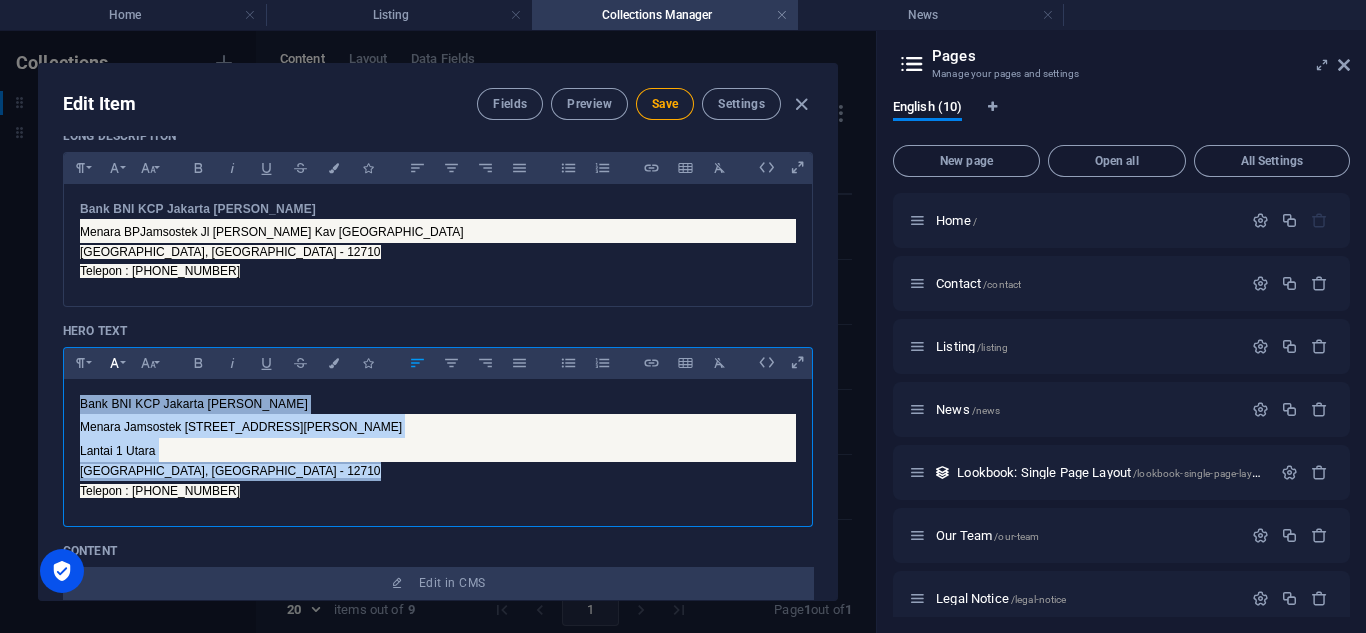 click on "Font Family" at bounding box center [114, 363] 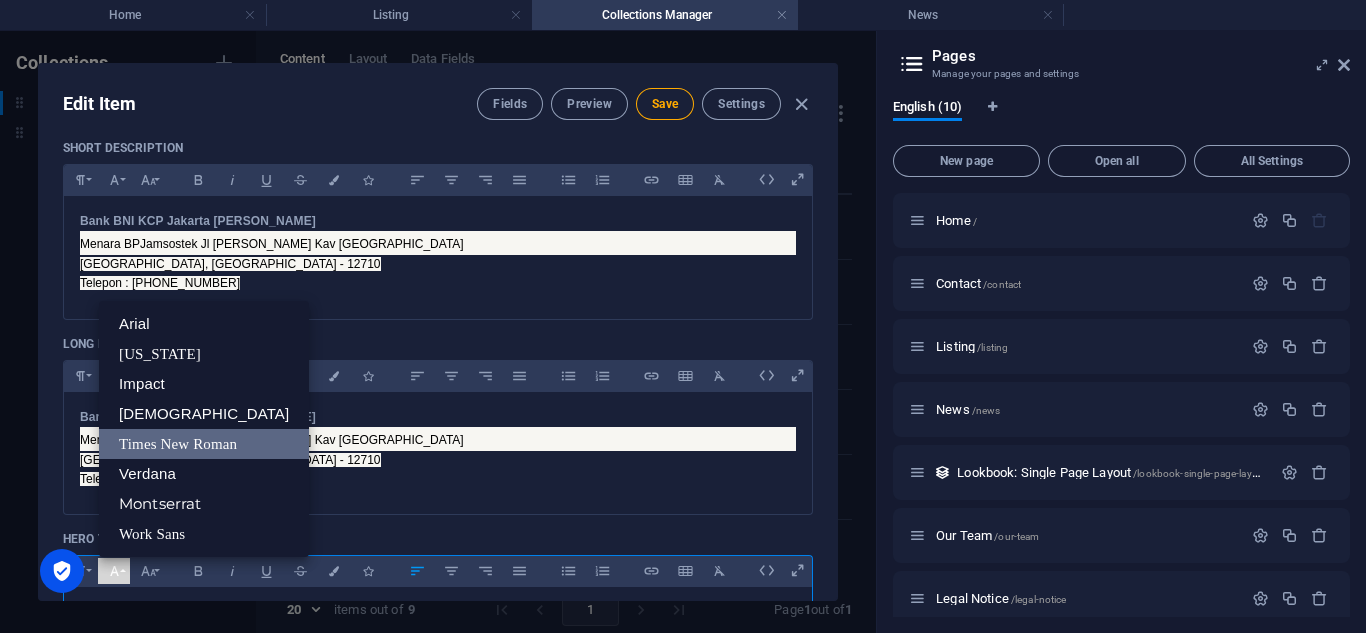 scroll, scrollTop: 103, scrollLeft: 0, axis: vertical 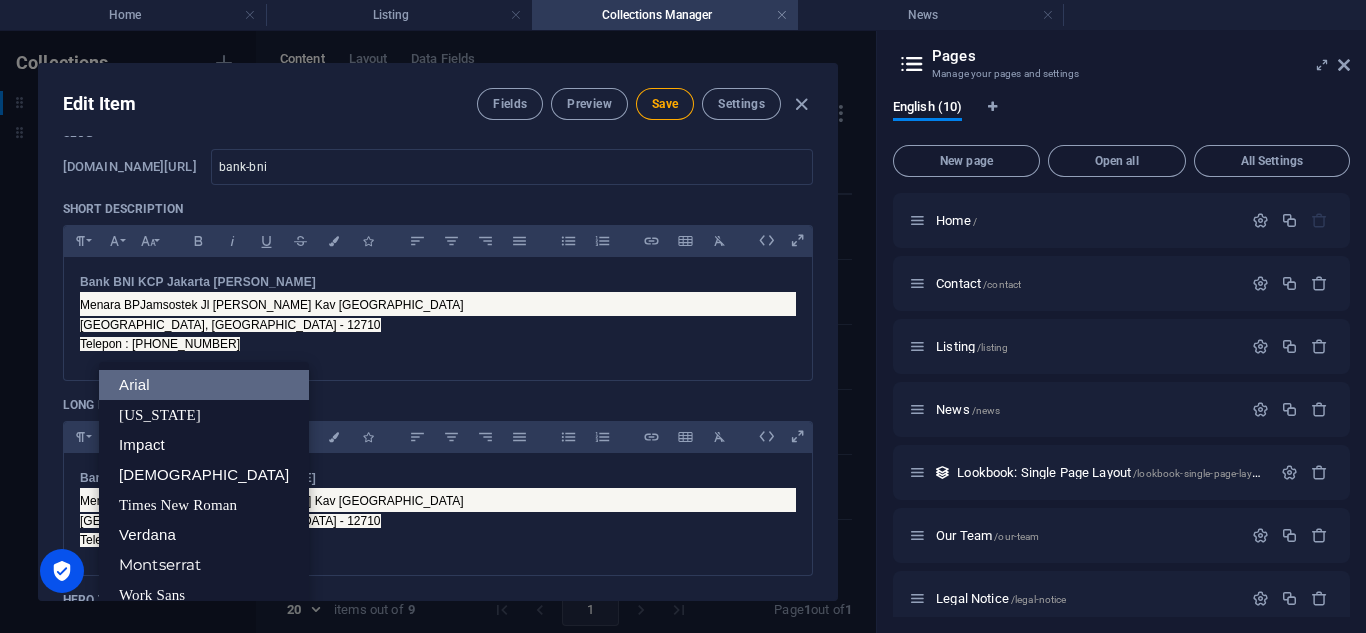click on "Arial" at bounding box center (204, 385) 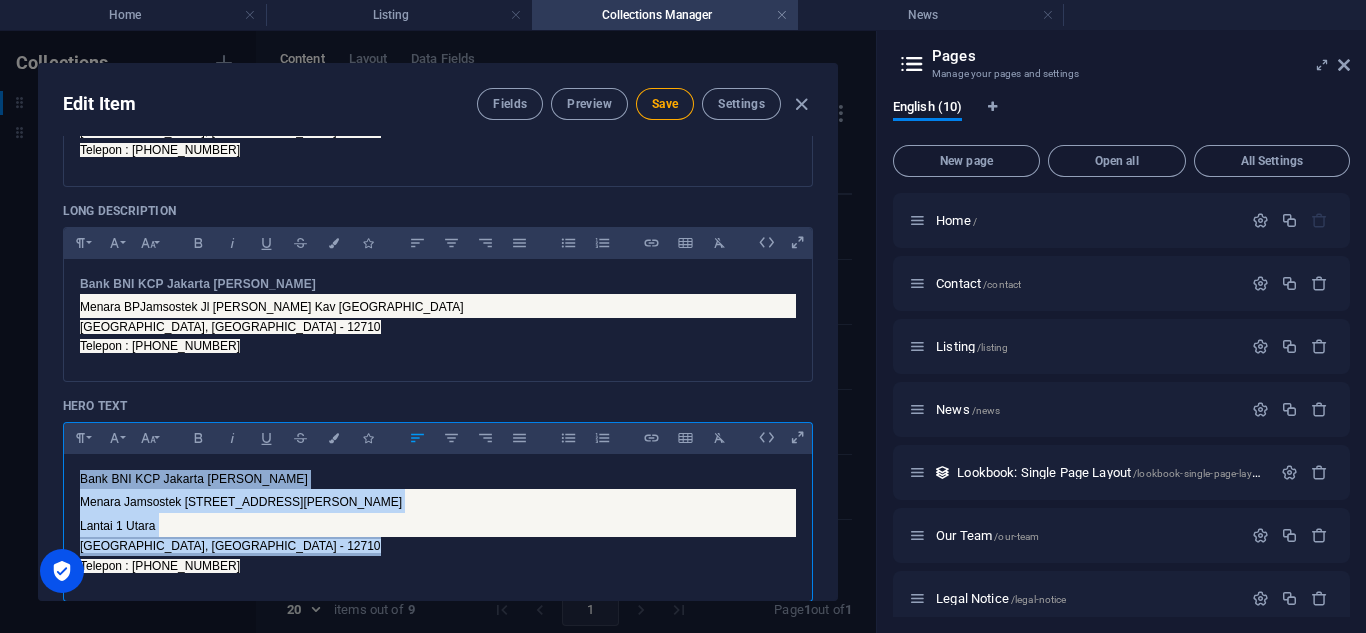 scroll, scrollTop: 298, scrollLeft: 0, axis: vertical 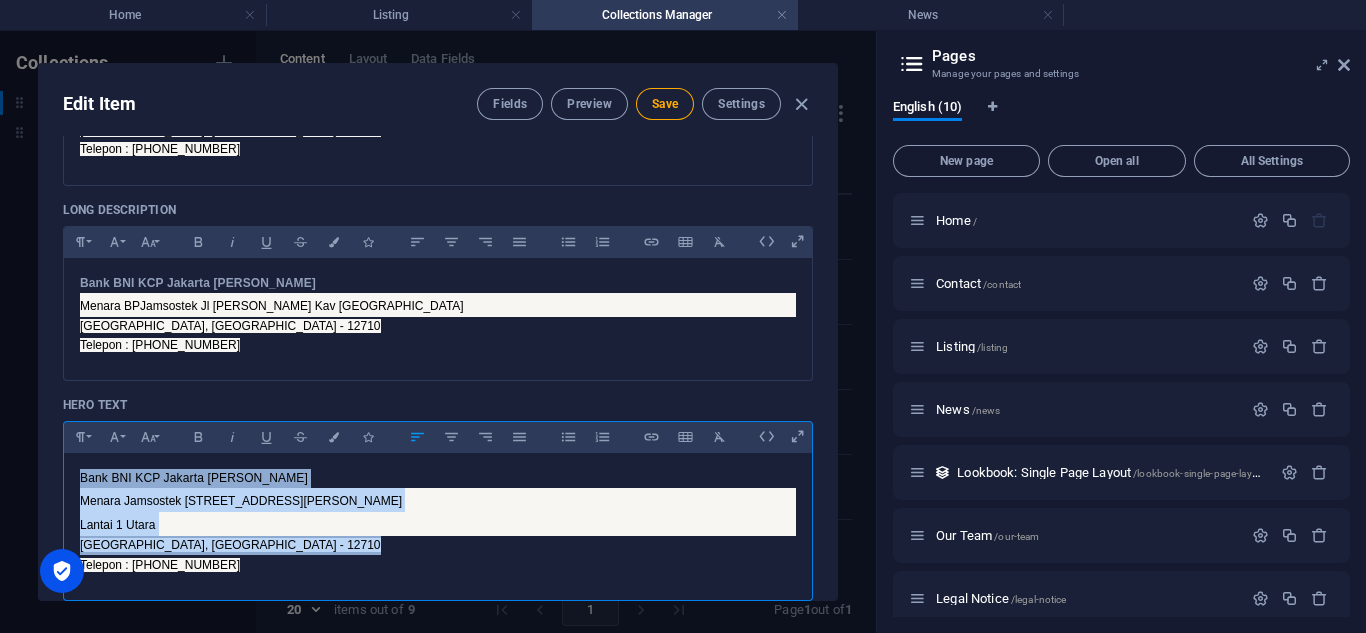 click on "Lantai 1 Utara" at bounding box center (117, 525) 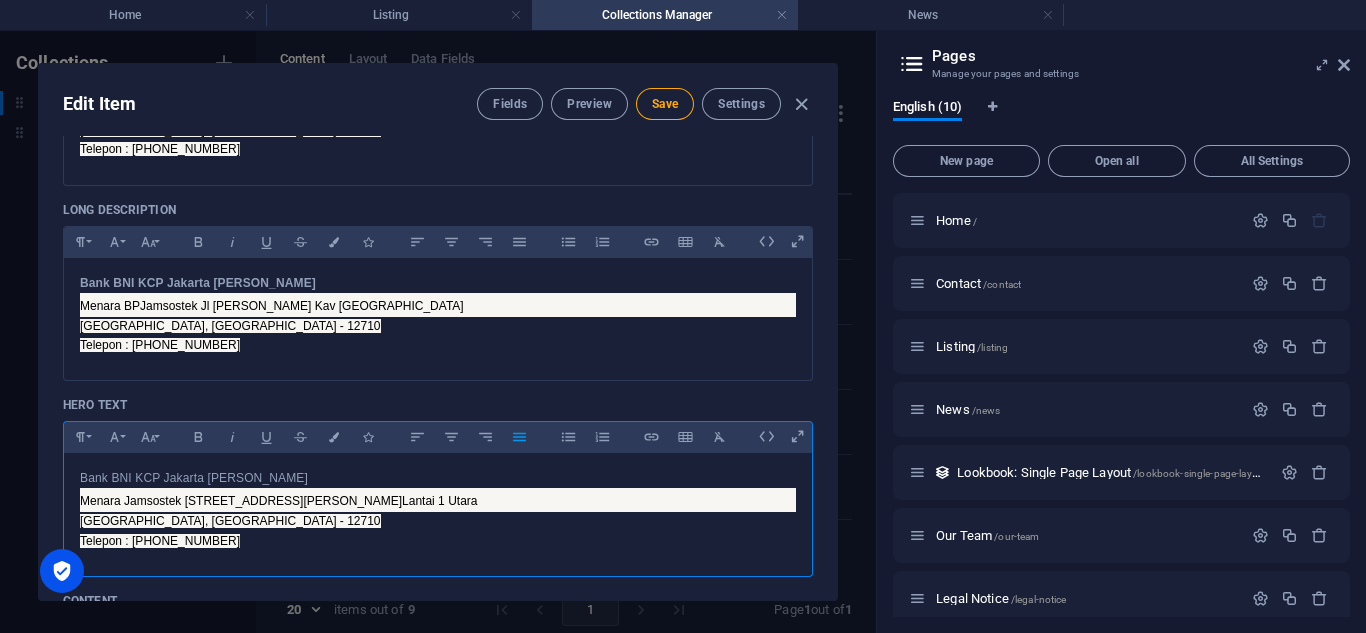 click on "Menara Jamsostek [STREET_ADDRESS][PERSON_NAME]" at bounding box center (241, 501) 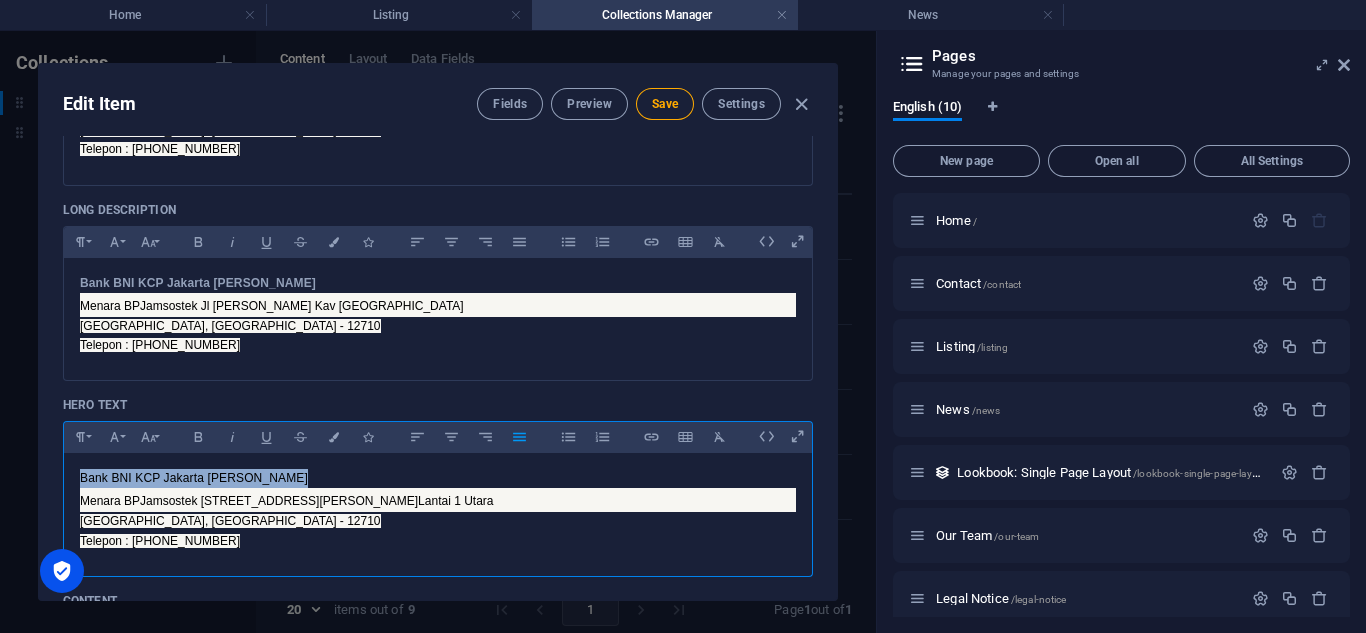 drag, startPoint x: 73, startPoint y: 479, endPoint x: 289, endPoint y: 478, distance: 216.00232 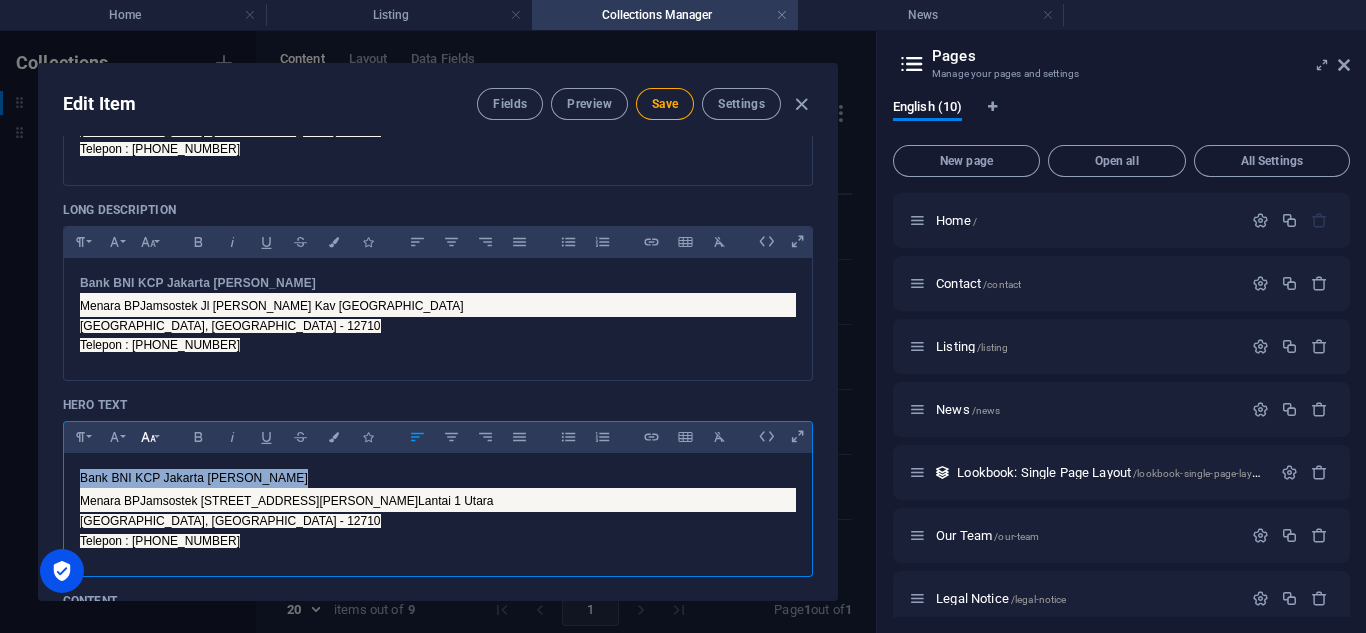click 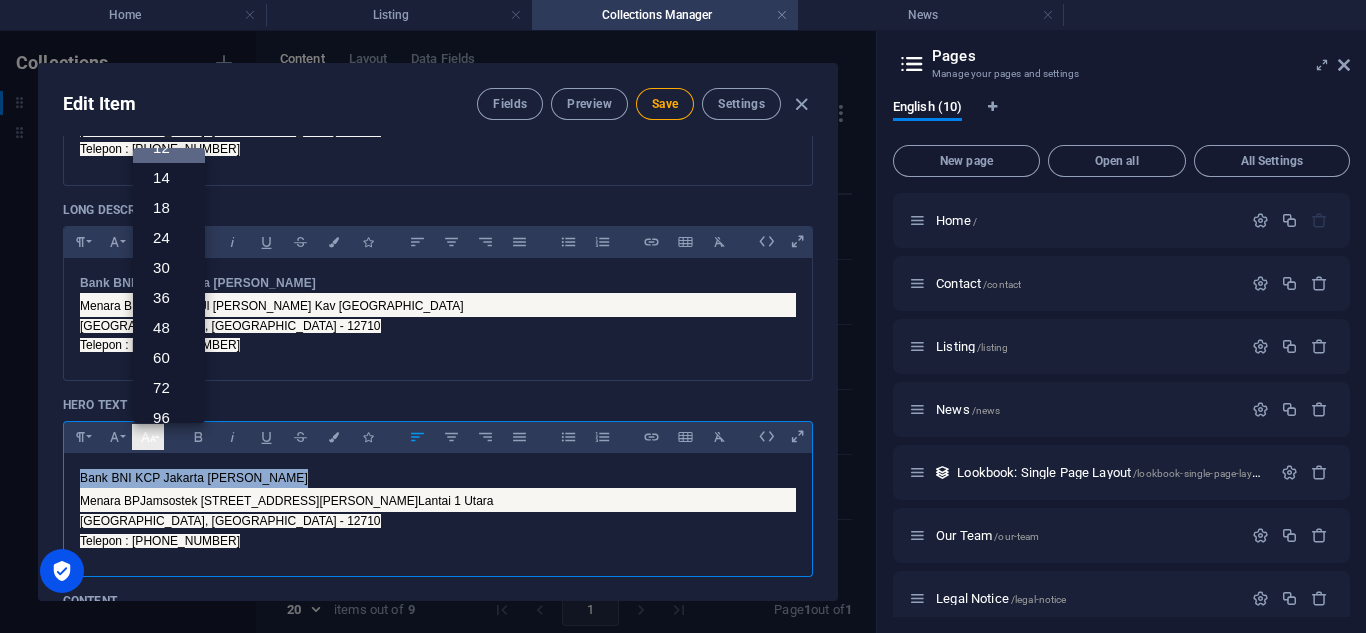 click 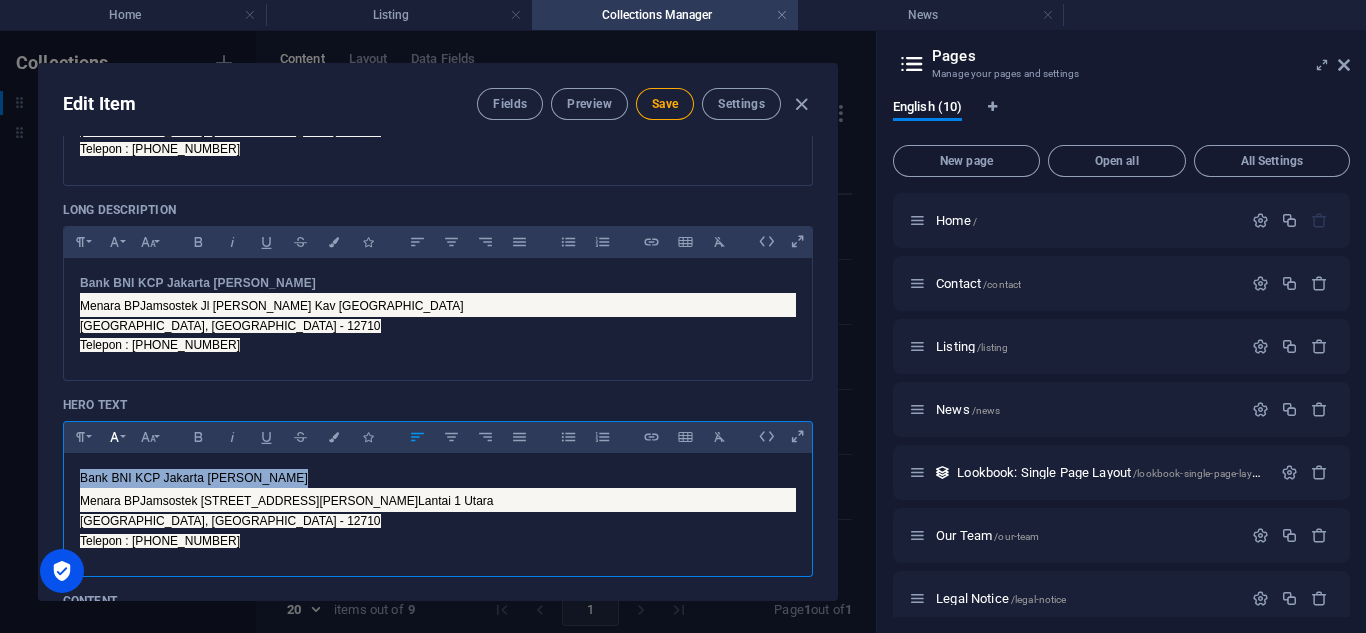 click 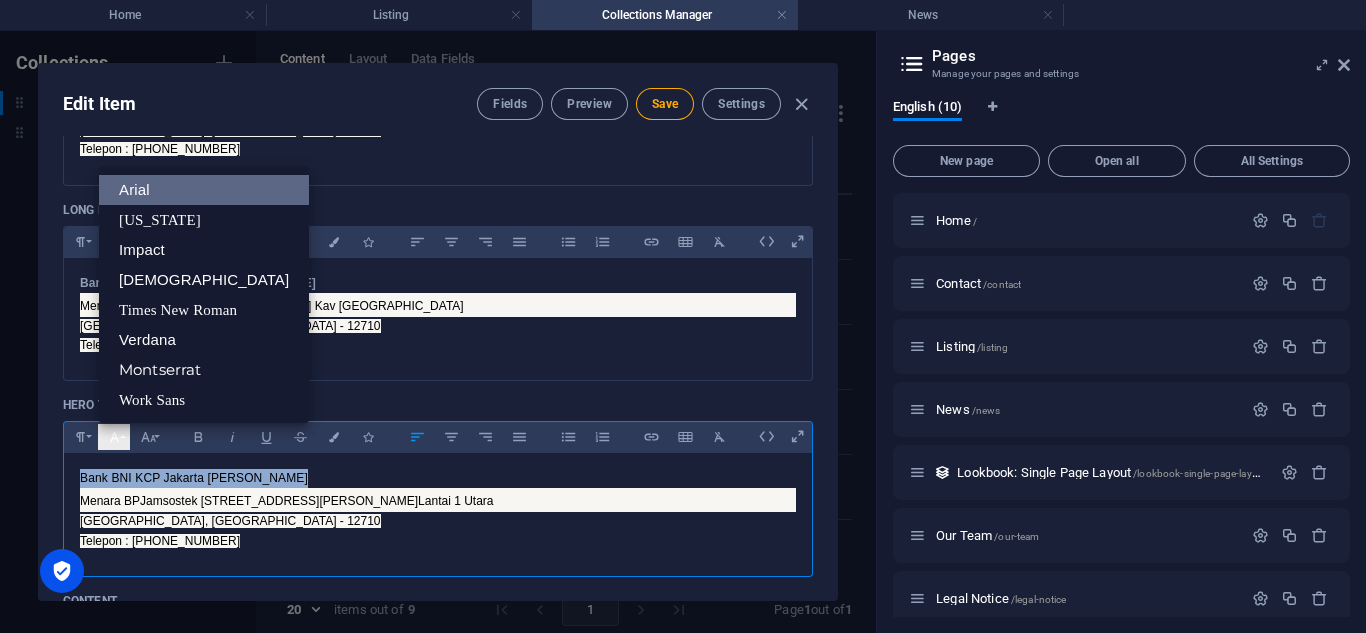 scroll, scrollTop: 0, scrollLeft: 0, axis: both 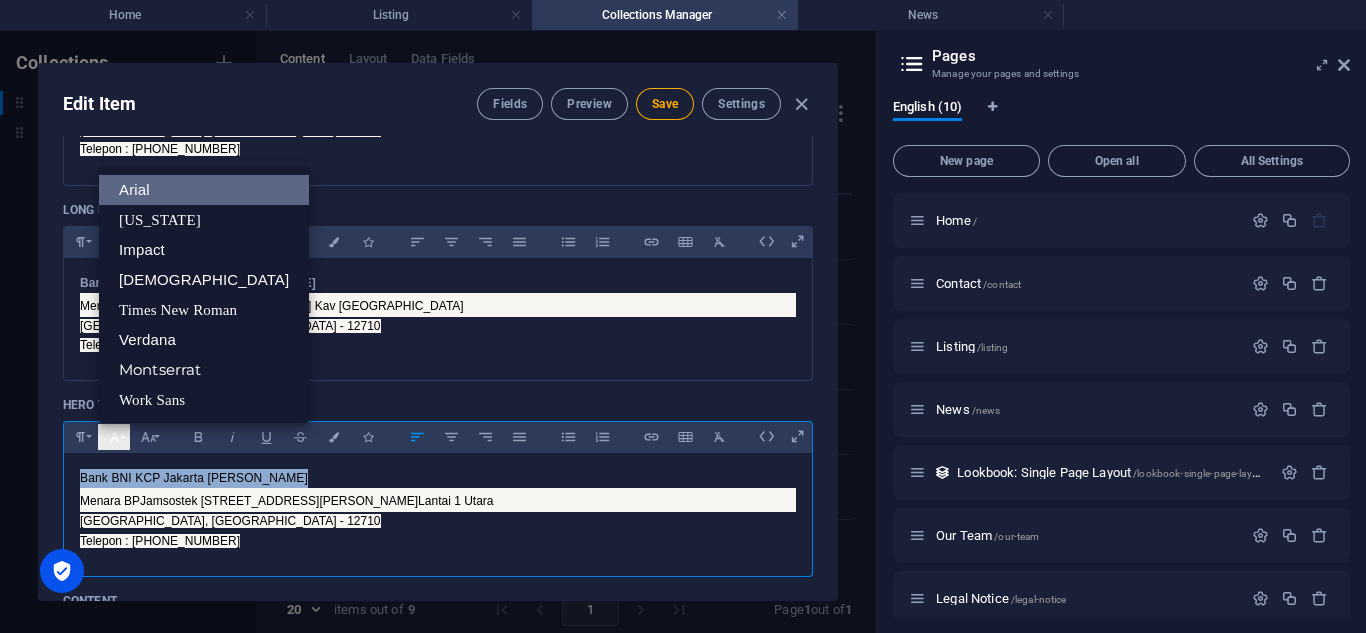 click 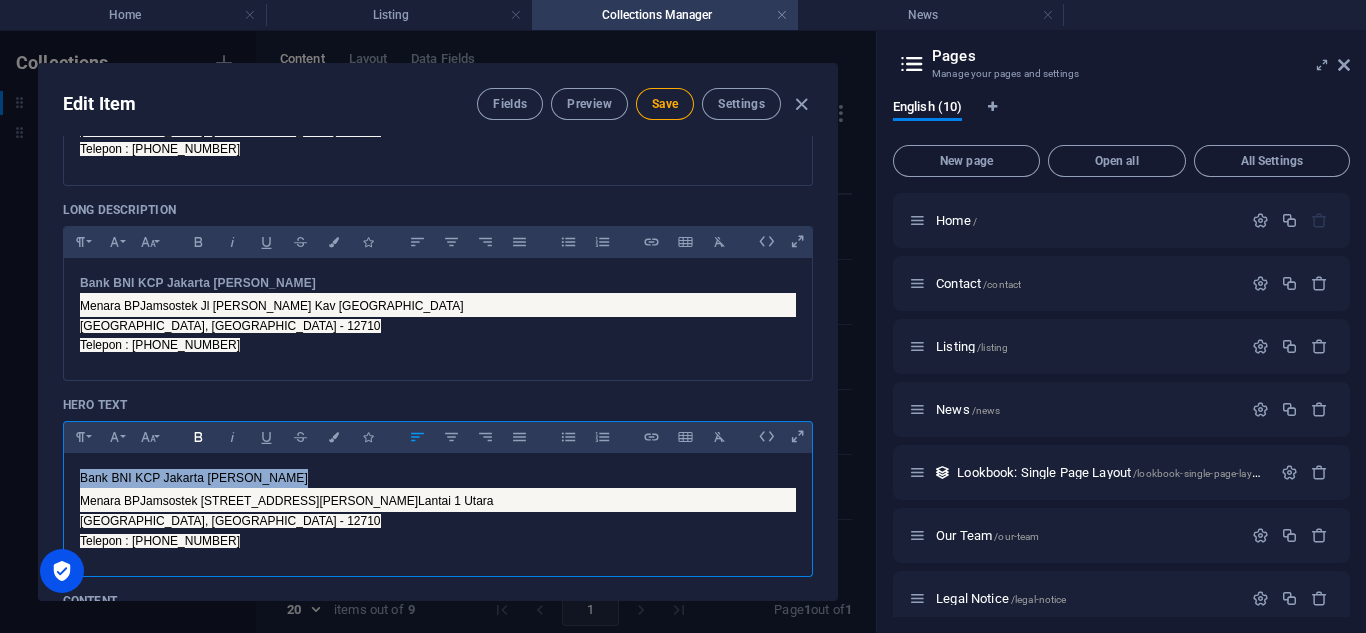 click 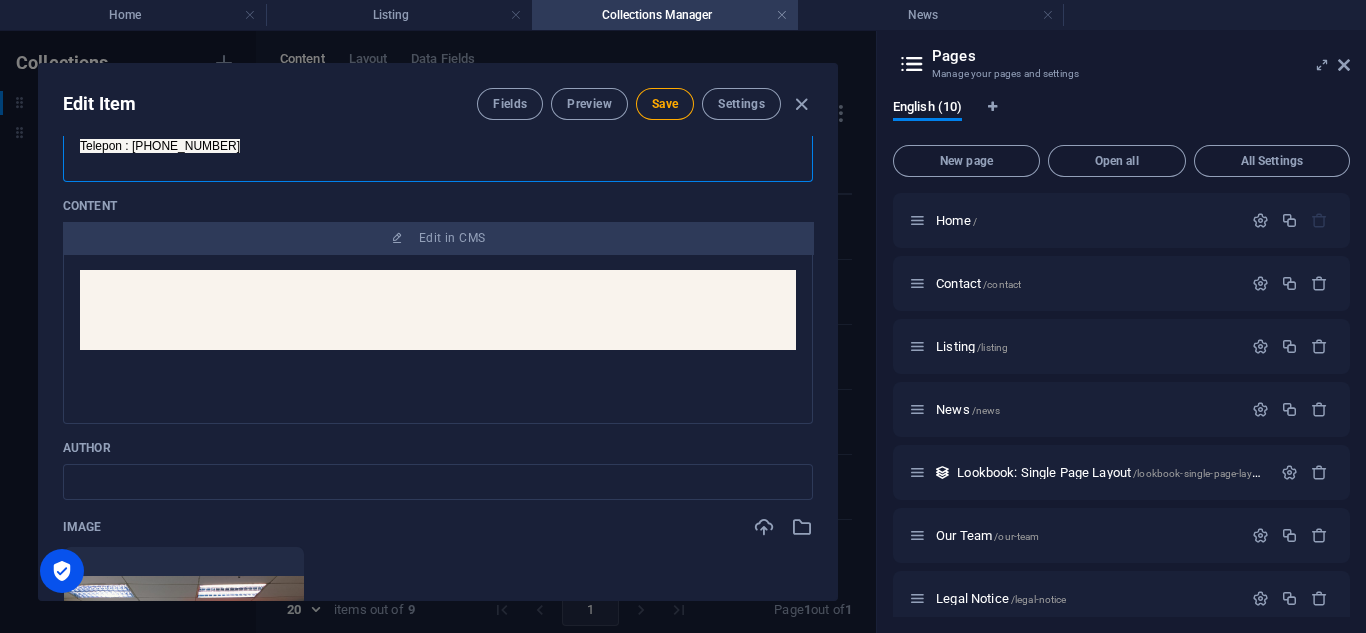 scroll, scrollTop: 692, scrollLeft: 0, axis: vertical 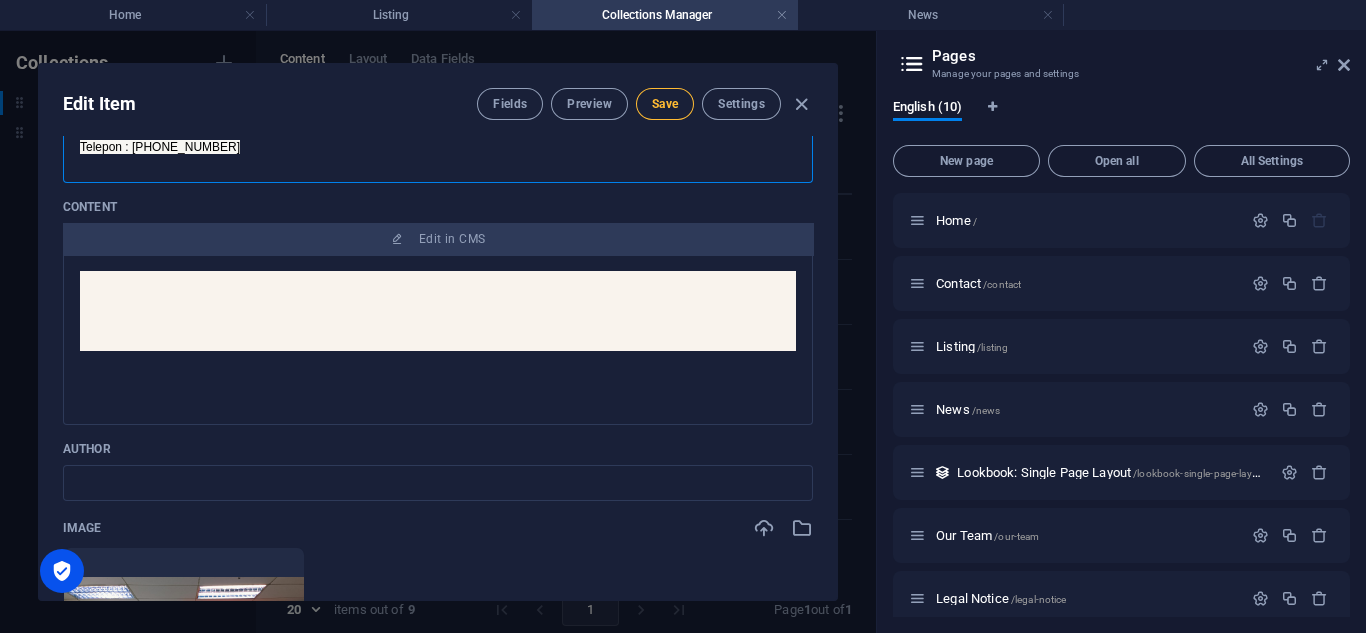 click on "Save" at bounding box center (665, 104) 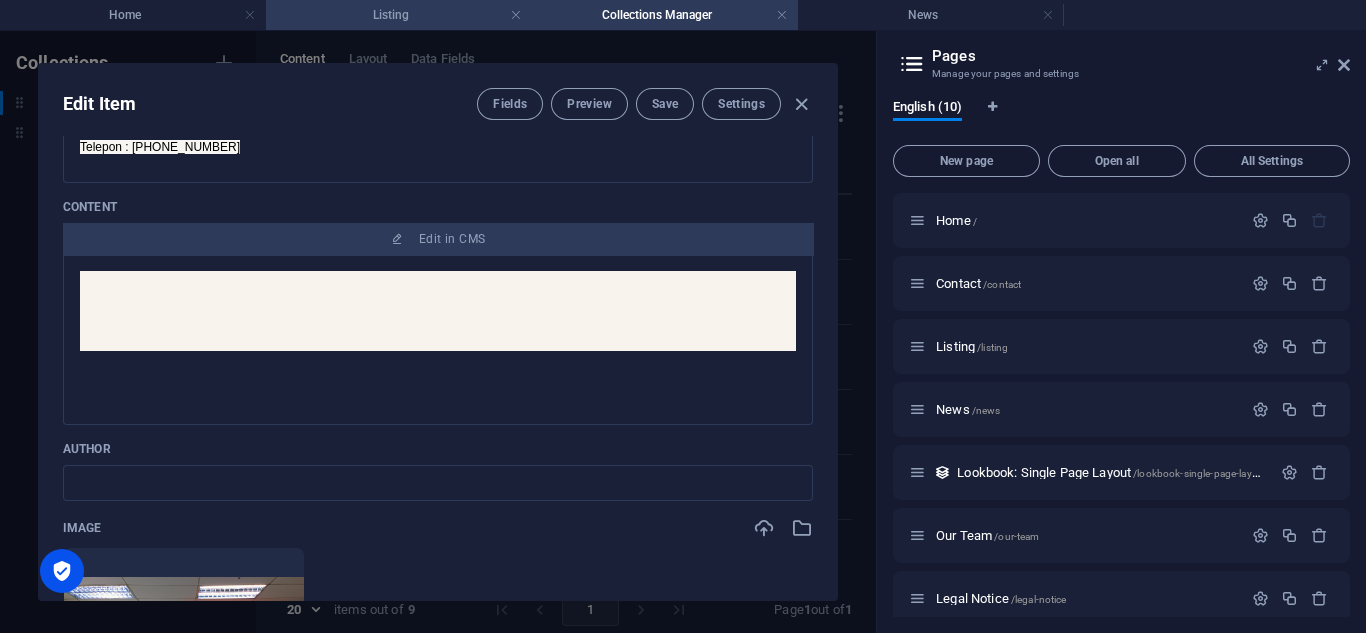 click on "Listing" at bounding box center (399, 15) 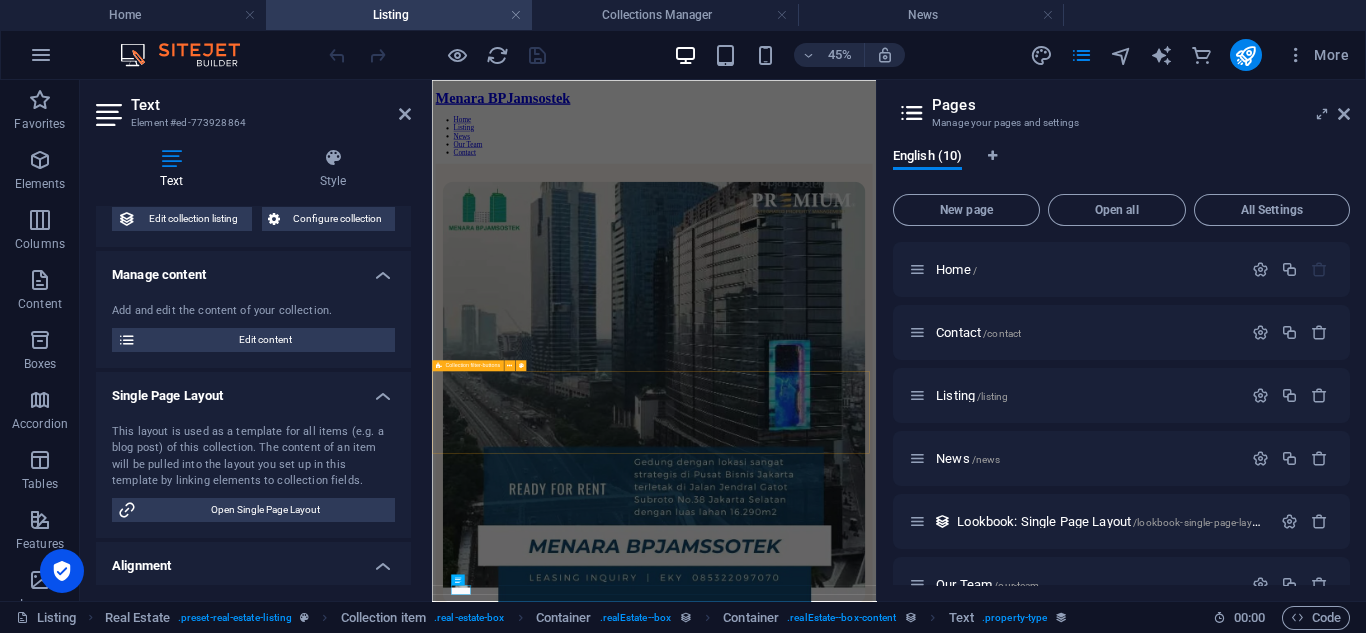 scroll, scrollTop: 61, scrollLeft: 0, axis: vertical 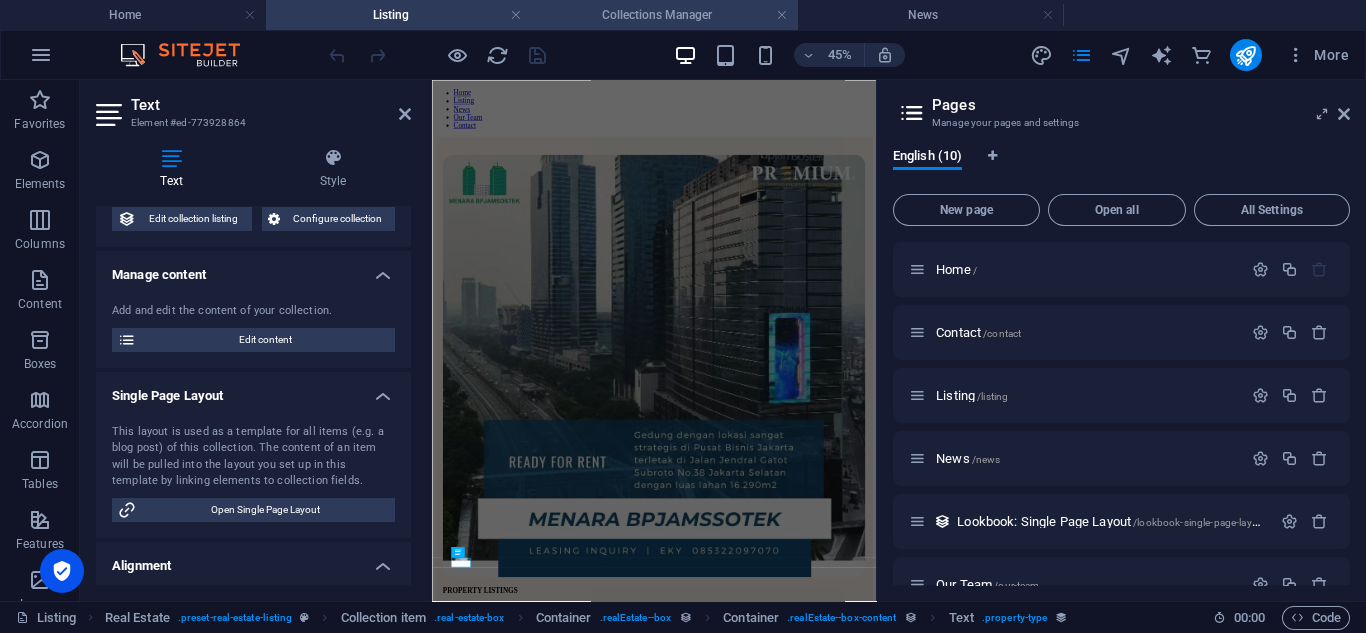 click on "Collections Manager" at bounding box center (665, 15) 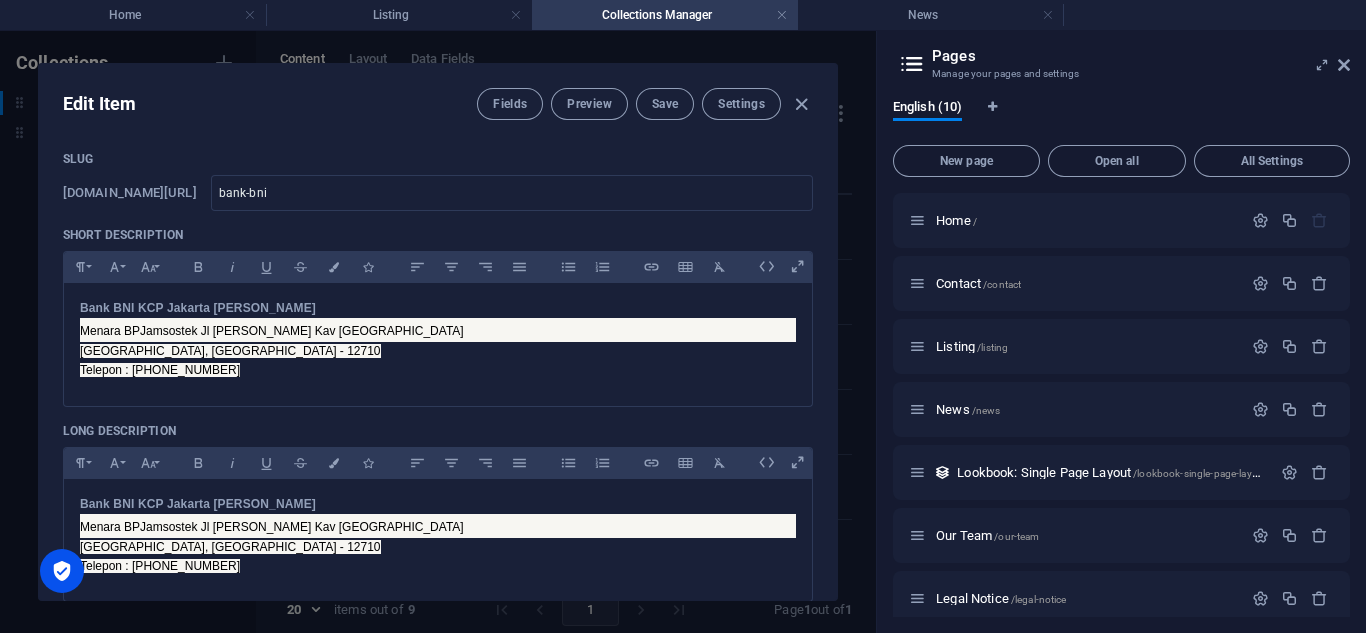 scroll, scrollTop: 0, scrollLeft: 0, axis: both 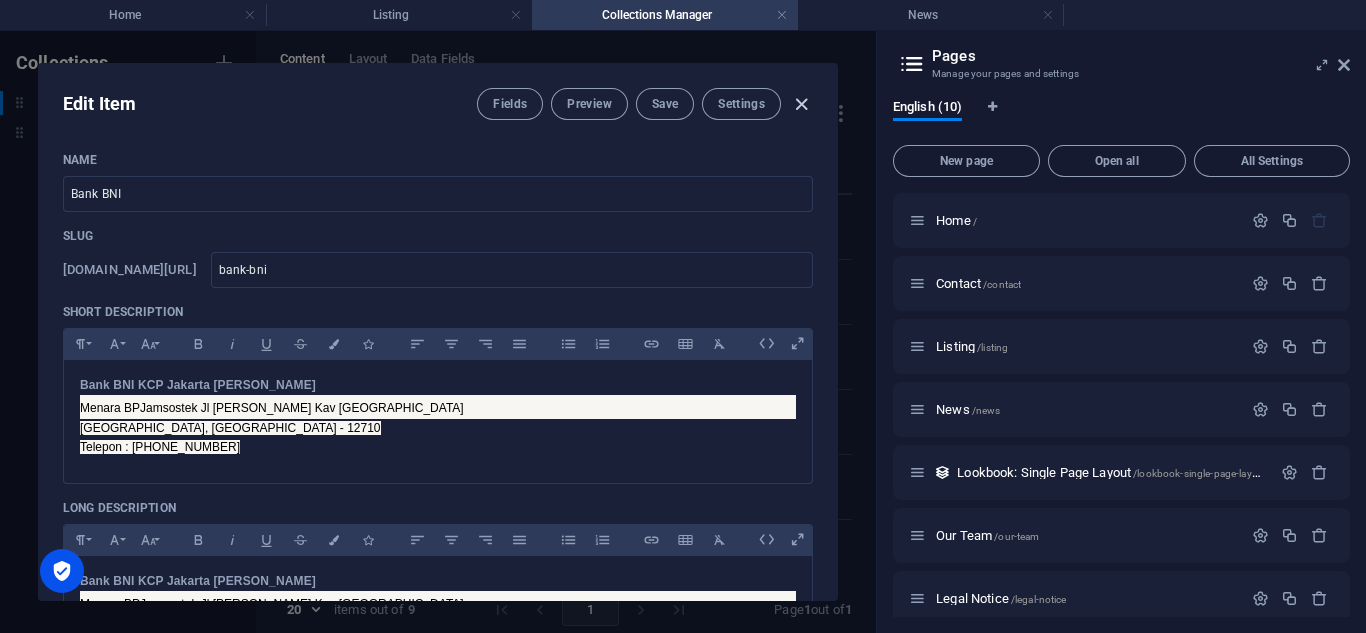click at bounding box center (801, 104) 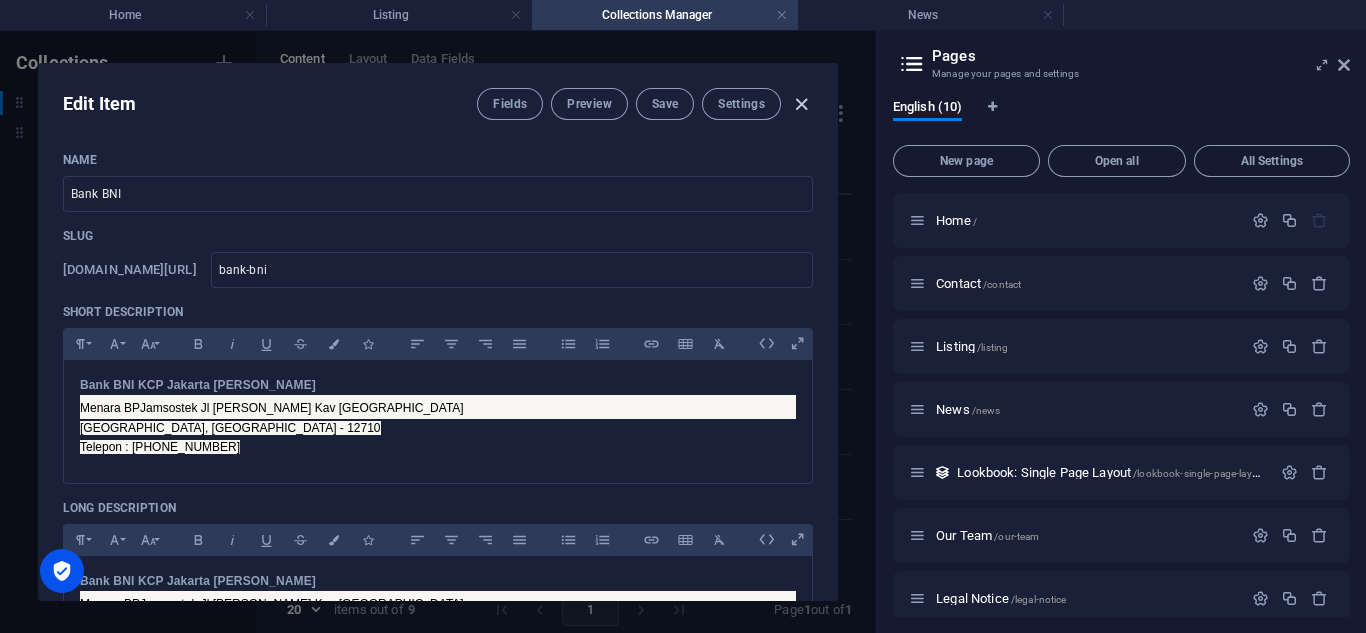 type on "bank-bni" 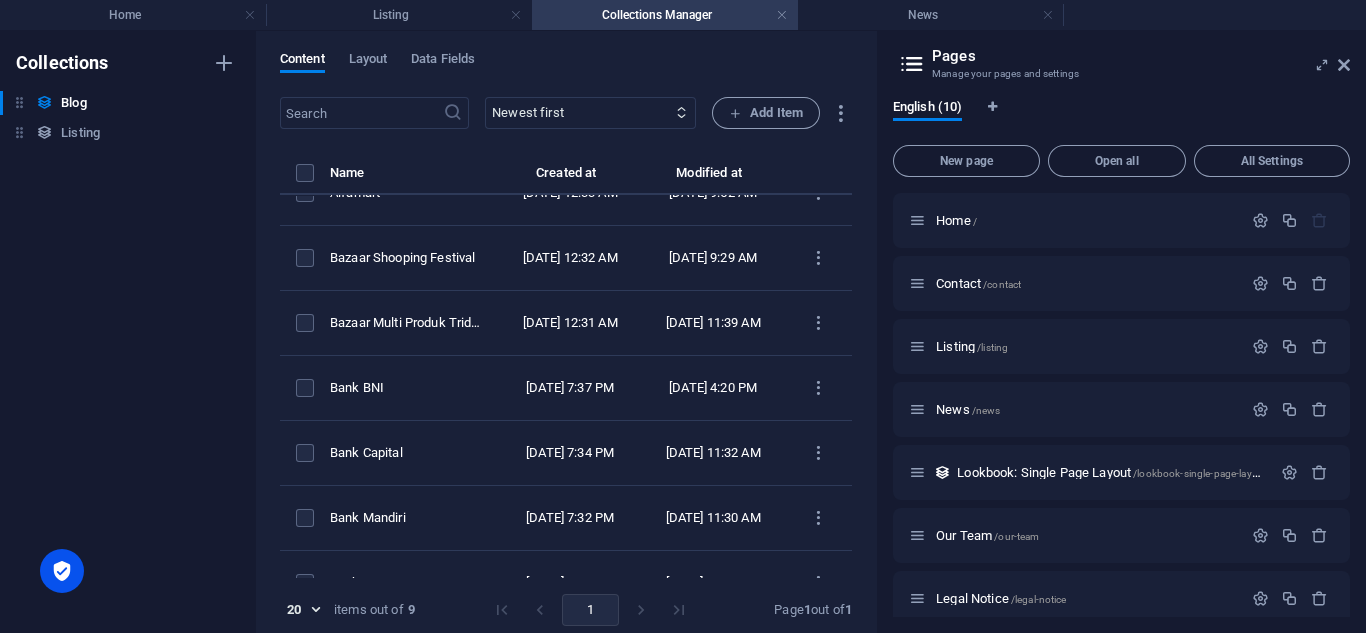 scroll, scrollTop: 165, scrollLeft: 0, axis: vertical 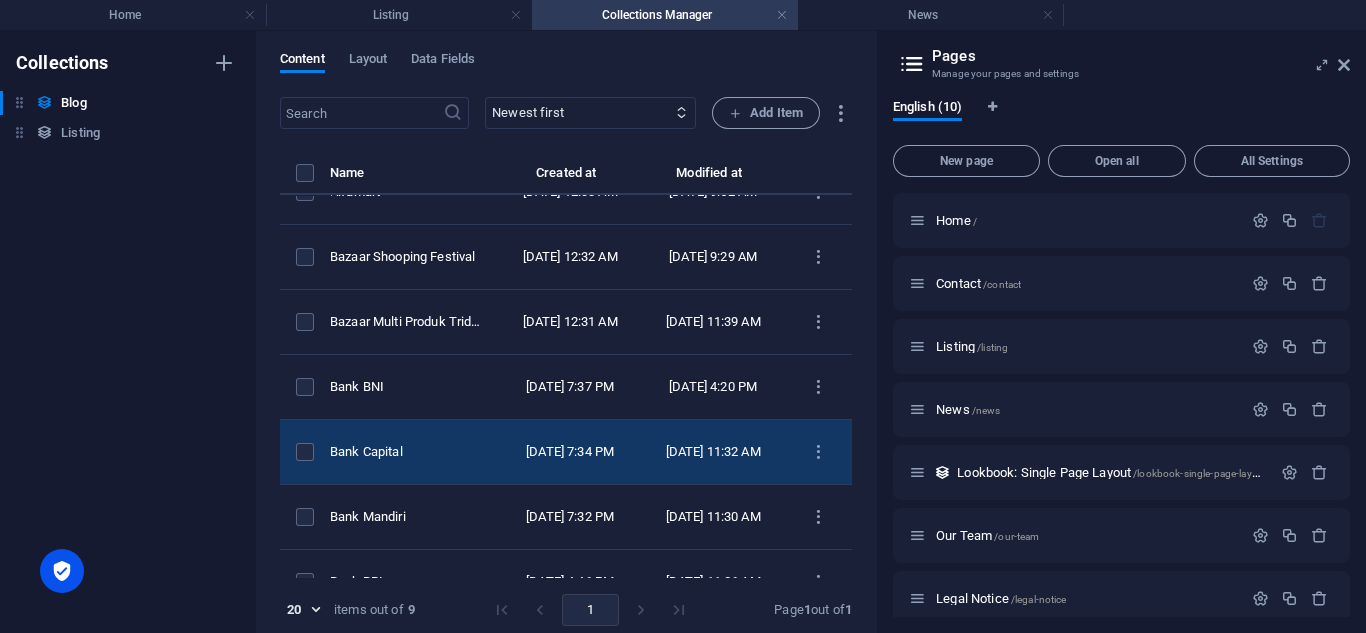 click on "Bank Capital" at bounding box center (406, 452) 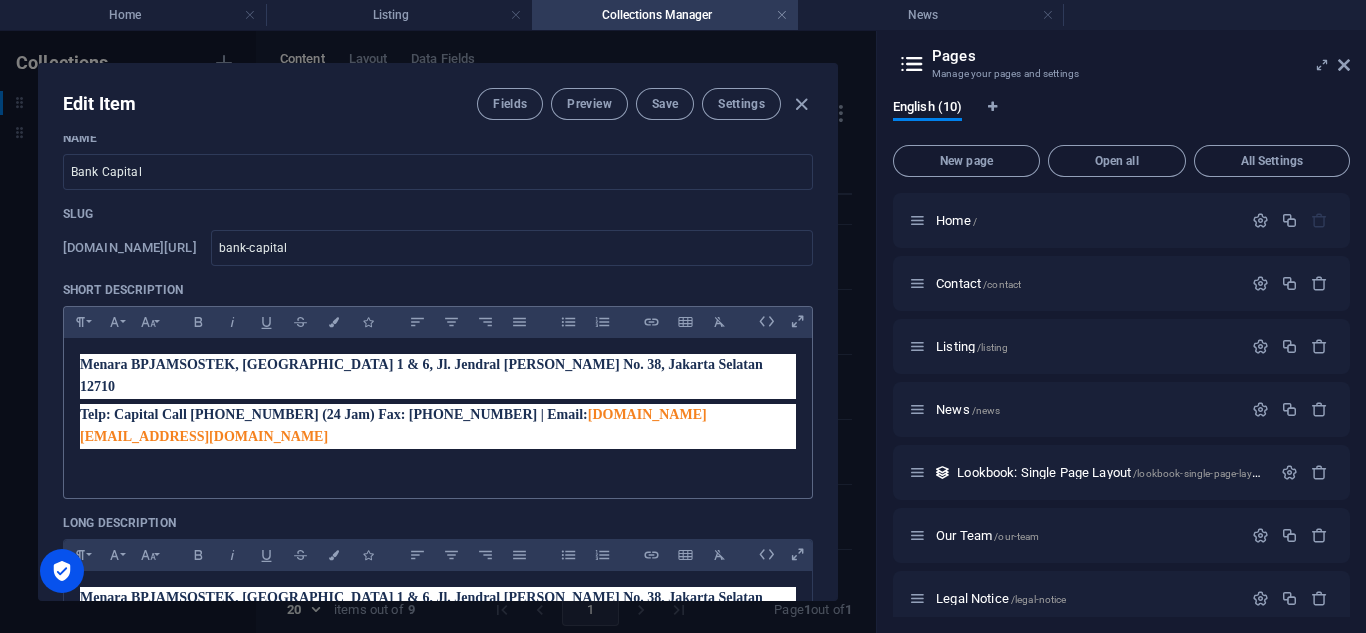 scroll, scrollTop: 22, scrollLeft: 0, axis: vertical 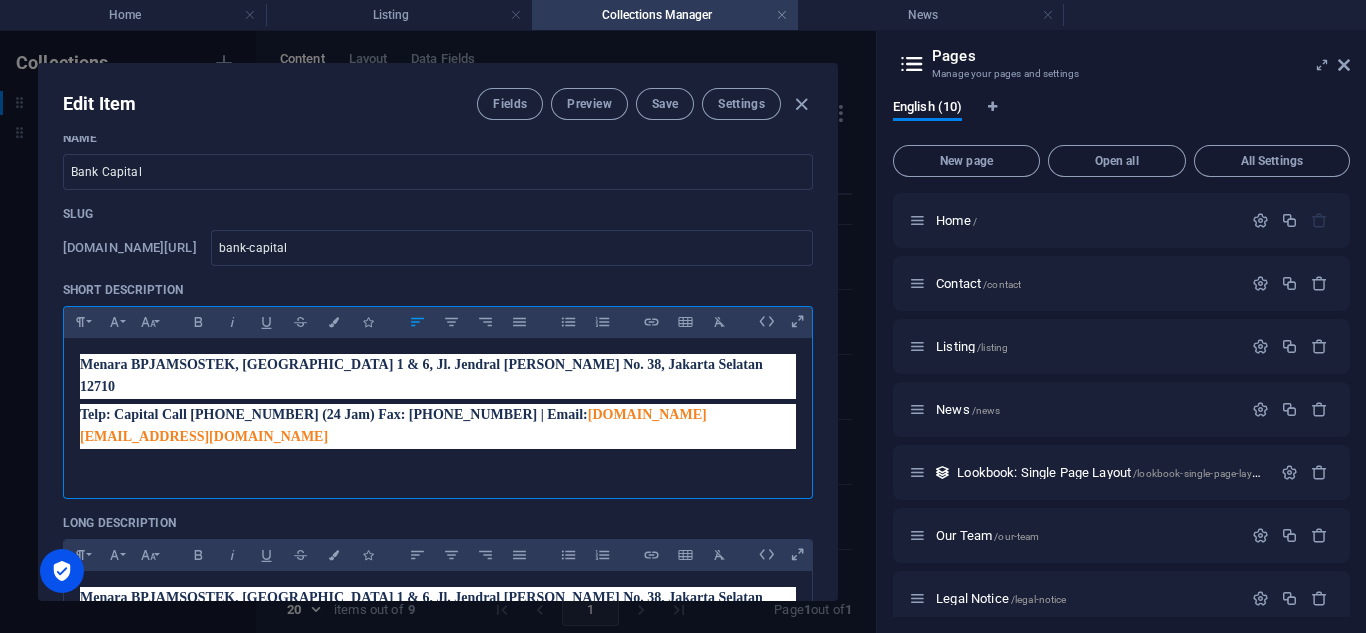 click on "Menara BPJAMSOSTEK, [GEOGRAPHIC_DATA] 1 & 6, Jl. Jendral [PERSON_NAME] No. 38, Jakarta Selatan 12710" at bounding box center (438, 376) 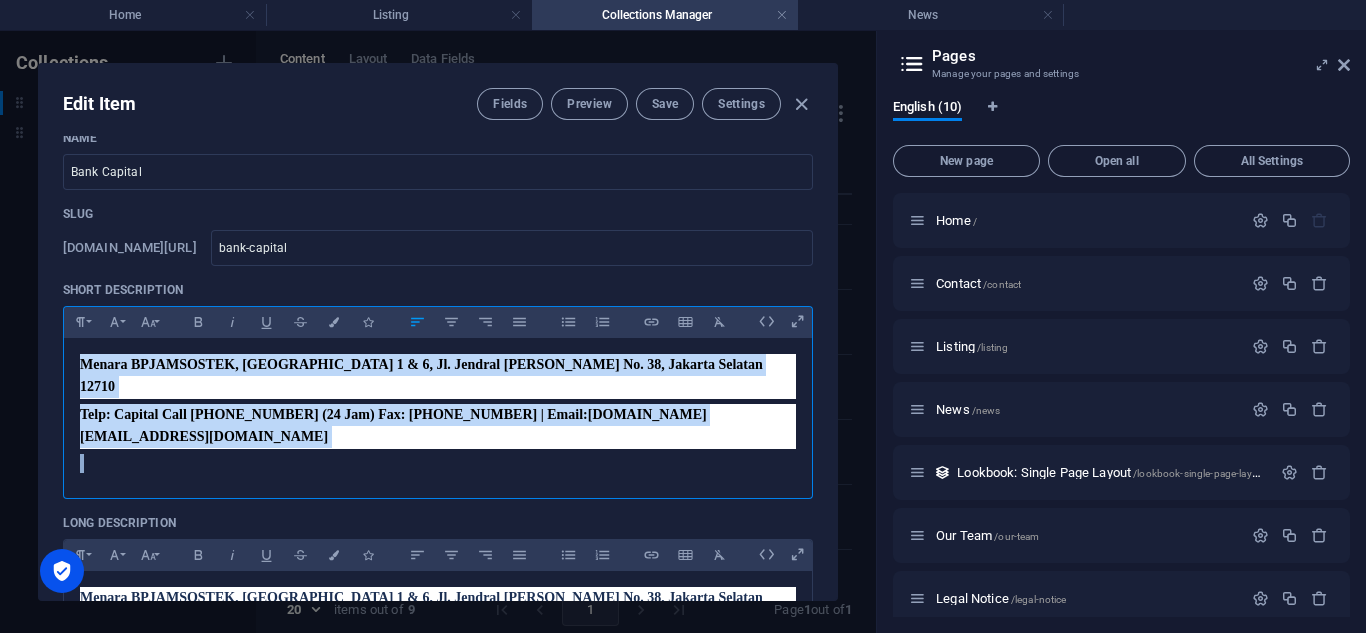 drag, startPoint x: 79, startPoint y: 368, endPoint x: 694, endPoint y: 405, distance: 616.112 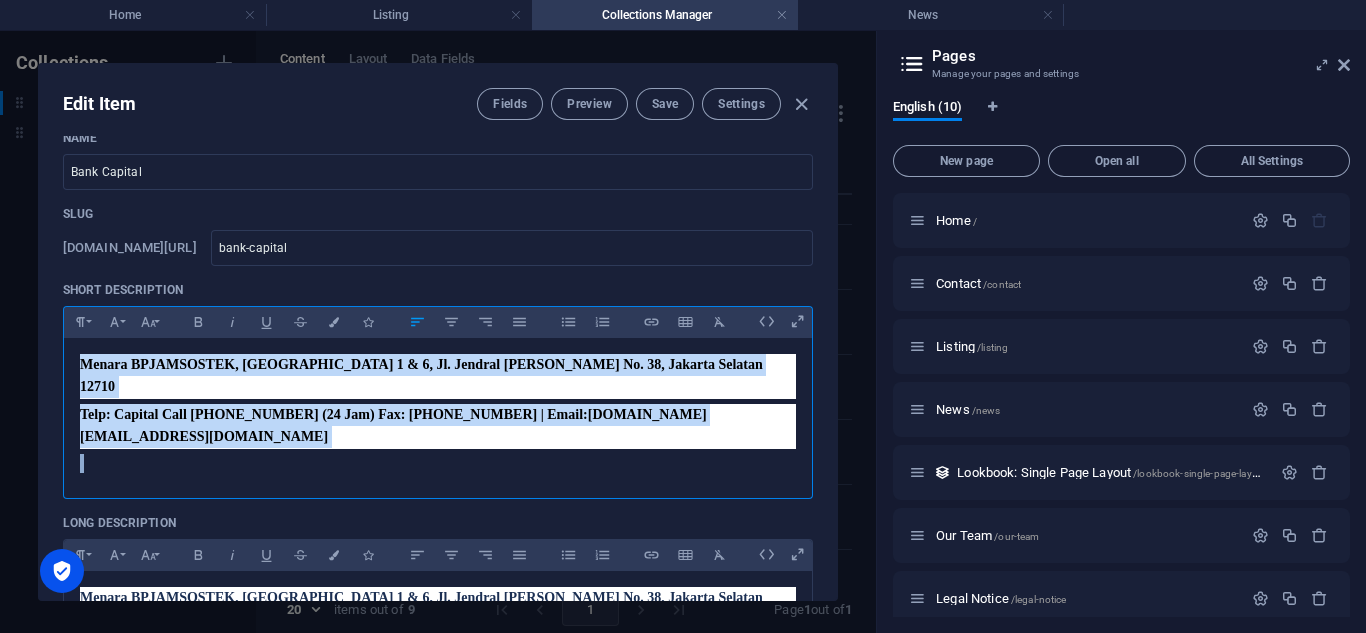 click on "Menara BPJAMSOSTEK, [GEOGRAPHIC_DATA] 1 & 6, Jl. Jendral [PERSON_NAME] No. [GEOGRAPHIC_DATA]an 12710 Telp: Capital Call [PHONE_NUMBER] (24 Jam) Fax: [PHONE_NUMBER] | Email:  [DOMAIN_NAME][EMAIL_ADDRESS][DOMAIN_NAME]" at bounding box center [438, 413] 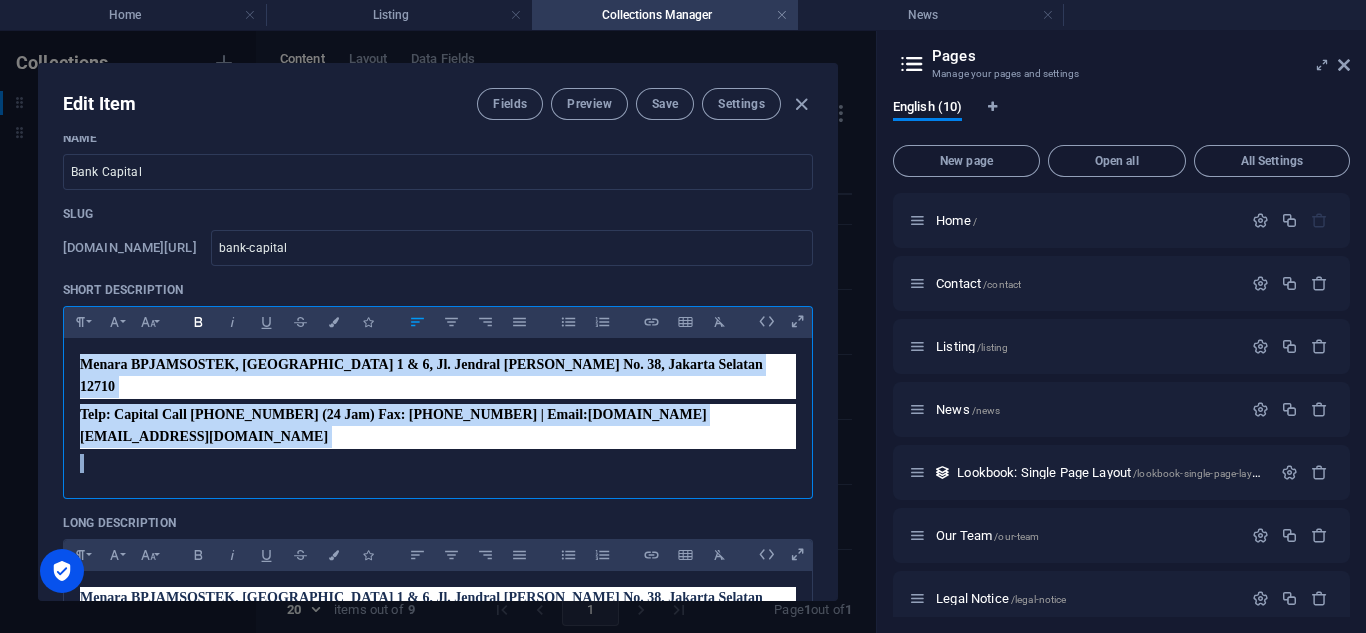 click 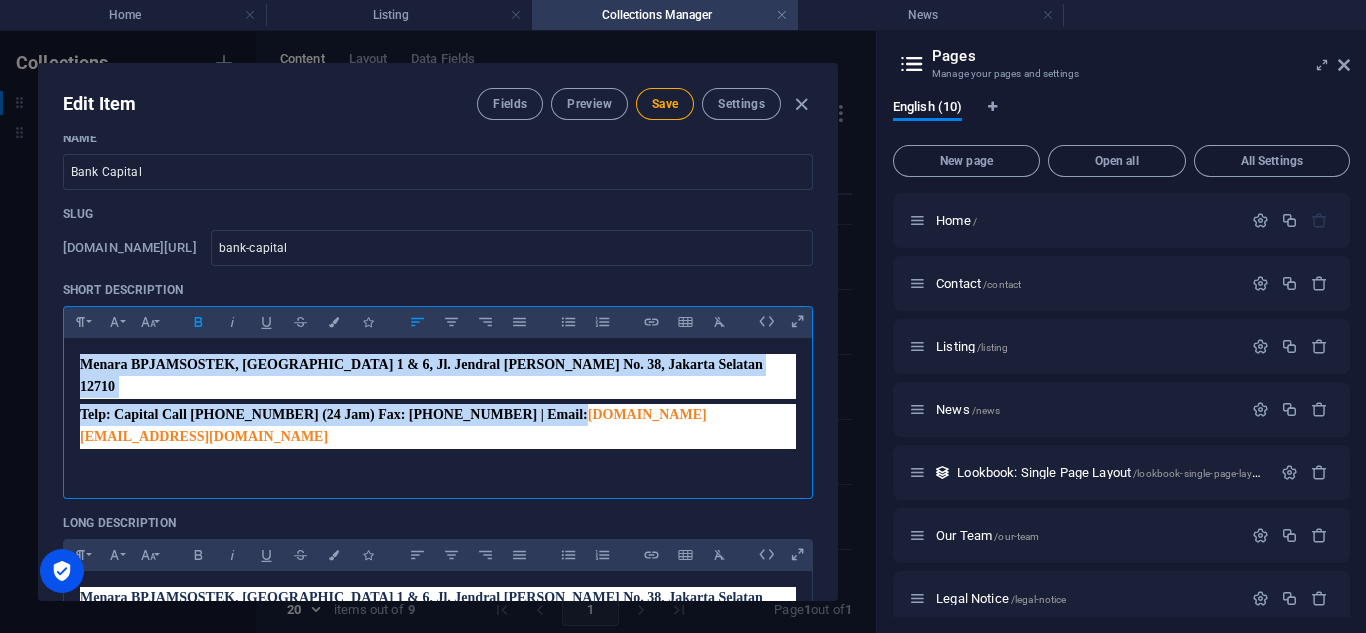 click 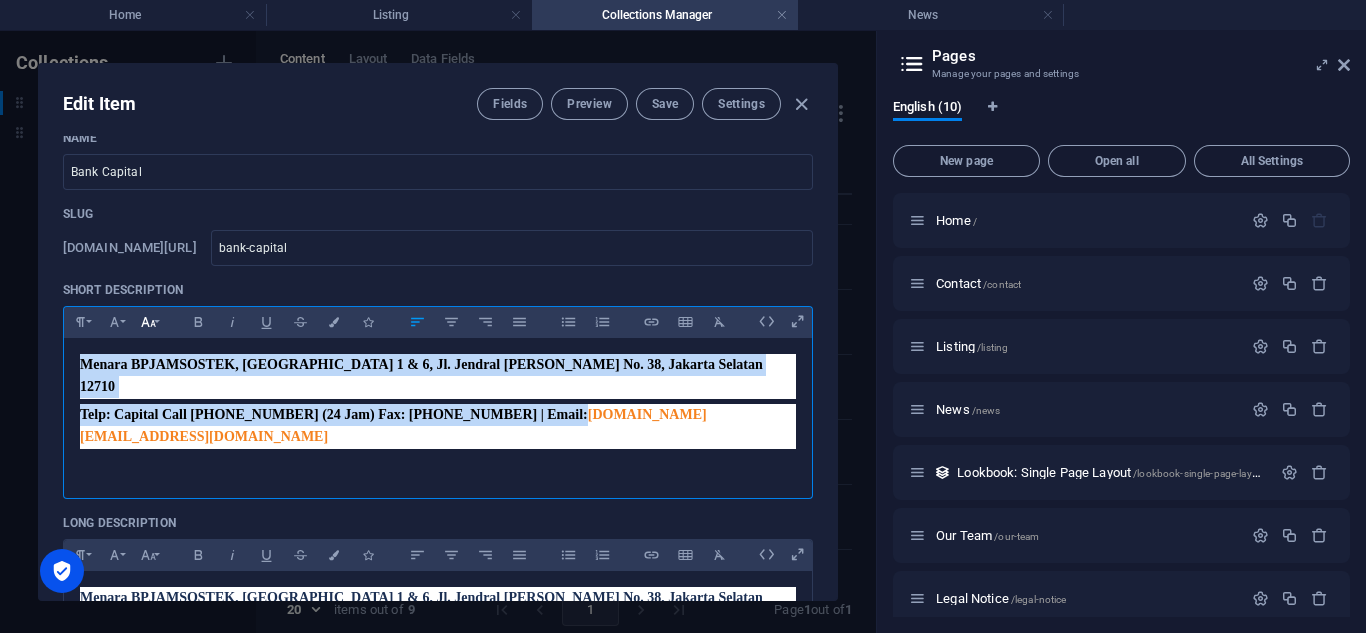 click on "Font Size" at bounding box center [148, 322] 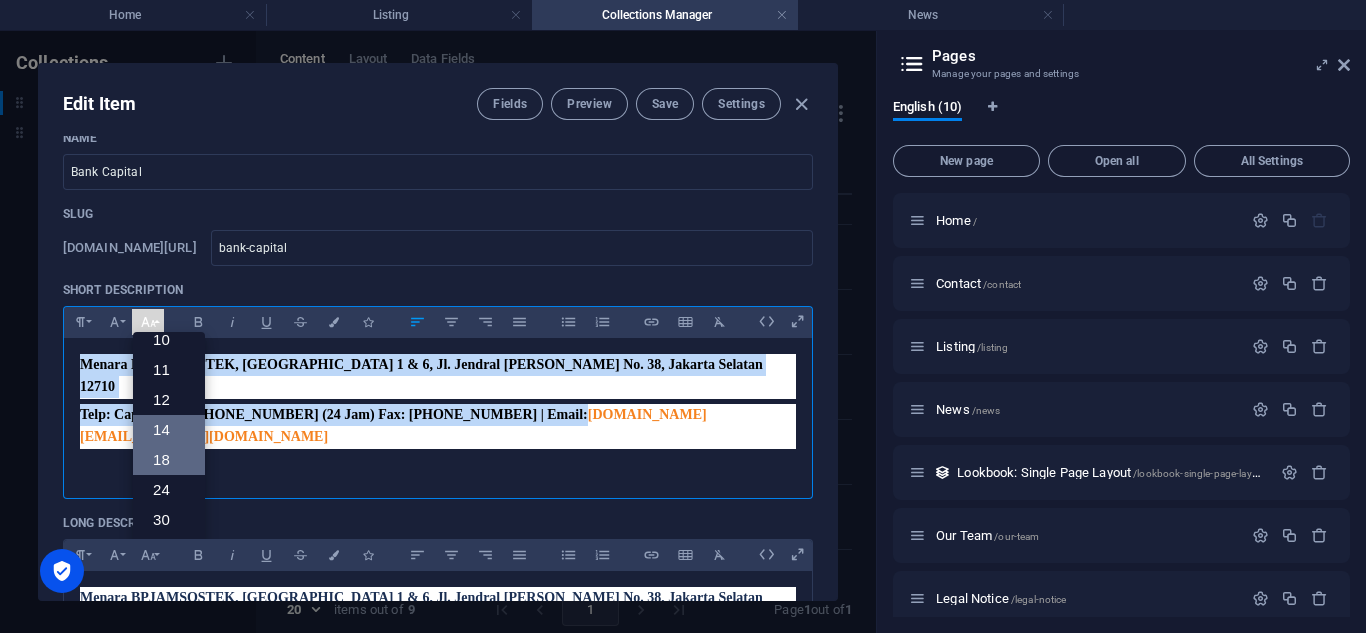 scroll, scrollTop: 75, scrollLeft: 0, axis: vertical 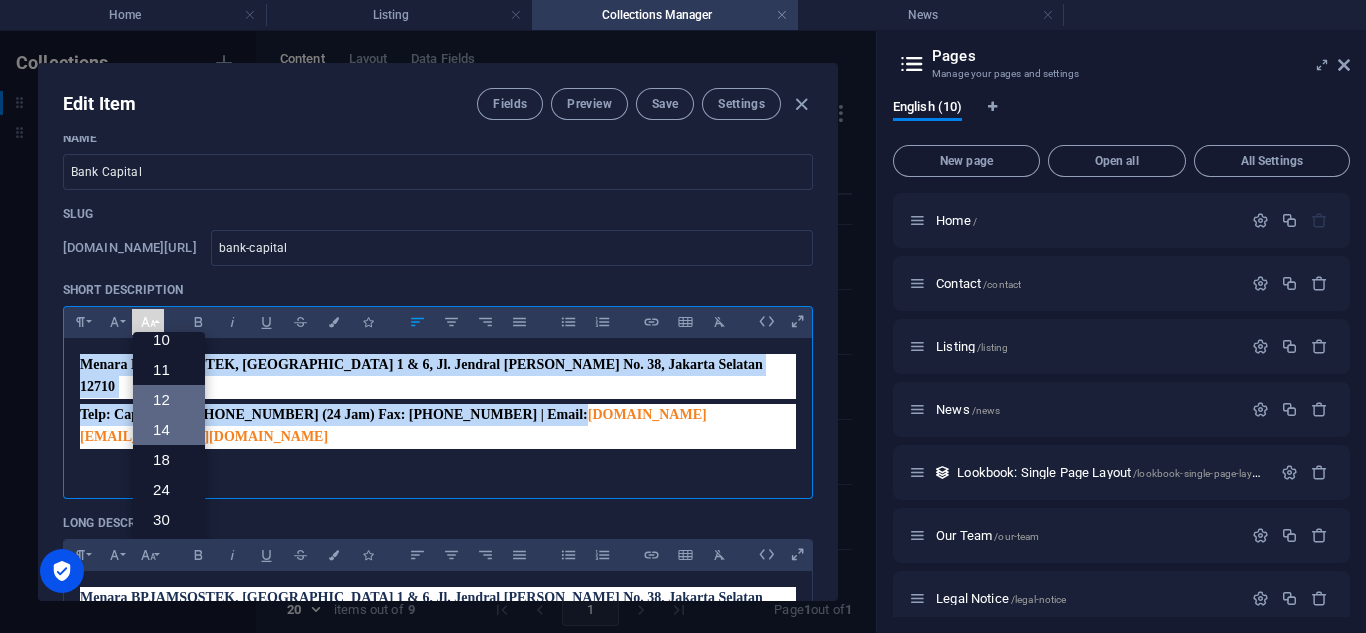 click on "12" at bounding box center [169, 400] 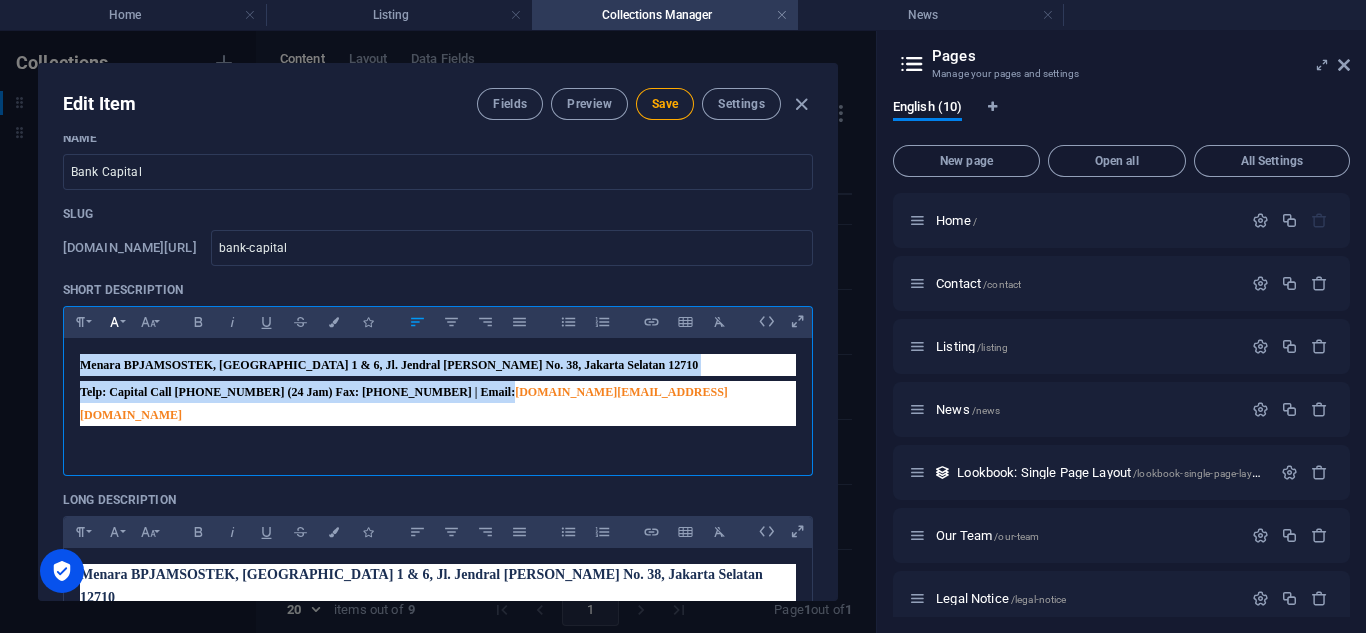 click on "Font Family" at bounding box center [114, 322] 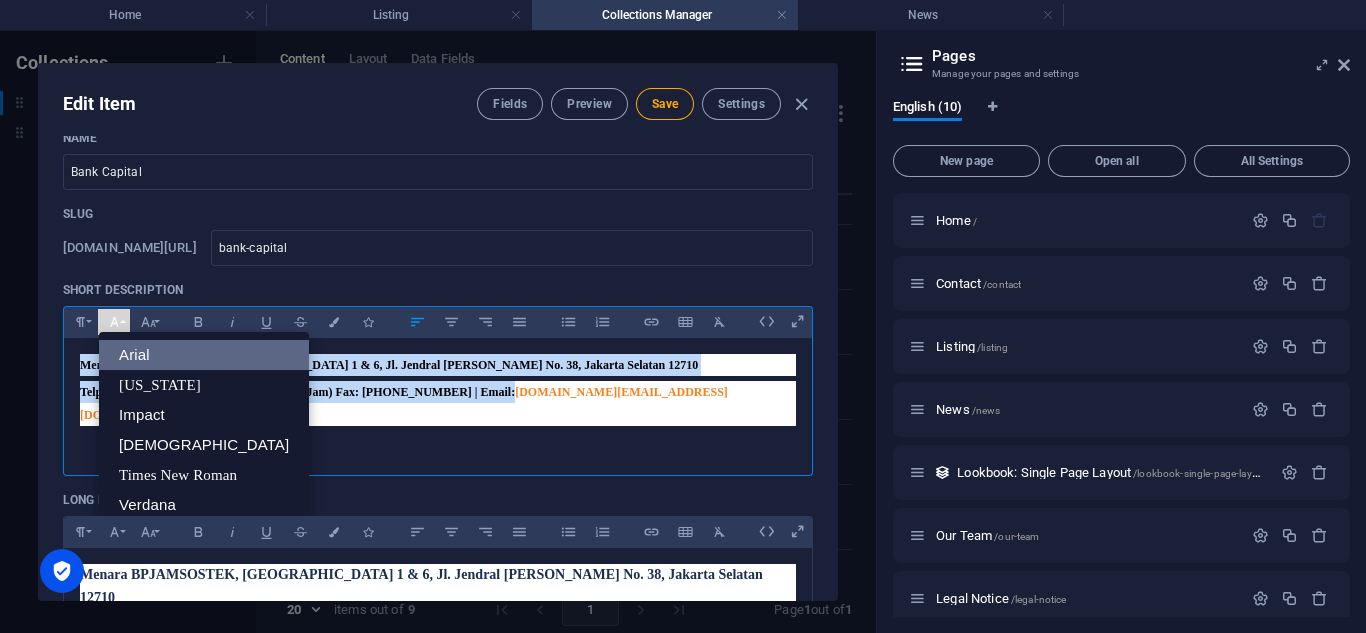 click on "Arial" at bounding box center [204, 355] 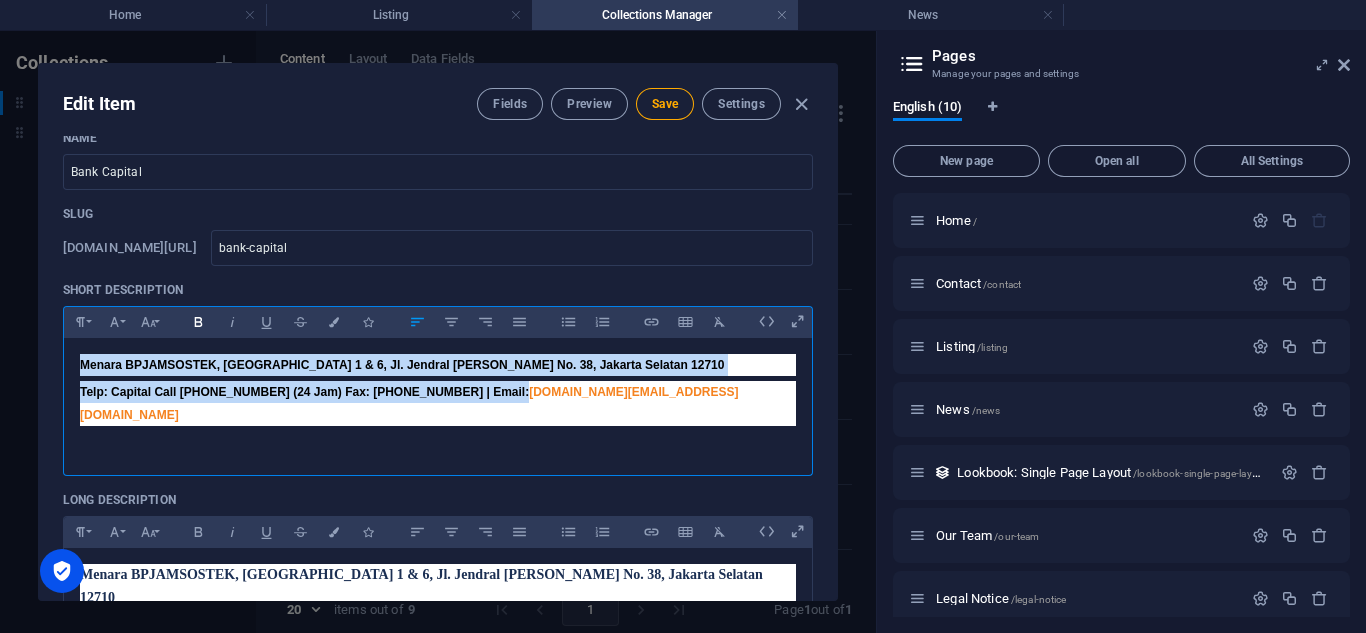 click 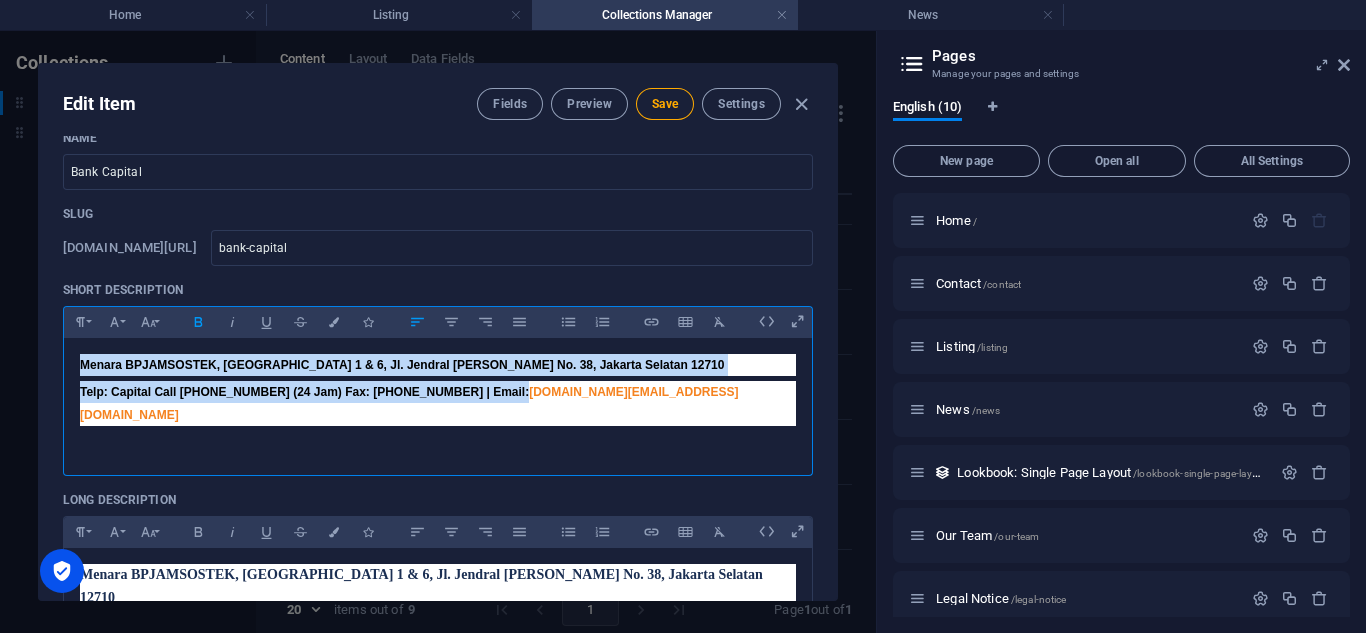 click 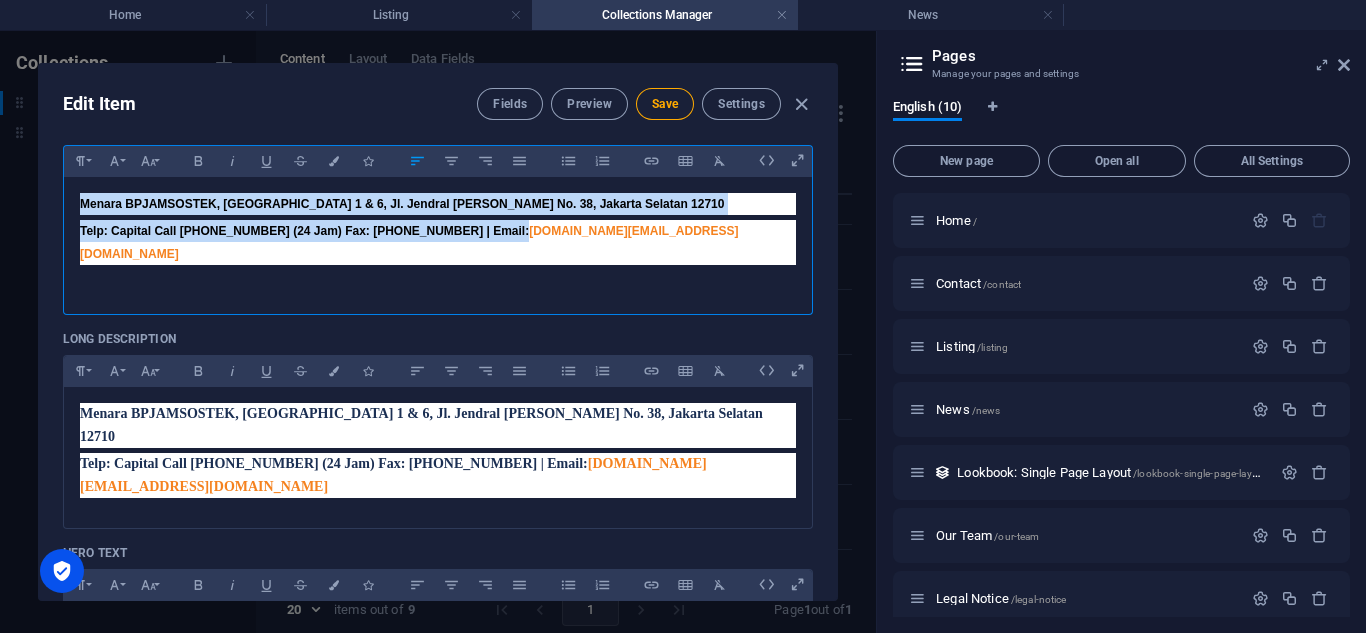 scroll, scrollTop: 225, scrollLeft: 0, axis: vertical 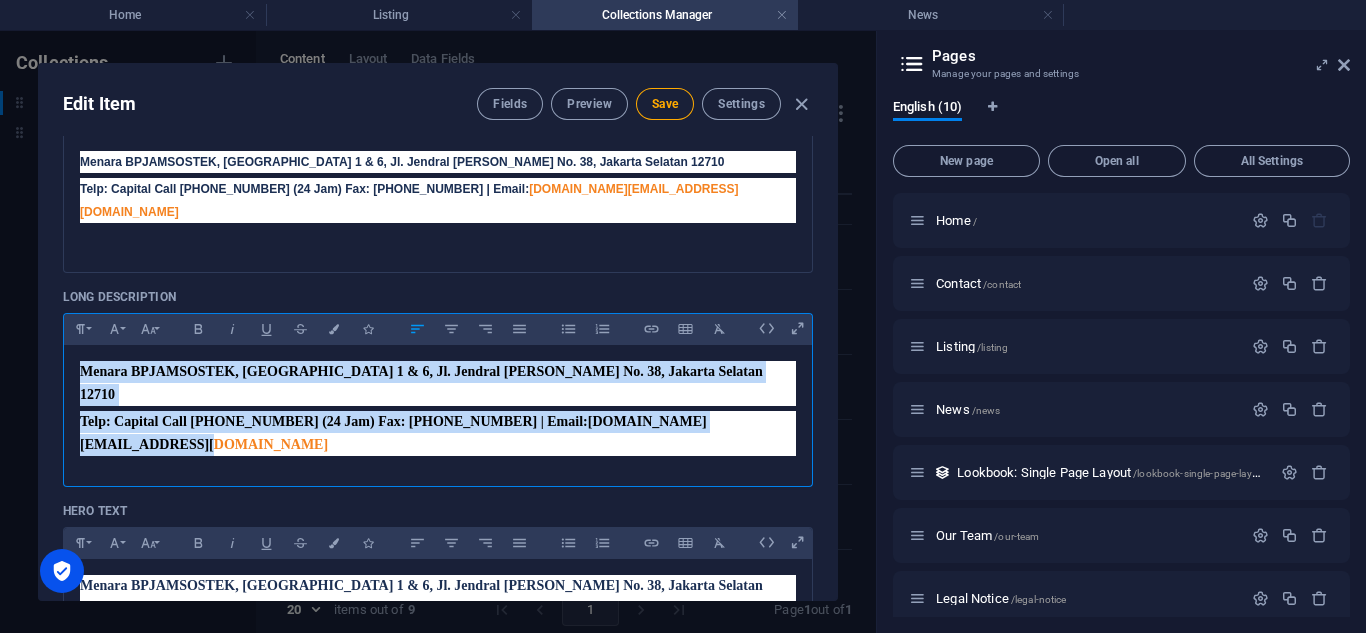 drag, startPoint x: 82, startPoint y: 351, endPoint x: 659, endPoint y: 403, distance: 579.33844 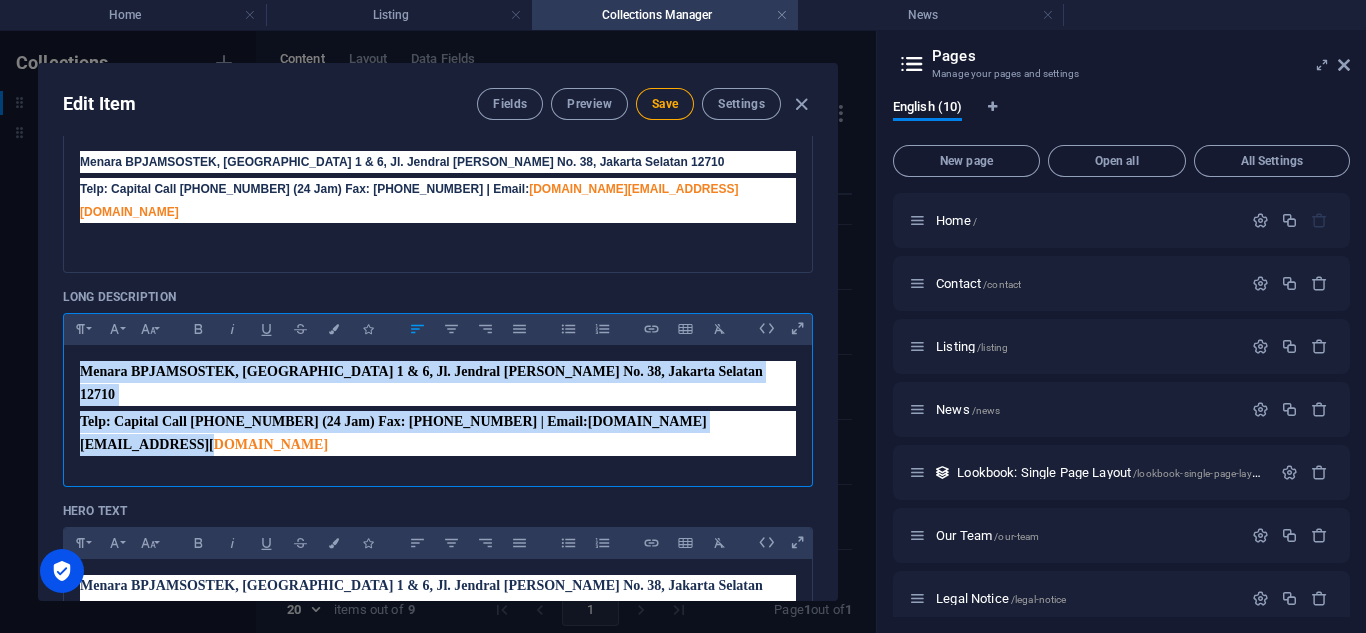 click on "Menara BPJAMSOSTEK, [GEOGRAPHIC_DATA] 1 & 6, Jl. Jendral [PERSON_NAME] No. [GEOGRAPHIC_DATA]an 12710 Telp: Capital Call [PHONE_NUMBER] (24 Jam) Fax: [PHONE_NUMBER] | Email:  [DOMAIN_NAME][EMAIL_ADDRESS][DOMAIN_NAME]" at bounding box center (438, 411) 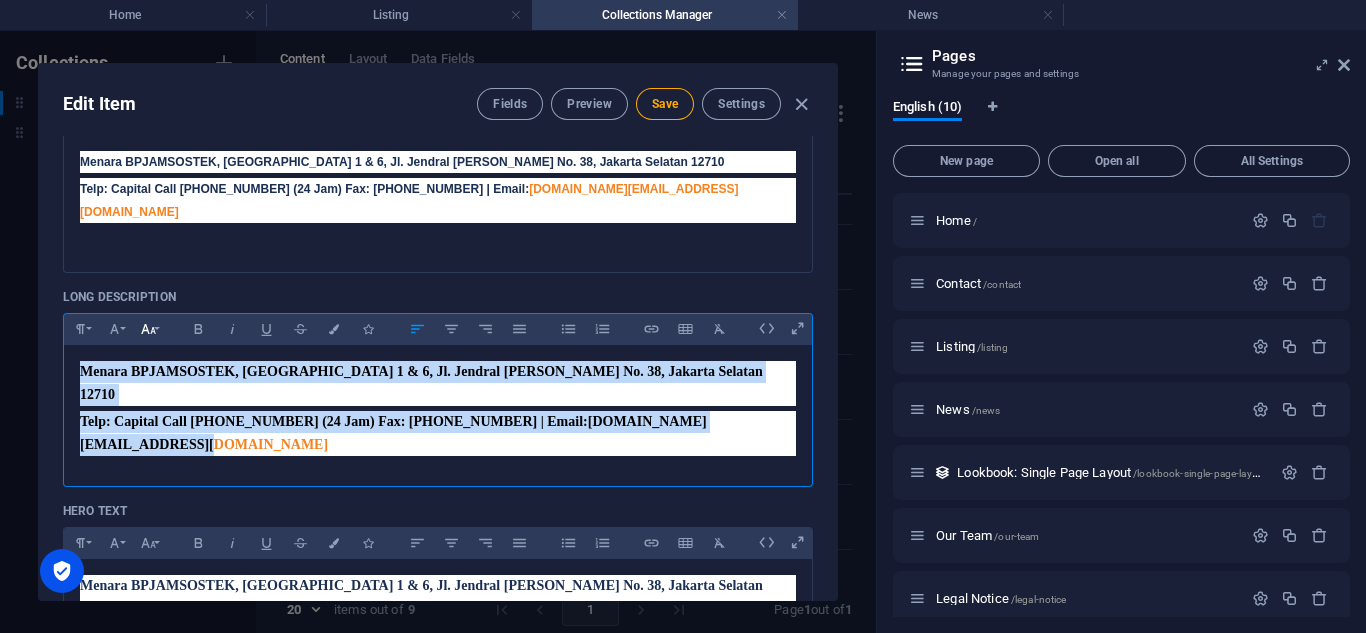 click 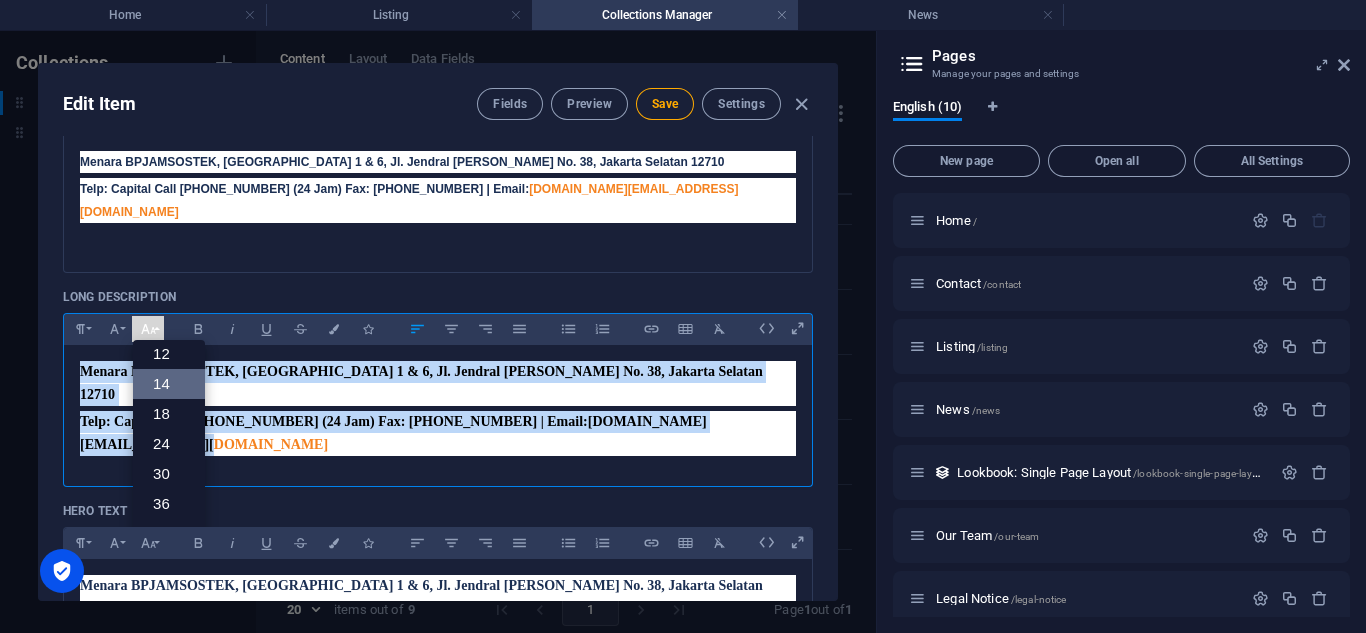 scroll, scrollTop: 126, scrollLeft: 0, axis: vertical 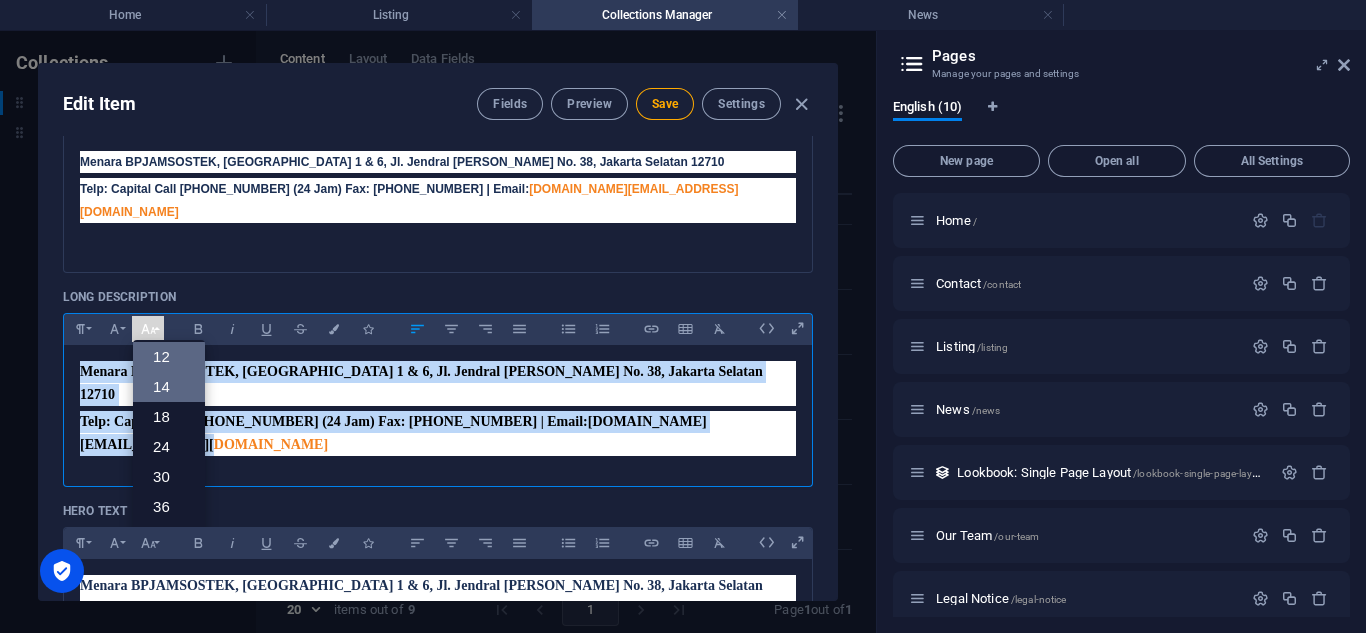 click on "12" at bounding box center (169, 357) 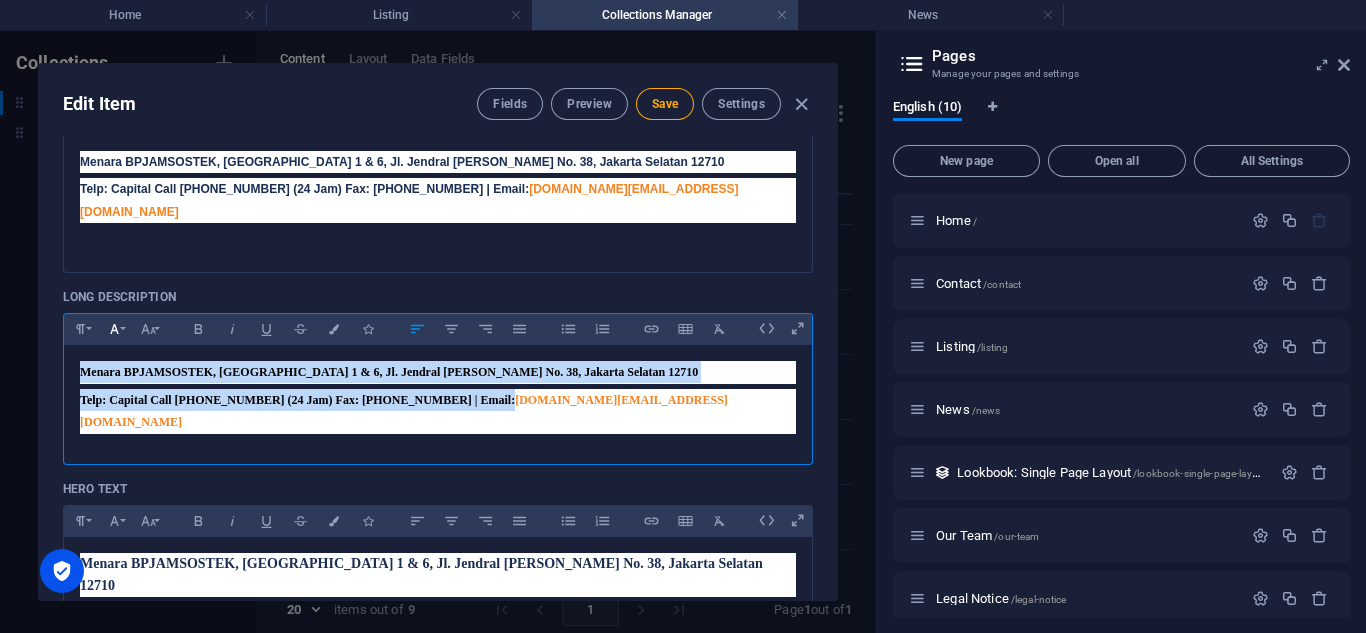 click 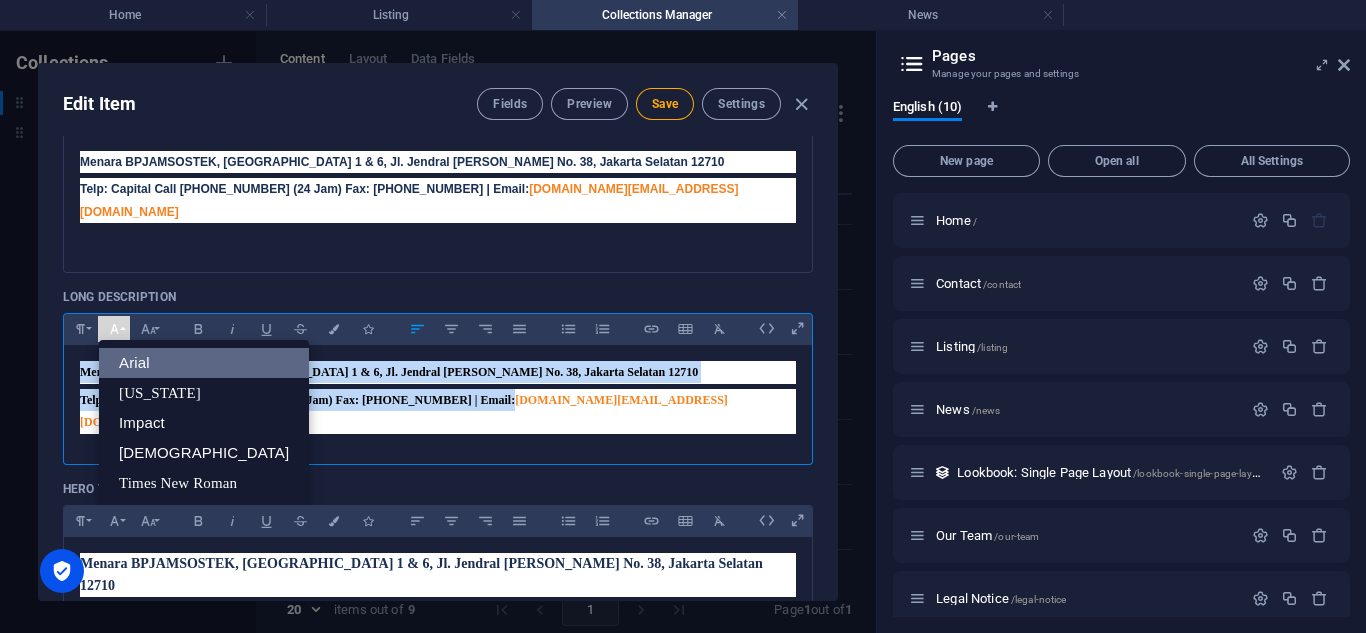 click on "Arial" at bounding box center [204, 363] 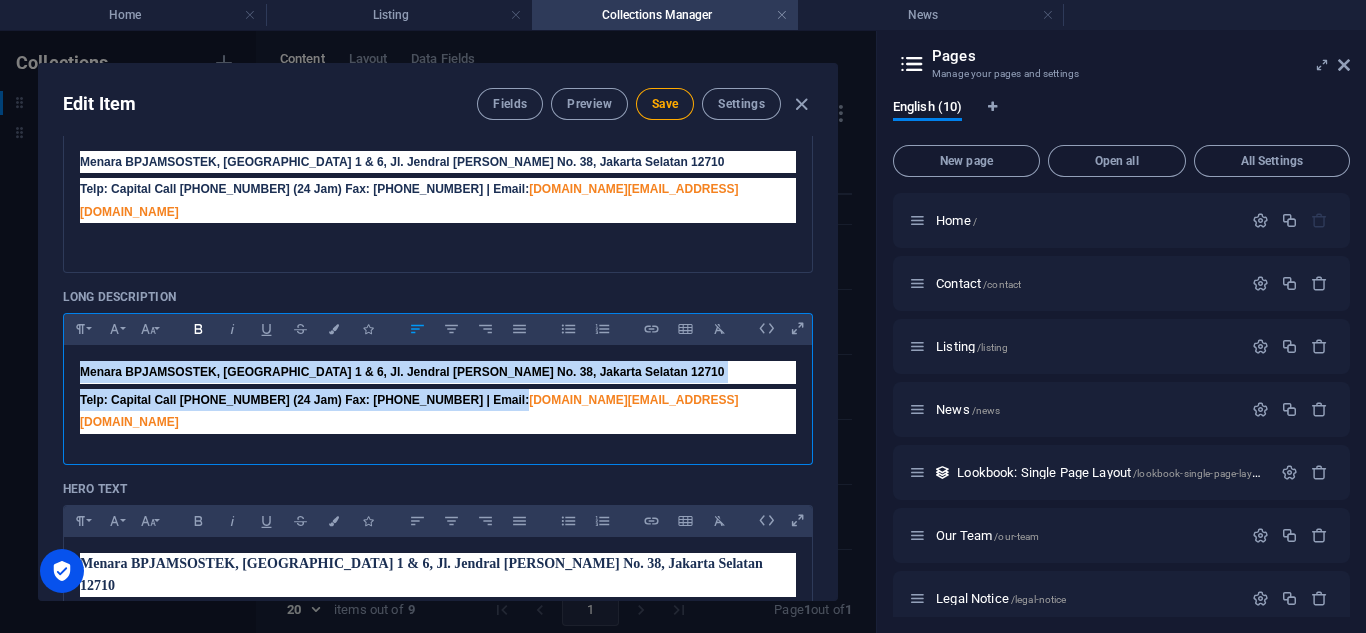 click on "Bold" at bounding box center (198, 329) 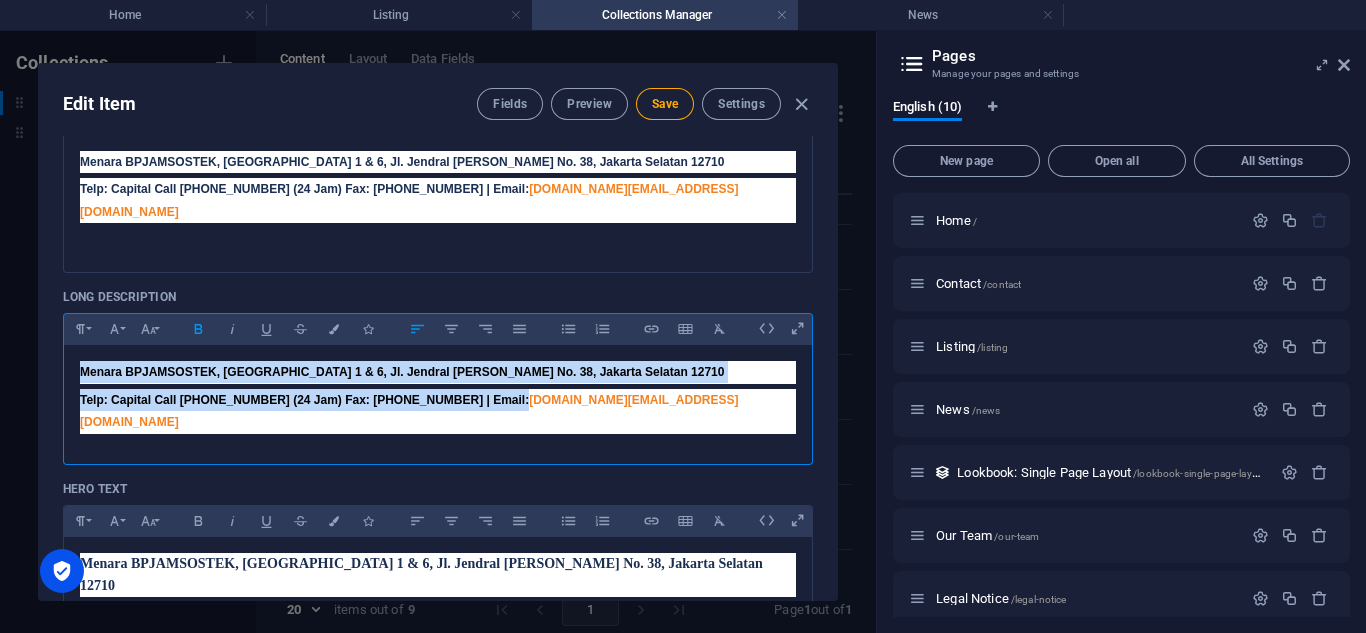 click on "Bold" at bounding box center [198, 329] 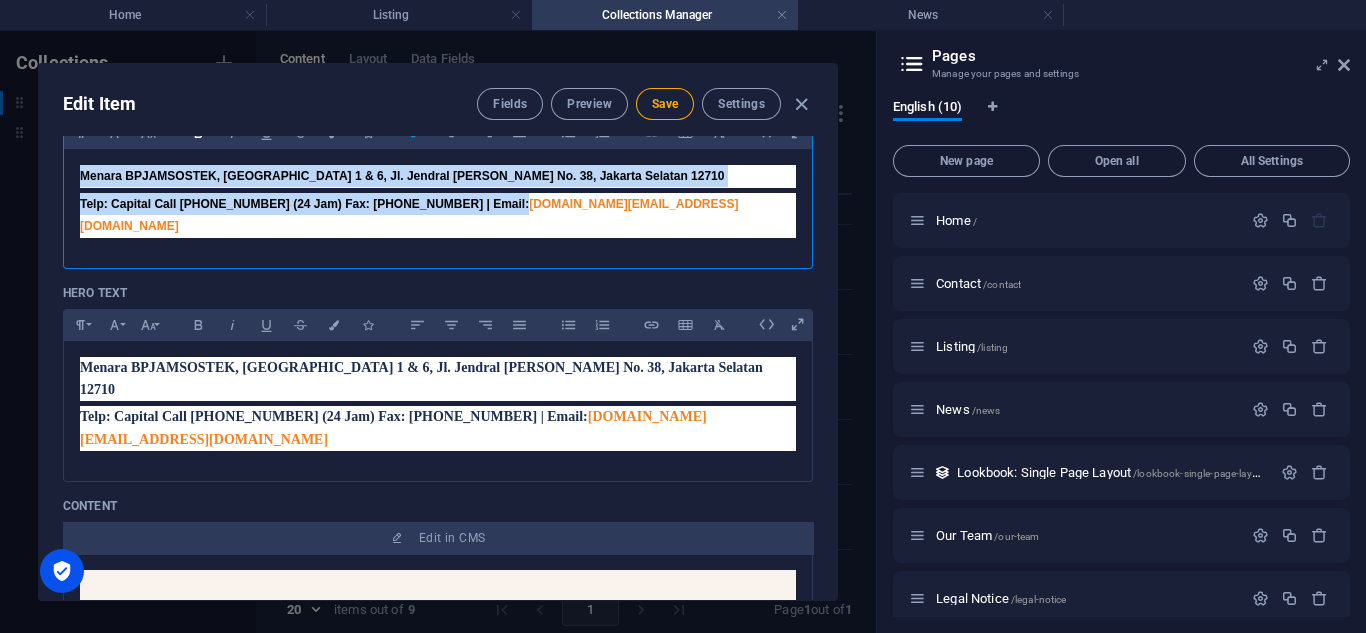 scroll, scrollTop: 441, scrollLeft: 0, axis: vertical 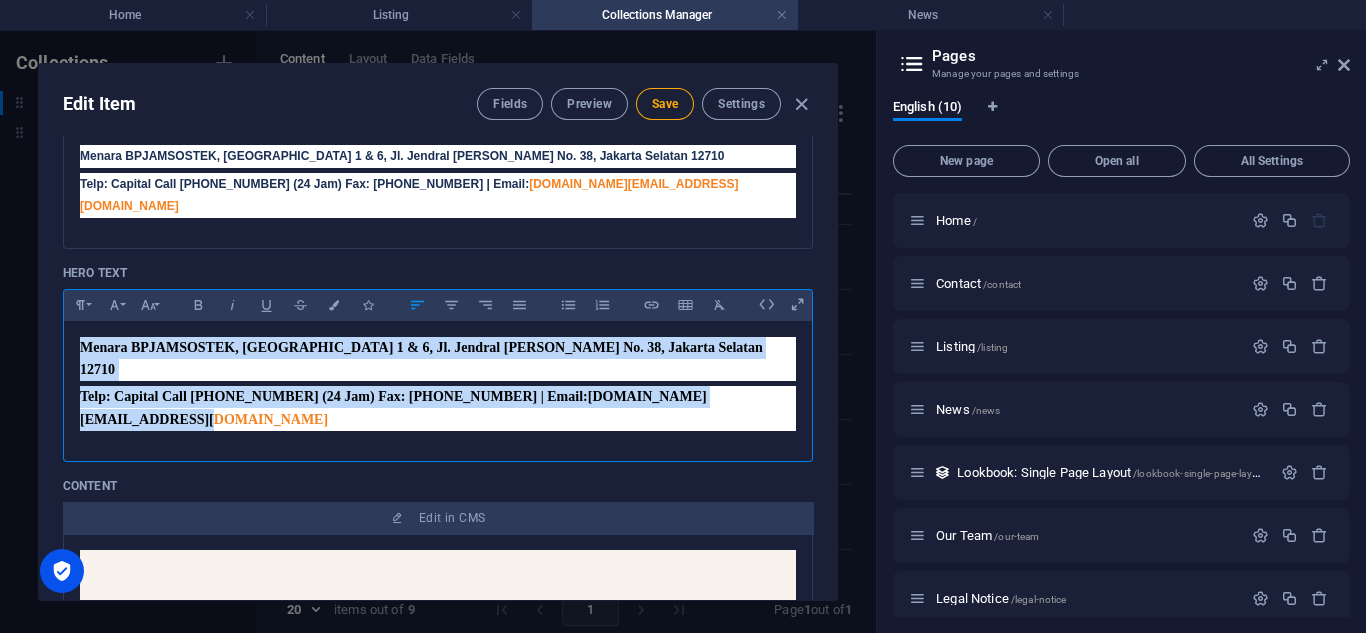 drag, startPoint x: 81, startPoint y: 294, endPoint x: 724, endPoint y: 375, distance: 648.0818 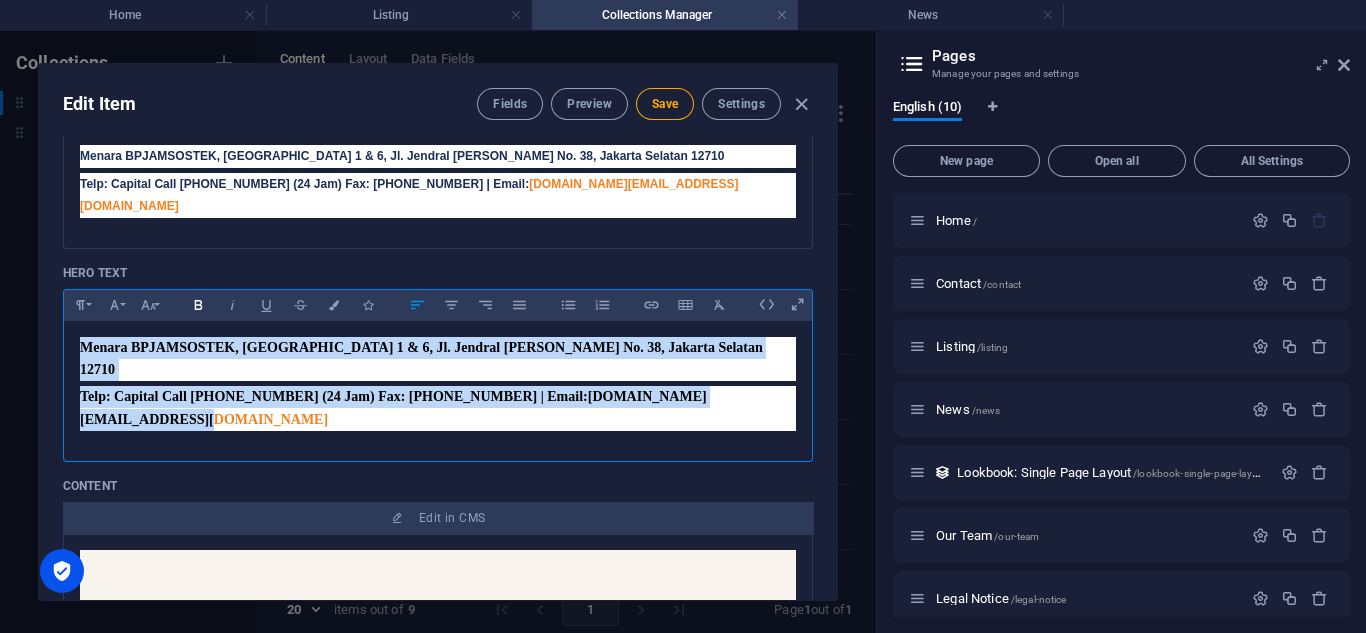 click 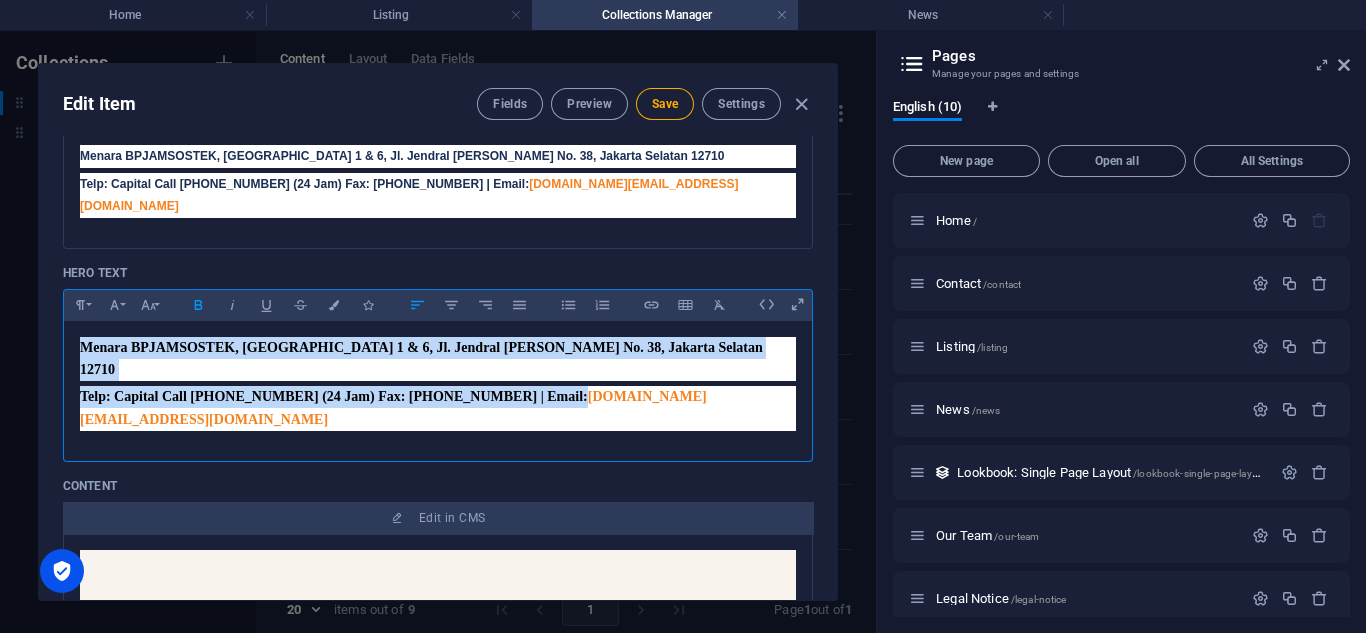 click 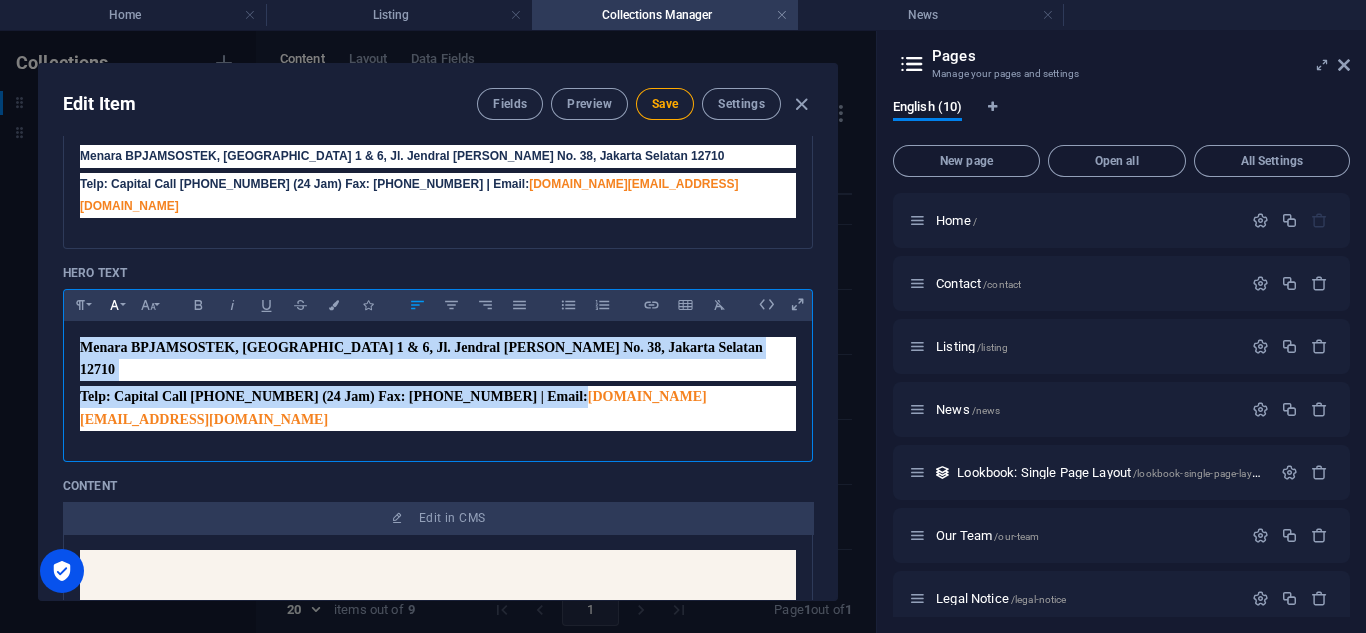 click on "Font Family" at bounding box center [114, 305] 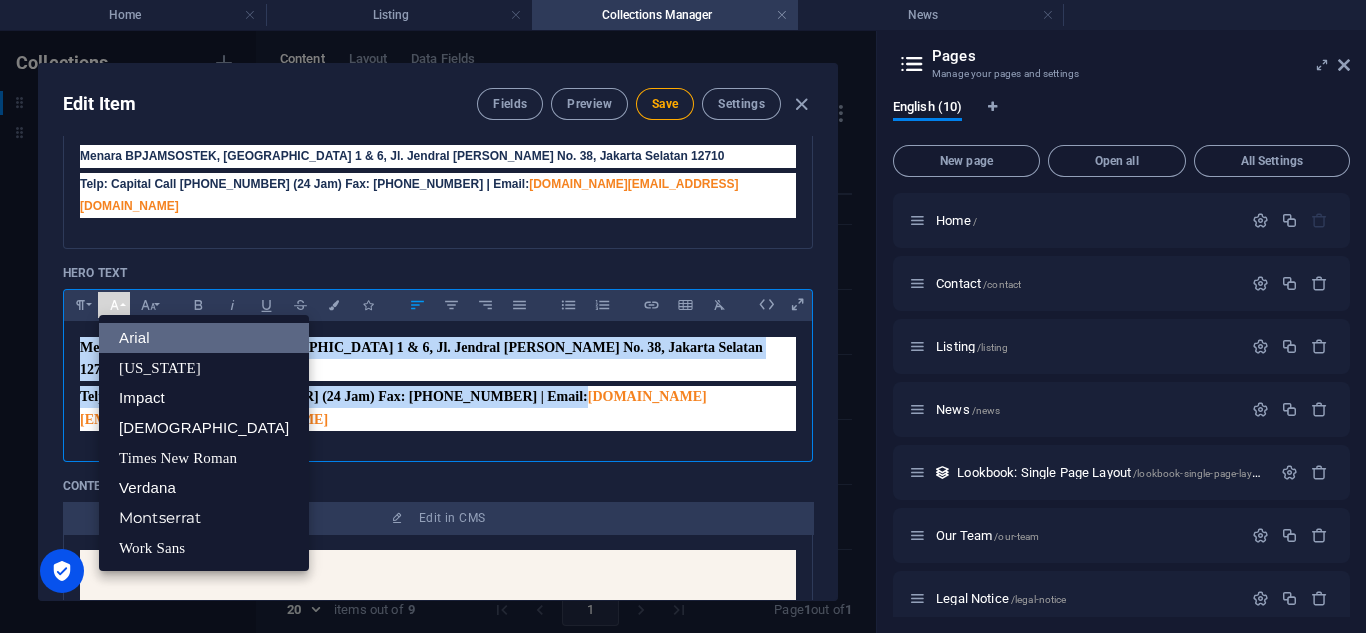 click on "Arial" at bounding box center (204, 338) 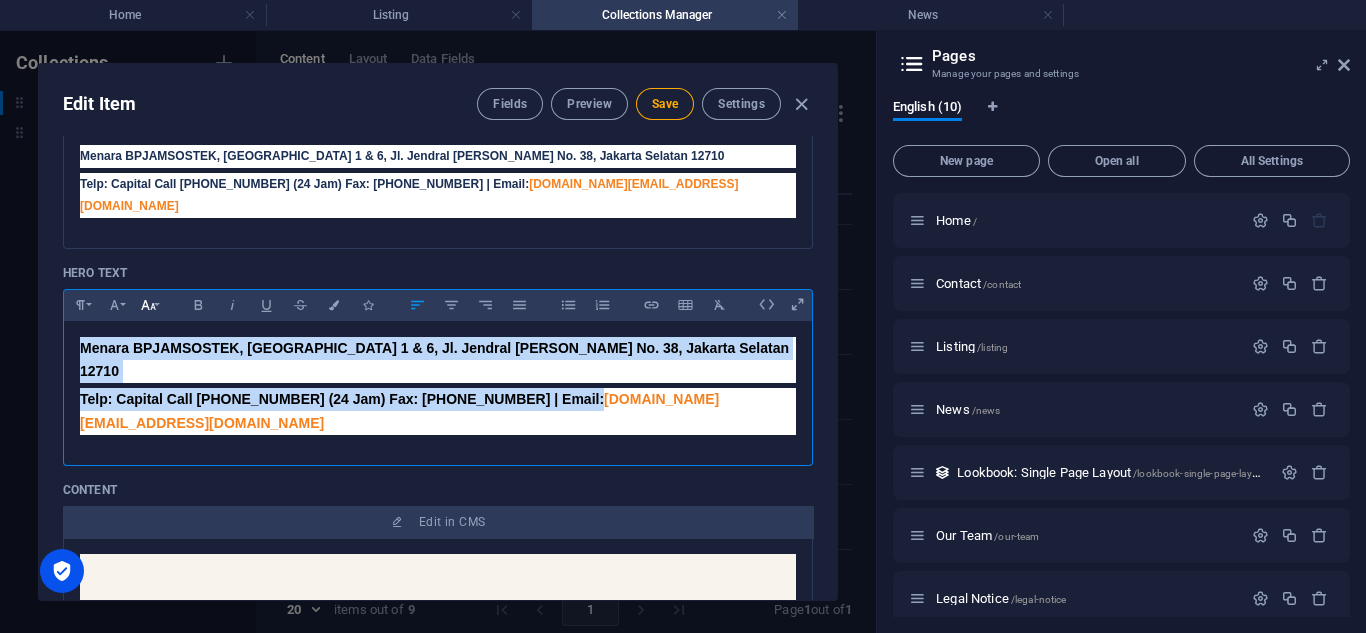 click 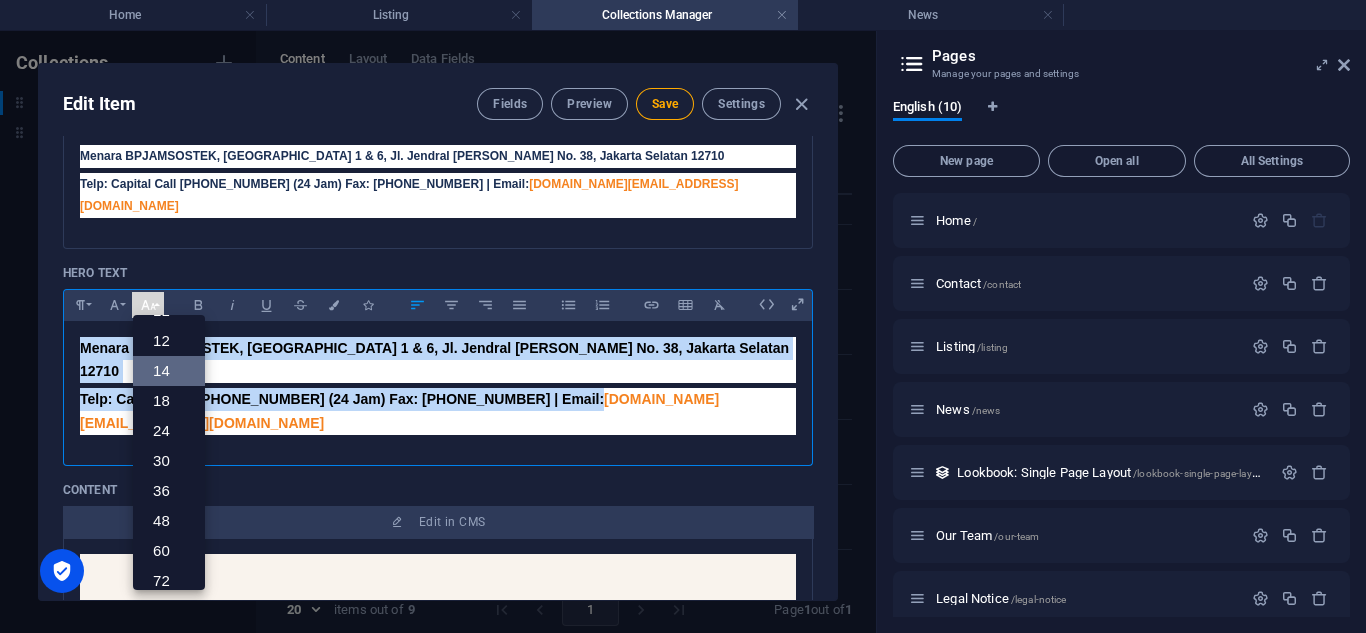 scroll, scrollTop: 111, scrollLeft: 0, axis: vertical 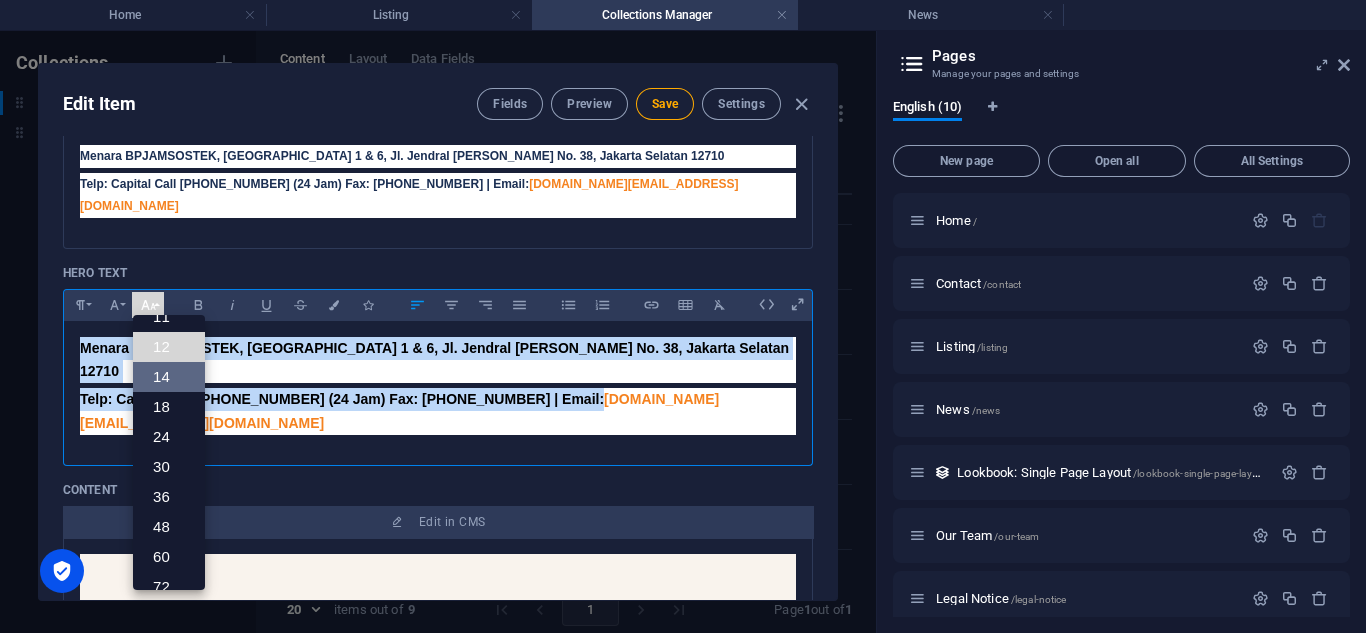 click on "12" at bounding box center (169, 347) 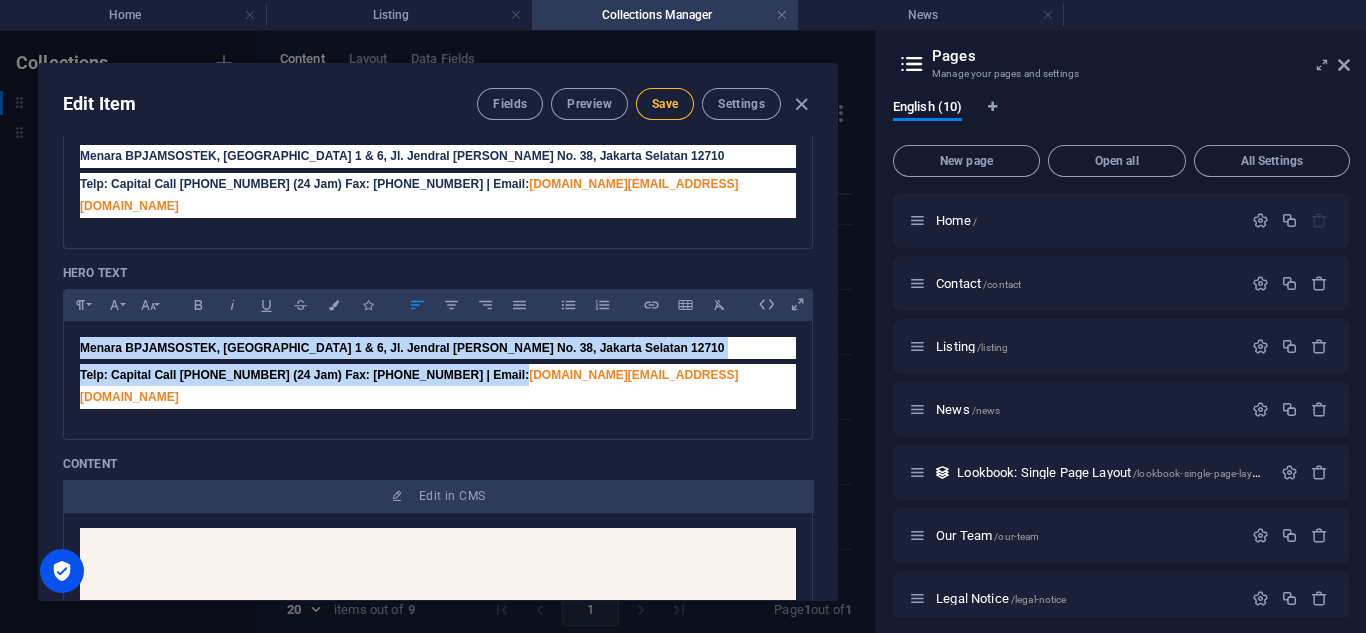click on "Save" at bounding box center [665, 104] 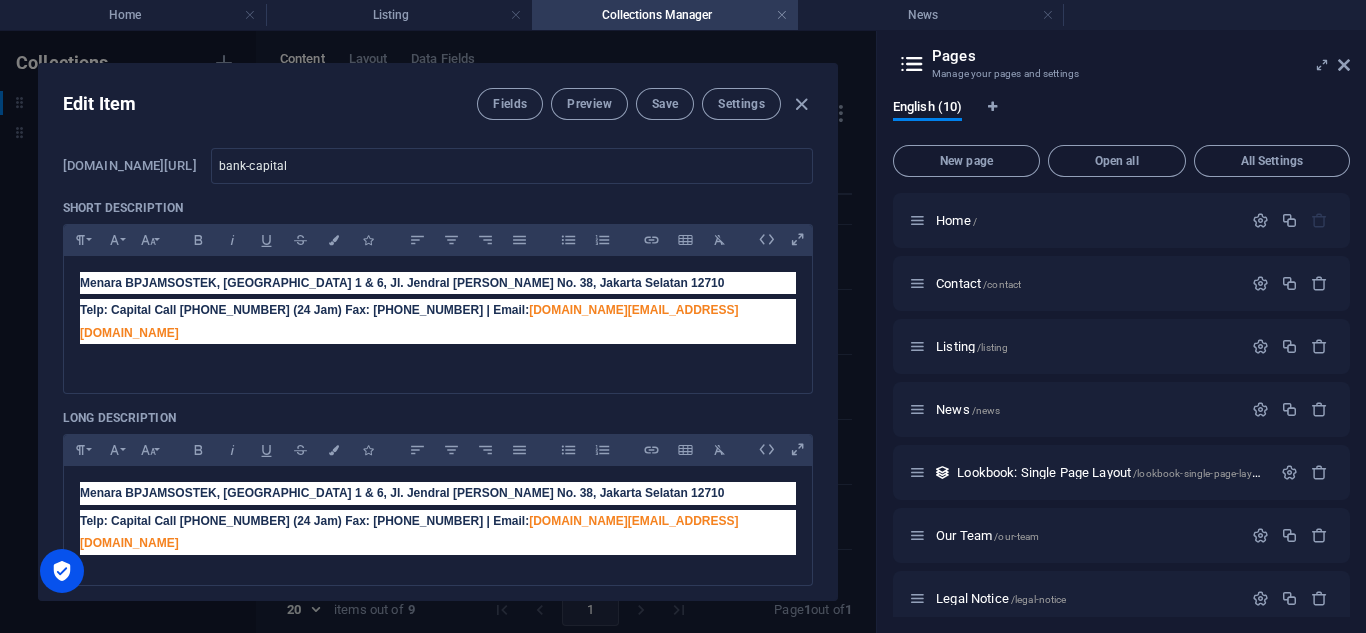 scroll, scrollTop: 104, scrollLeft: 0, axis: vertical 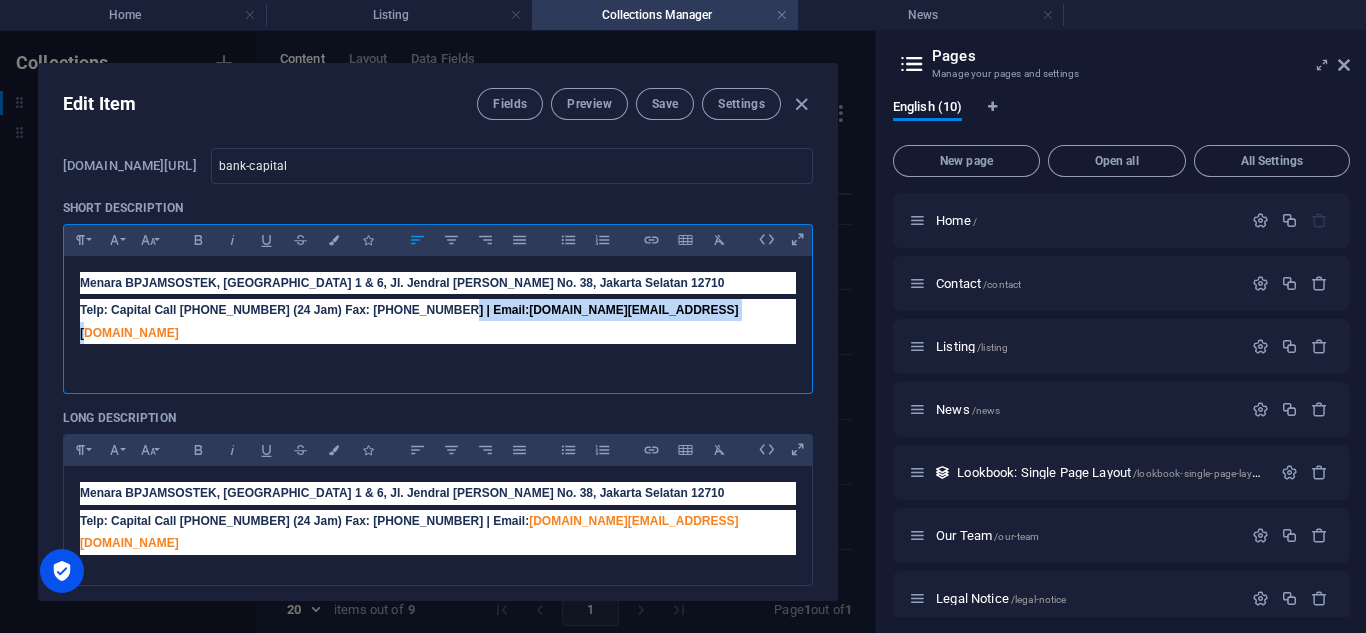 drag, startPoint x: 604, startPoint y: 302, endPoint x: 428, endPoint y: 305, distance: 176.02557 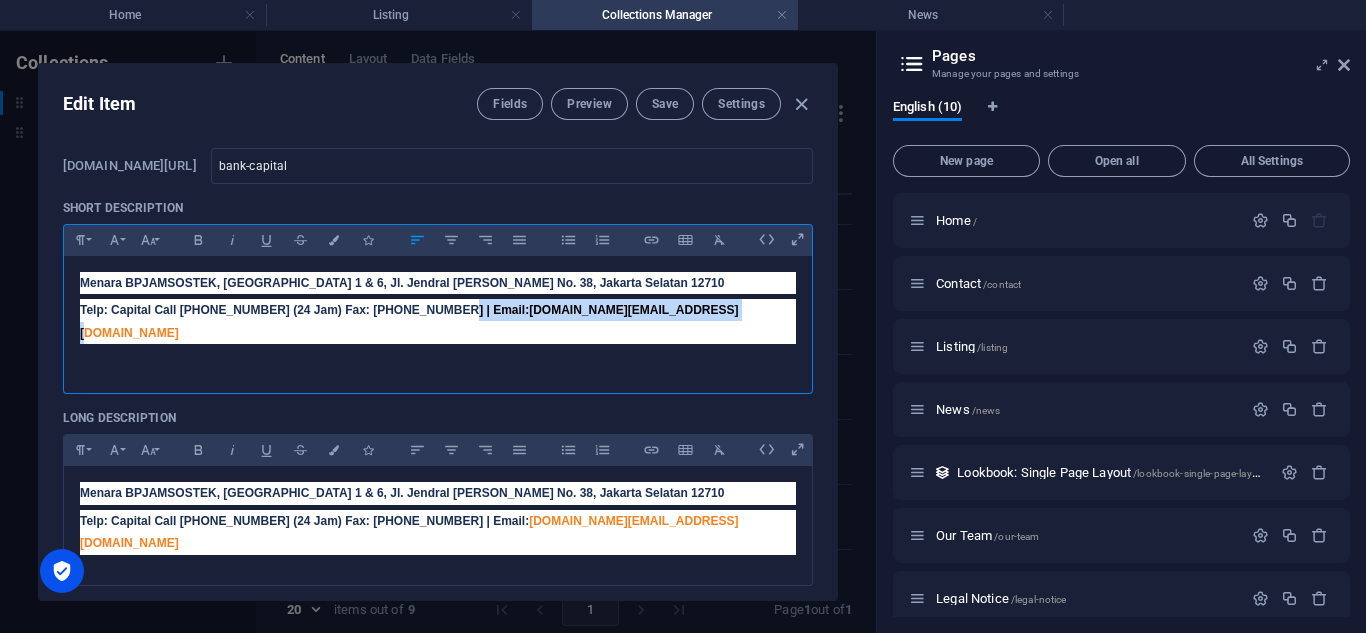 click on "Telp: Capital Call [PHONE_NUMBER] (24 Jam) Fax: [PHONE_NUMBER] | Email:  [DOMAIN_NAME][EMAIL_ADDRESS][DOMAIN_NAME]" at bounding box center [438, 321] 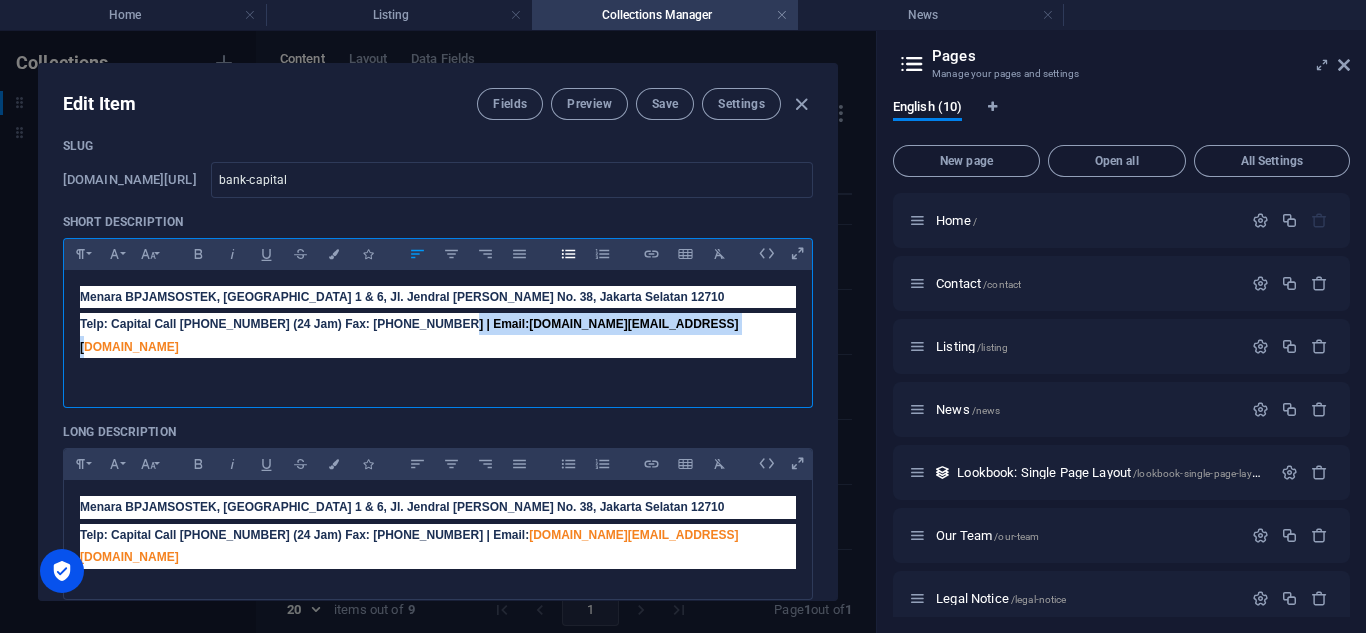 scroll, scrollTop: 103, scrollLeft: 0, axis: vertical 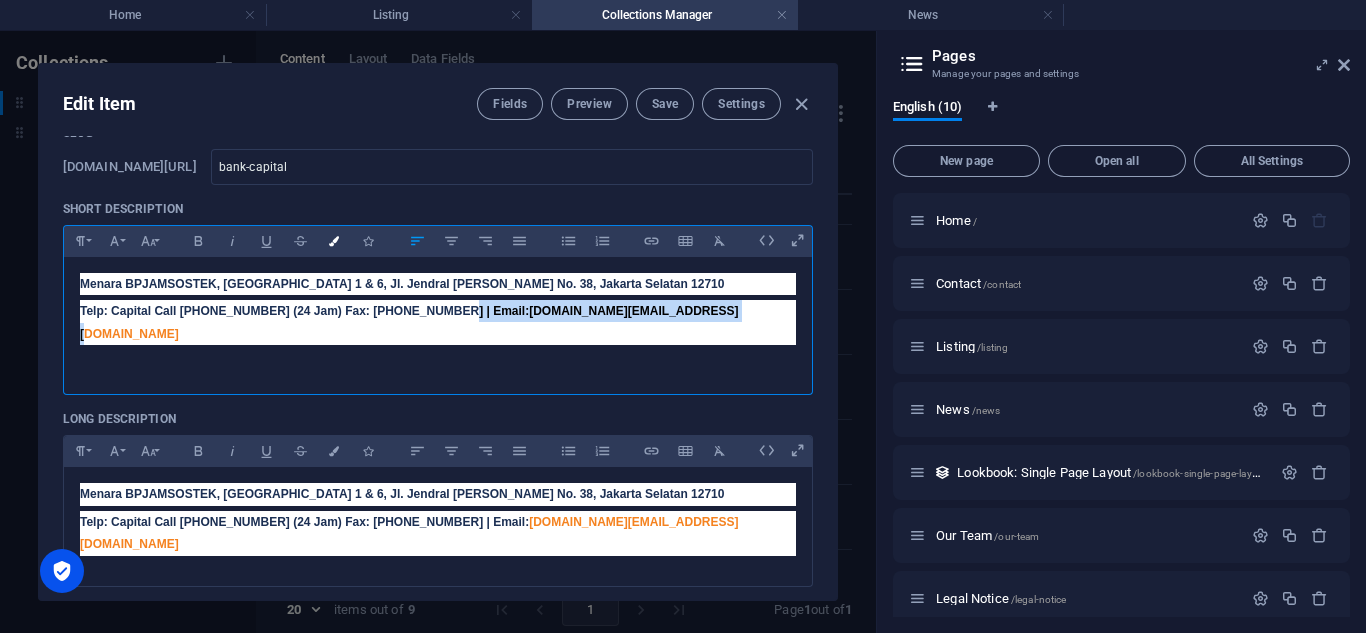 click at bounding box center [334, 241] 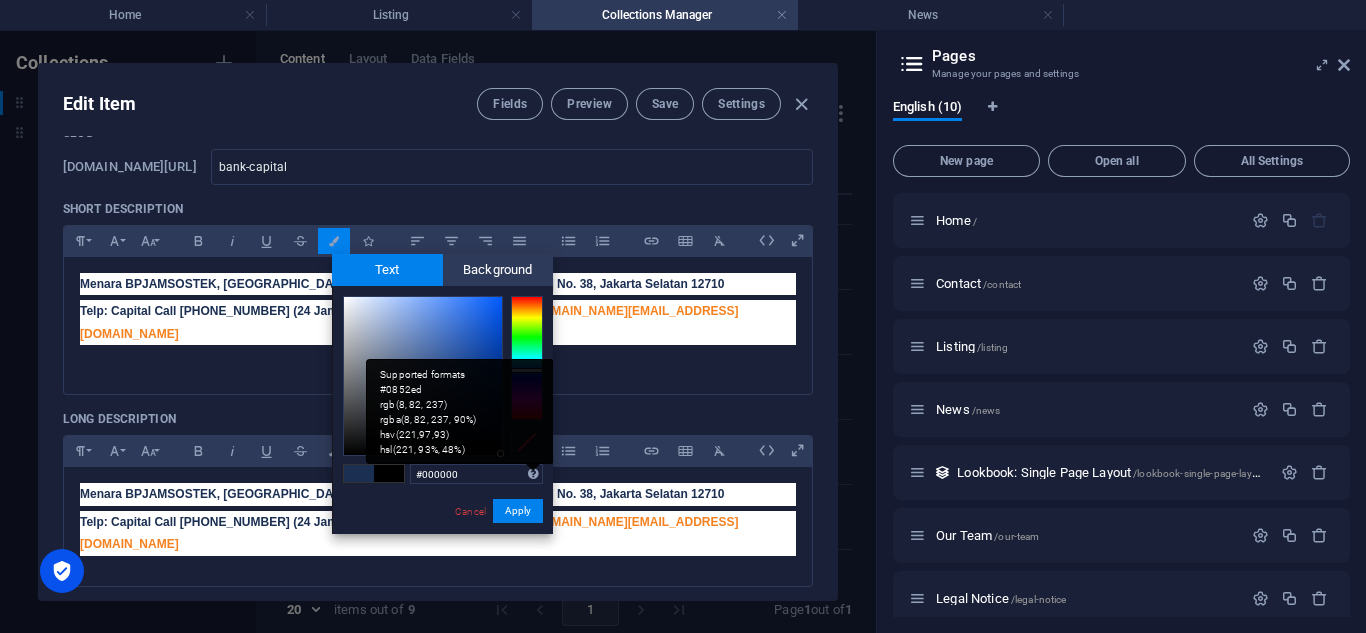 drag, startPoint x: 451, startPoint y: 402, endPoint x: 532, endPoint y: 478, distance: 111.07205 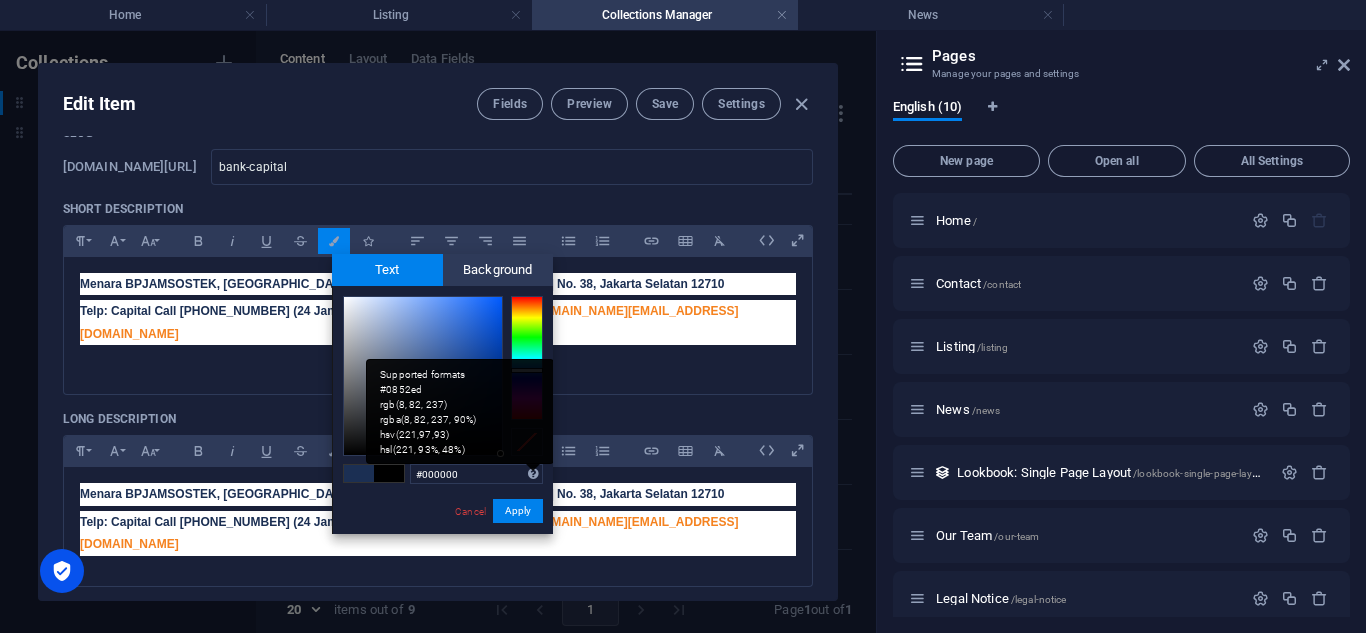 click on "#000000 Supported formats #0852ed rgb(8, 82, 237) rgba(8, 82, 237, 90%) hsv(221,97,93) hsl(221, 93%, 48%) Cancel Apply" at bounding box center [442, 555] 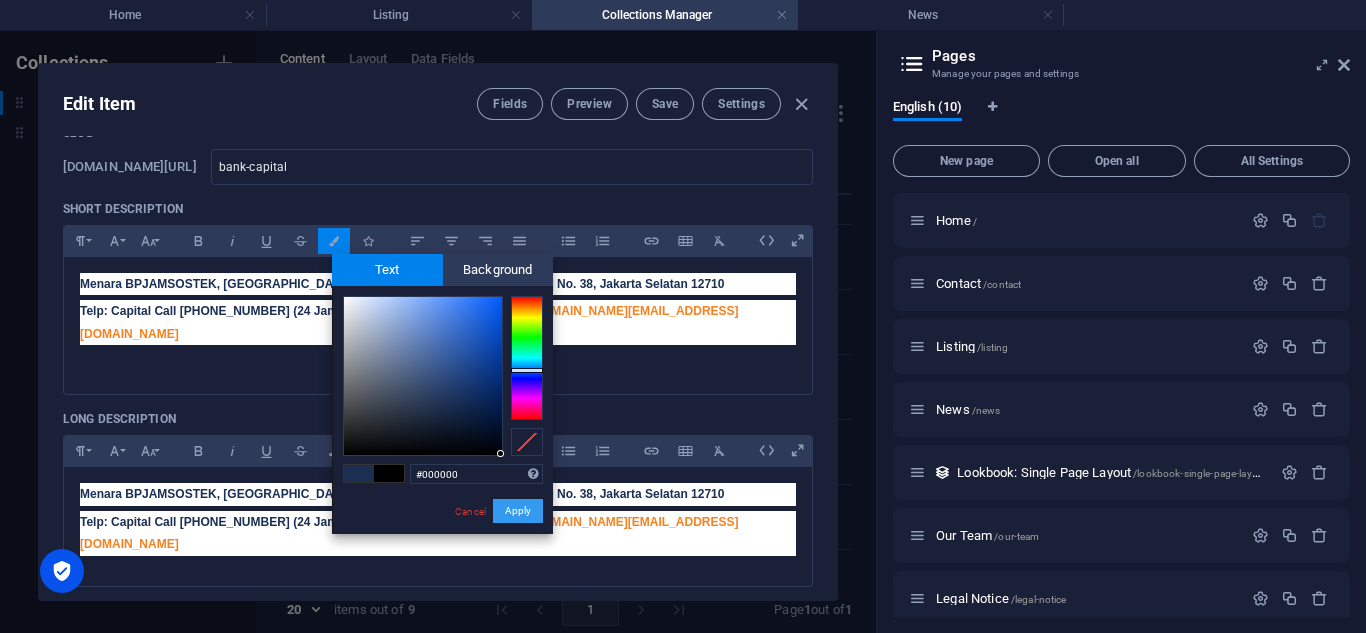 click on "Apply" at bounding box center (518, 511) 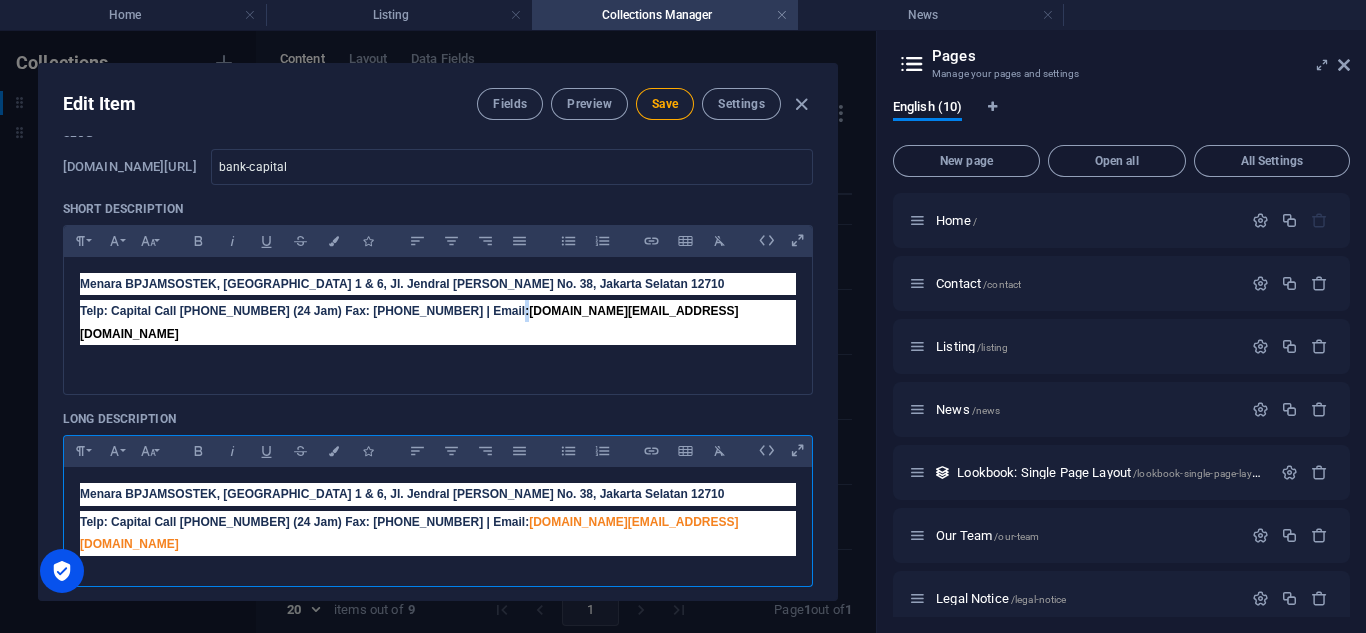 drag, startPoint x: 628, startPoint y: 503, endPoint x: 437, endPoint y: 495, distance: 191.16747 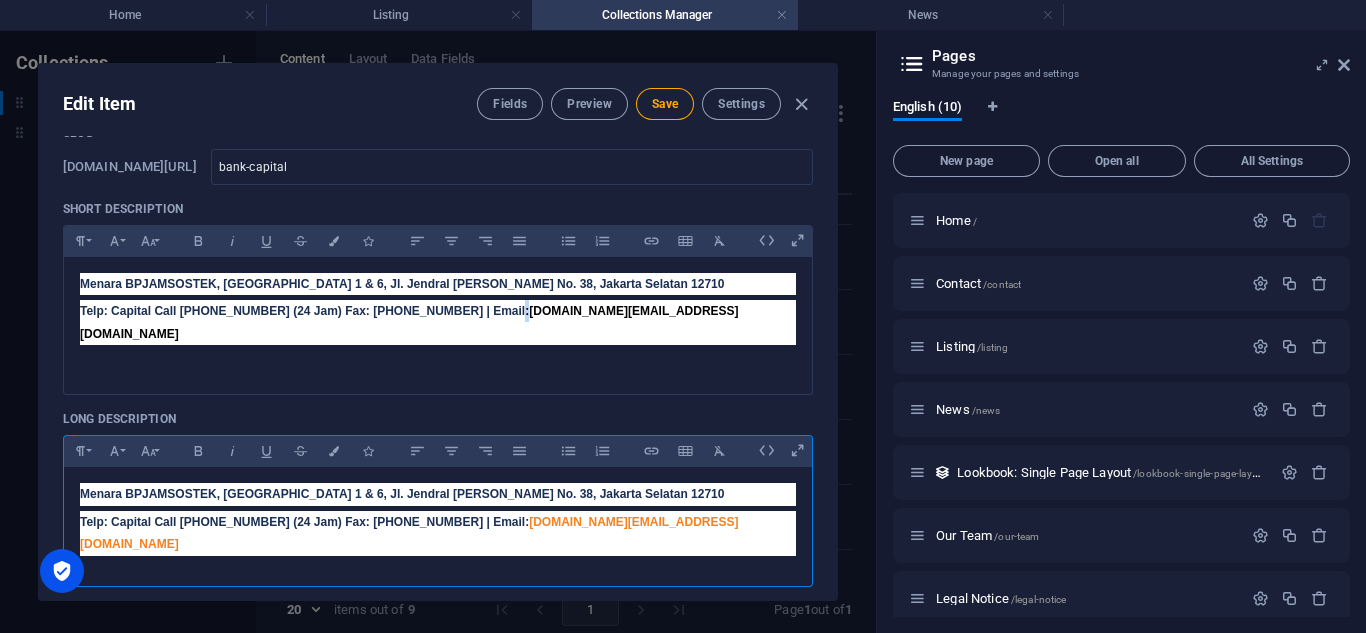 click on "Telp: Capital Call [PHONE_NUMBER] (24 Jam) Fax: [PHONE_NUMBER] | Email:  [DOMAIN_NAME][EMAIL_ADDRESS][DOMAIN_NAME]" at bounding box center [438, 533] 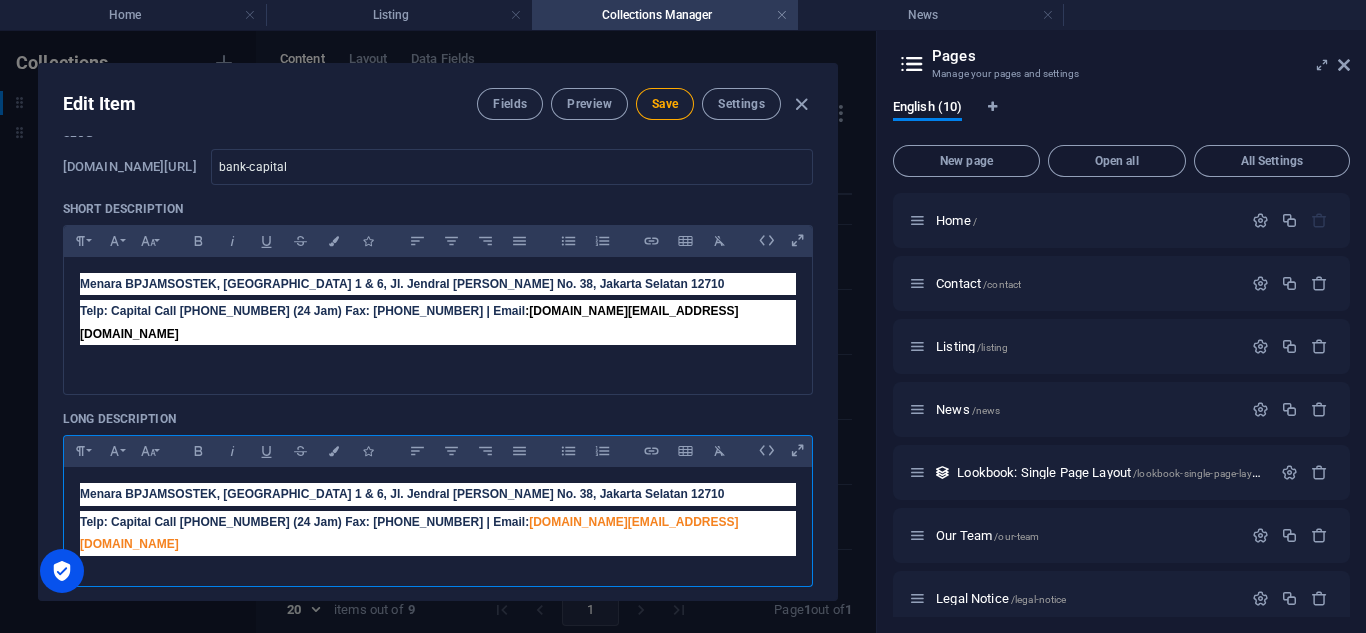 drag, startPoint x: 437, startPoint y: 495, endPoint x: 566, endPoint y: 505, distance: 129.38702 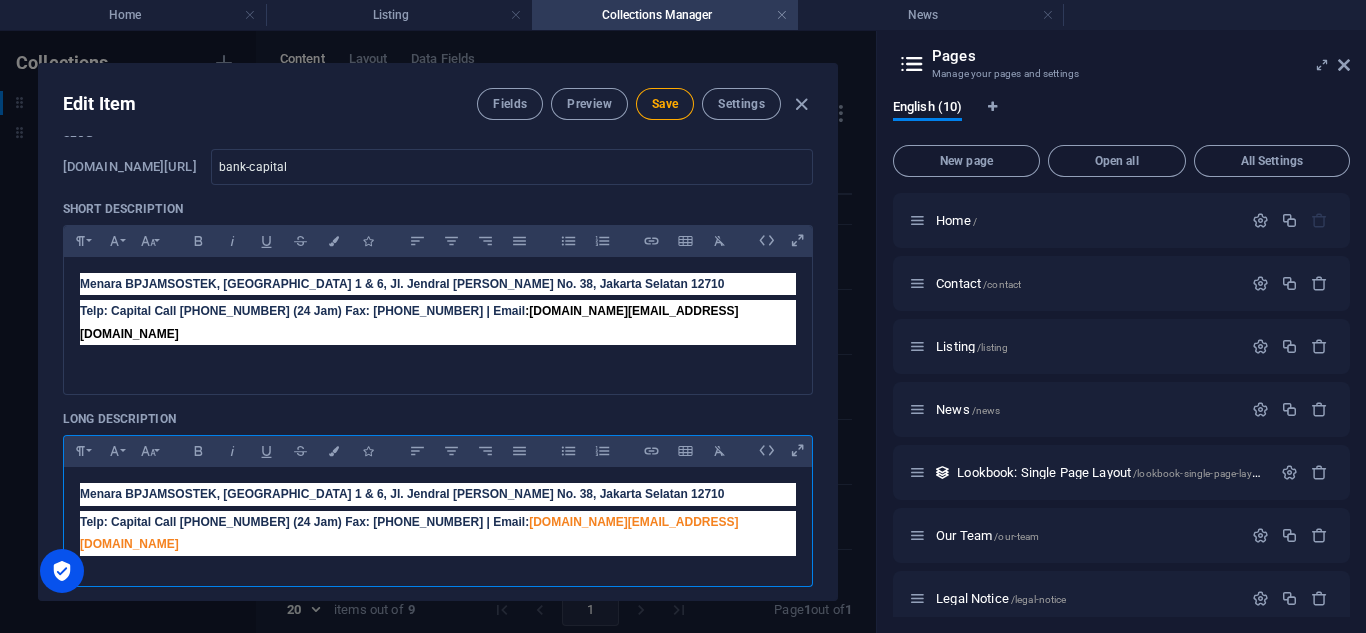 click on "[DOMAIN_NAME][EMAIL_ADDRESS][DOMAIN_NAME]" at bounding box center (409, 533) 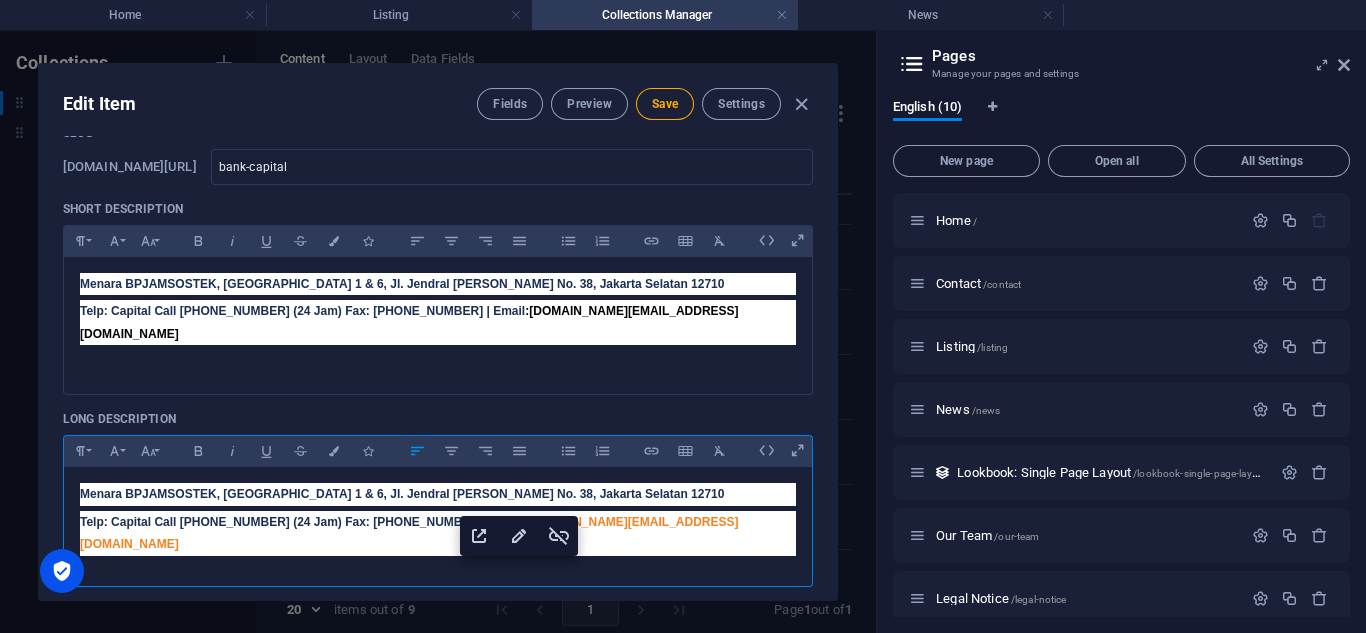 click on "Telp: Capital Call [PHONE_NUMBER] (24 Jam) Fax: [PHONE_NUMBER] | Email:  [DOMAIN_NAME][EMAIL_ADDRESS][DOMAIN_NAME]" at bounding box center [438, 533] 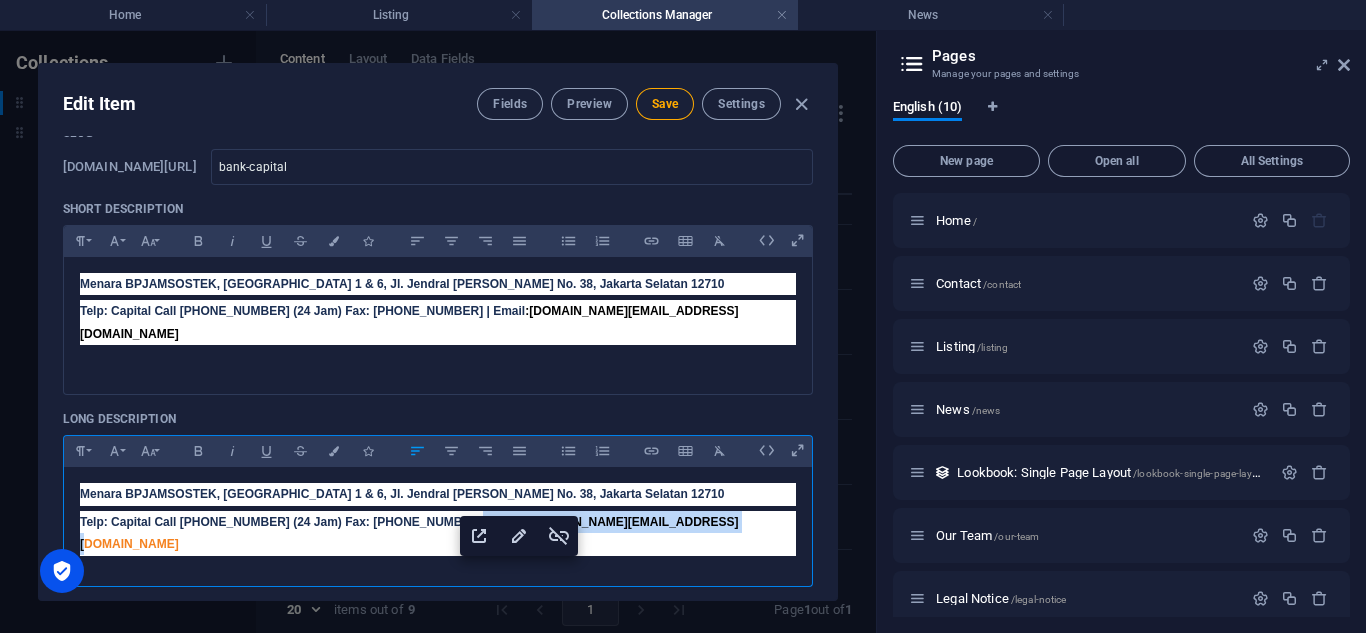 drag, startPoint x: 604, startPoint y: 499, endPoint x: 432, endPoint y: 504, distance: 172.07266 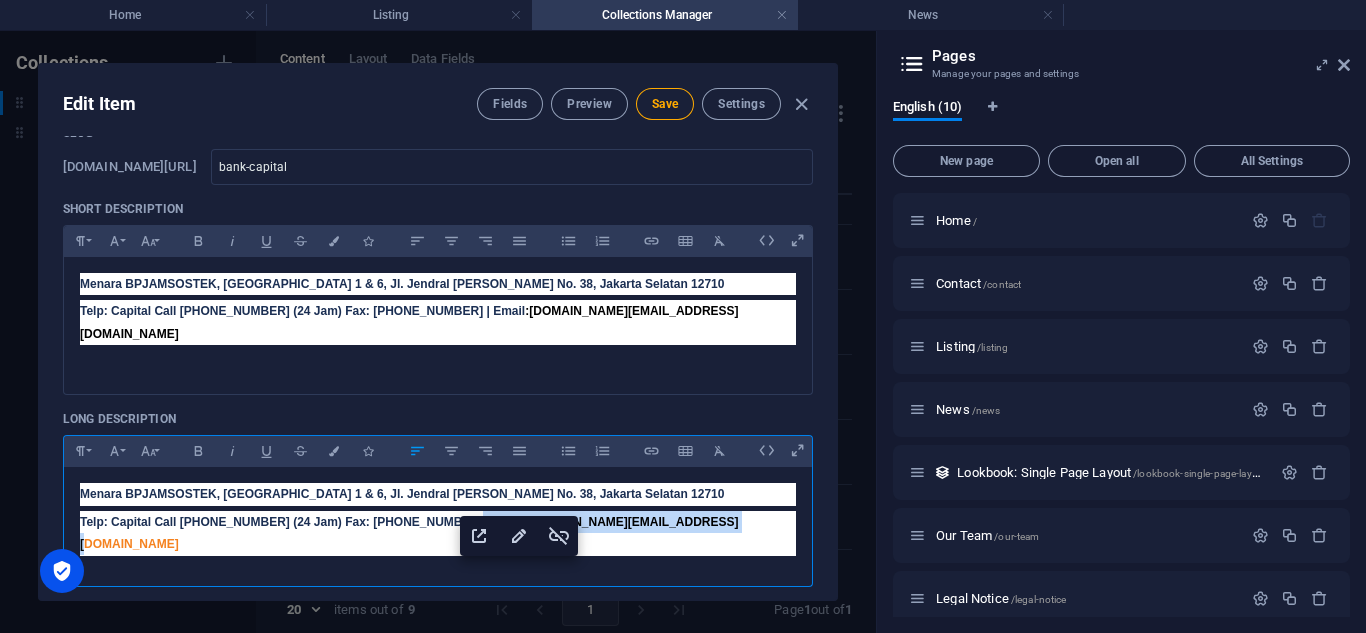 click on "Telp: Capital Call [PHONE_NUMBER] (24 Jam) Fax: [PHONE_NUMBER] | Email:  [DOMAIN_NAME][EMAIL_ADDRESS][DOMAIN_NAME]" at bounding box center [438, 533] 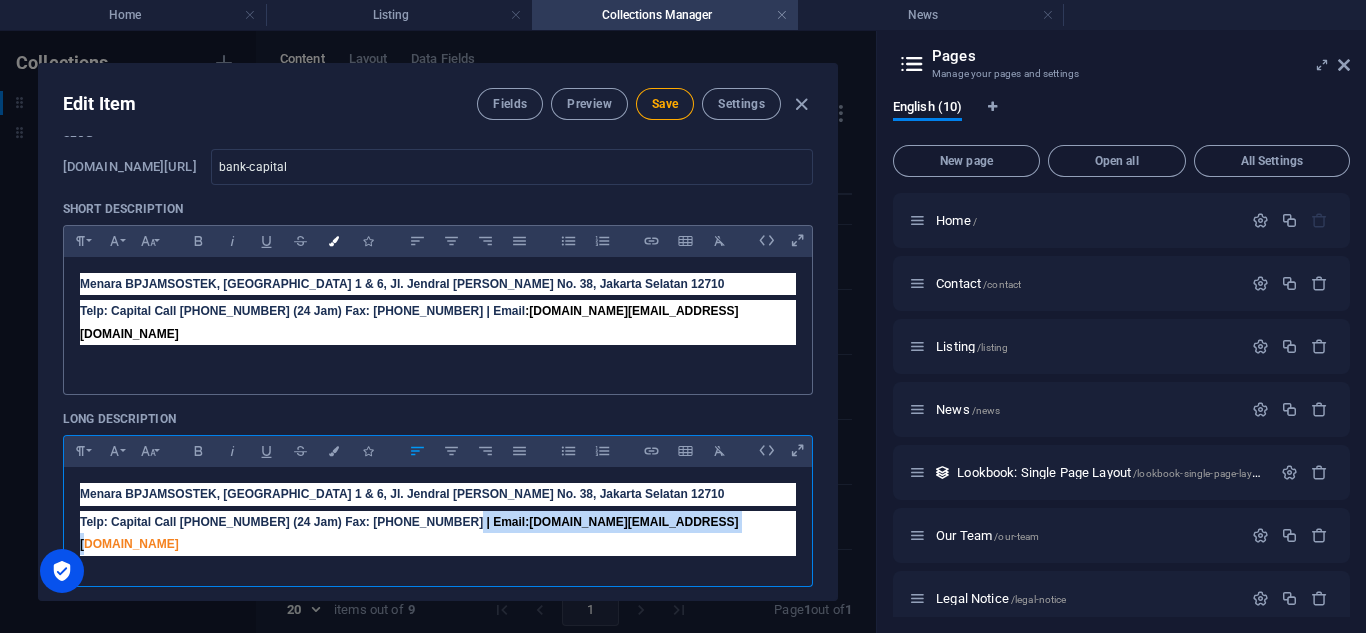 click on "Colors" at bounding box center [334, 241] 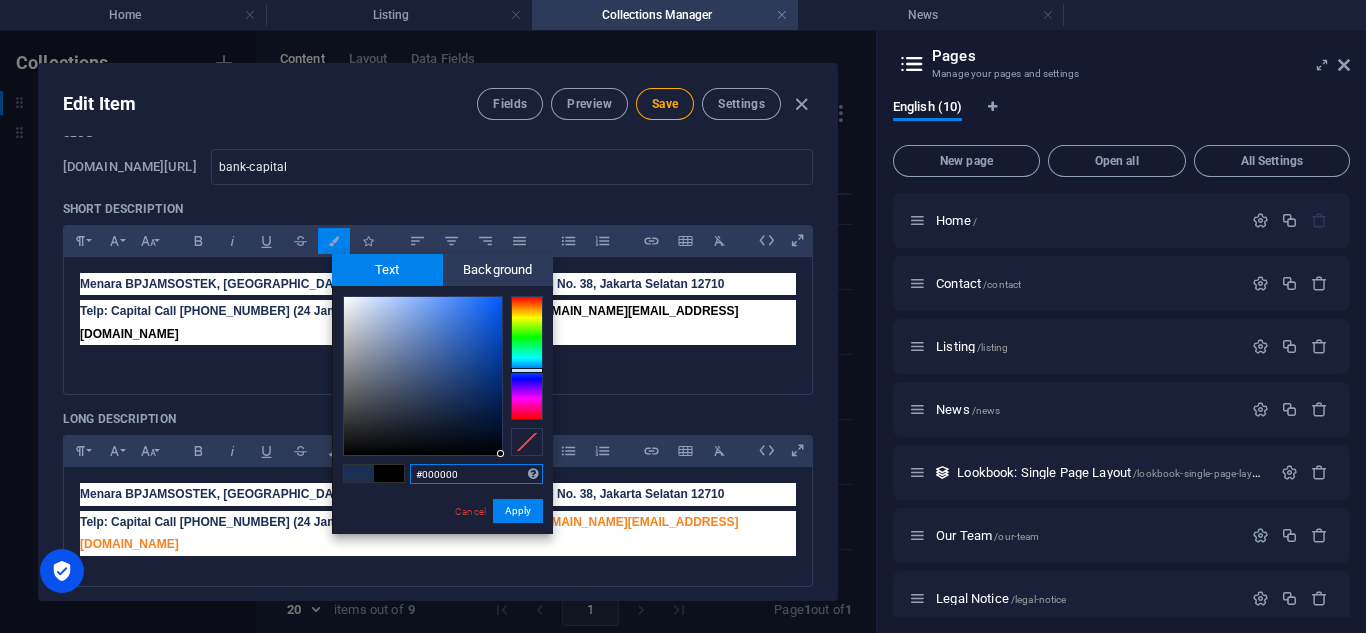 drag, startPoint x: 445, startPoint y: 401, endPoint x: 515, endPoint y: 461, distance: 92.19544 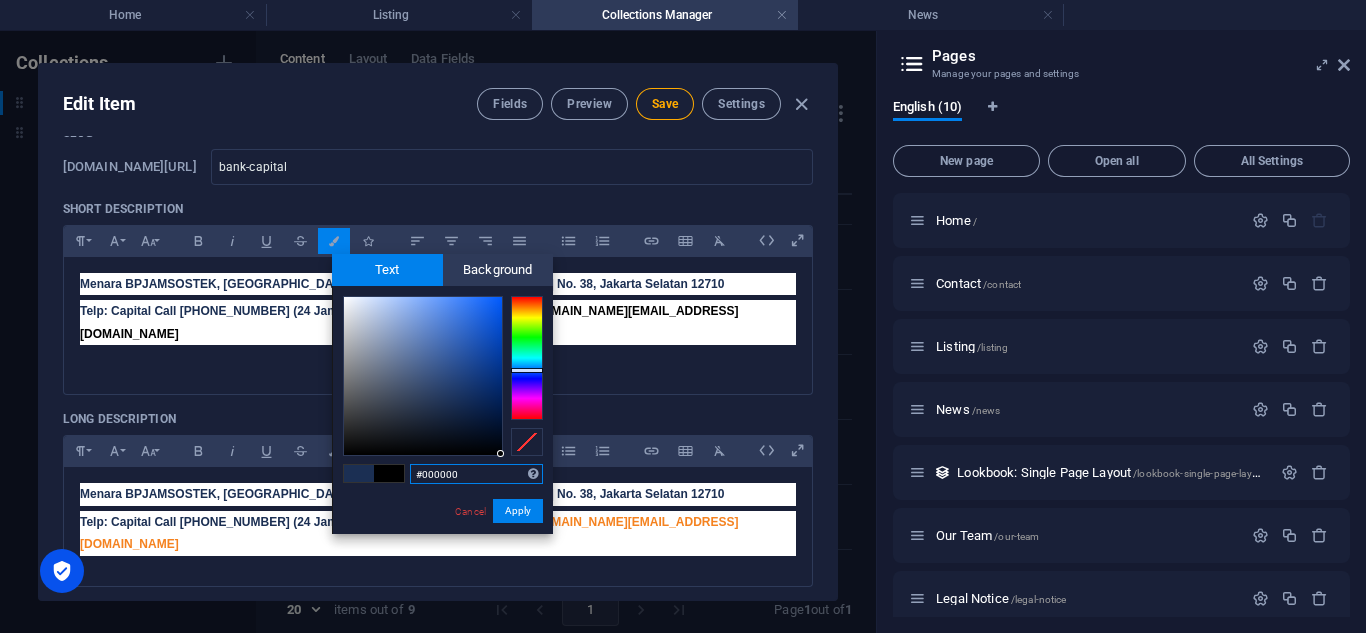 click on "#000000 Supported formats #0852ed rgb(8, 82, 237) rgba(8, 82, 237, 90%) hsv(221,97,93) hsl(221, 93%, 48%) Cancel Apply" at bounding box center [442, 555] 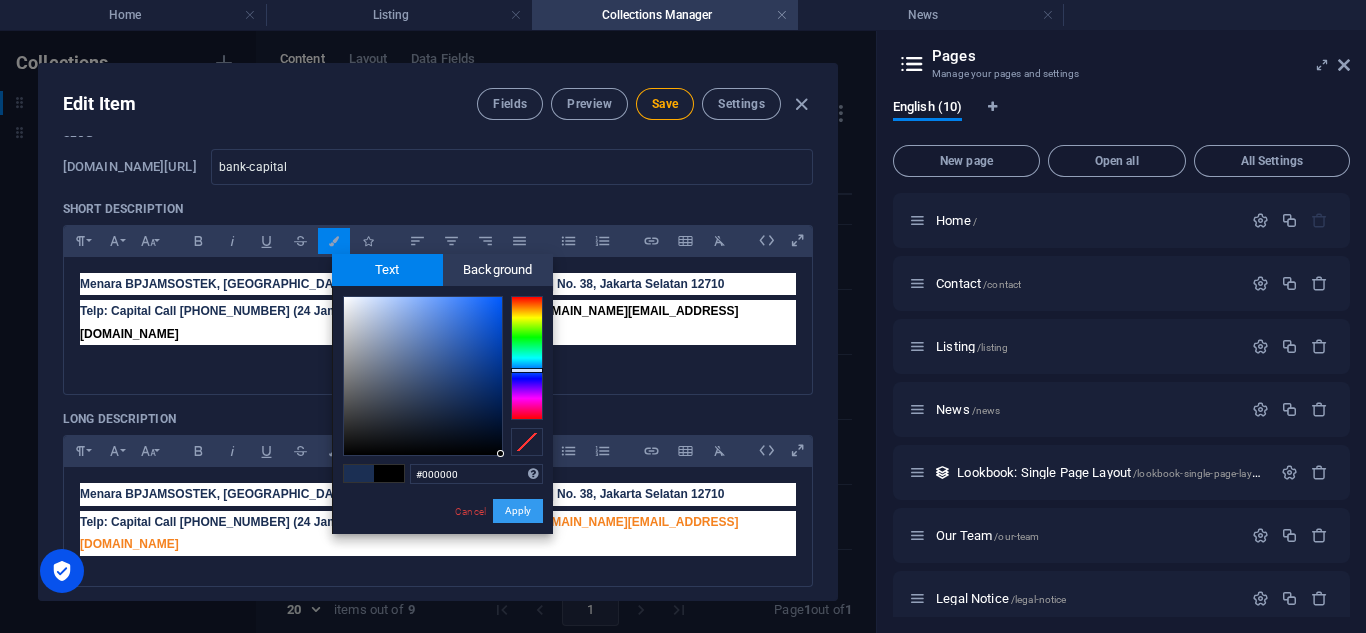 click on "Apply" at bounding box center [518, 511] 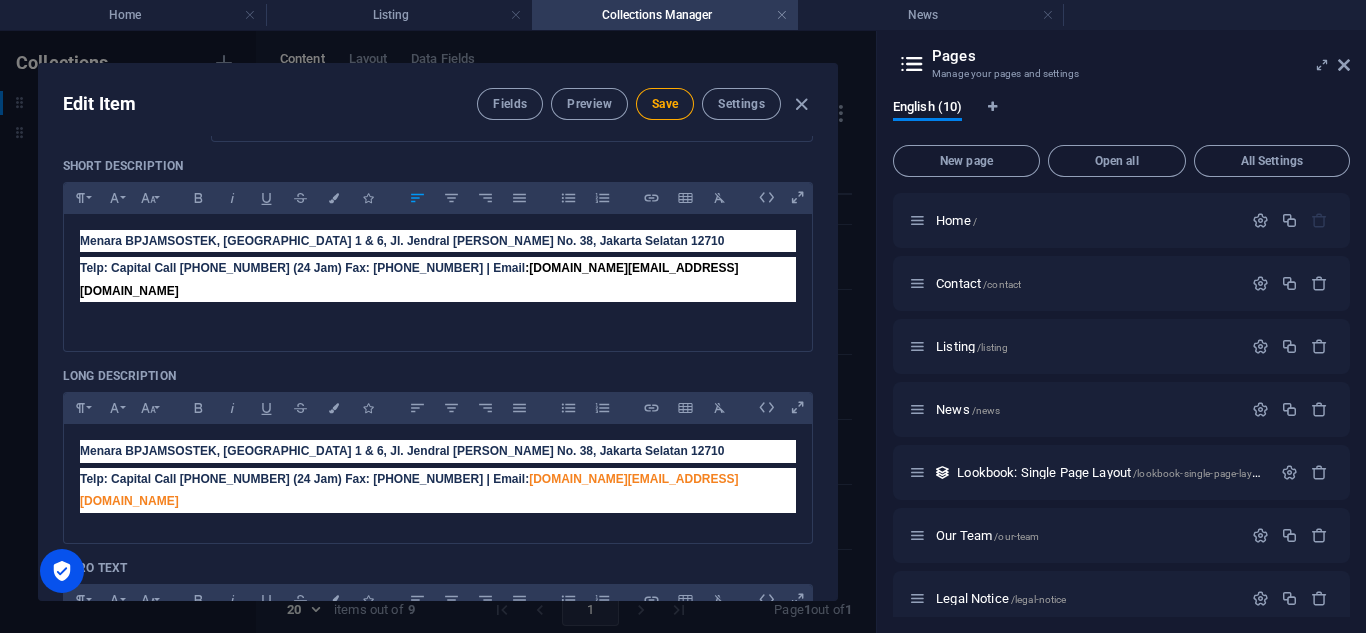 scroll, scrollTop: 182, scrollLeft: 0, axis: vertical 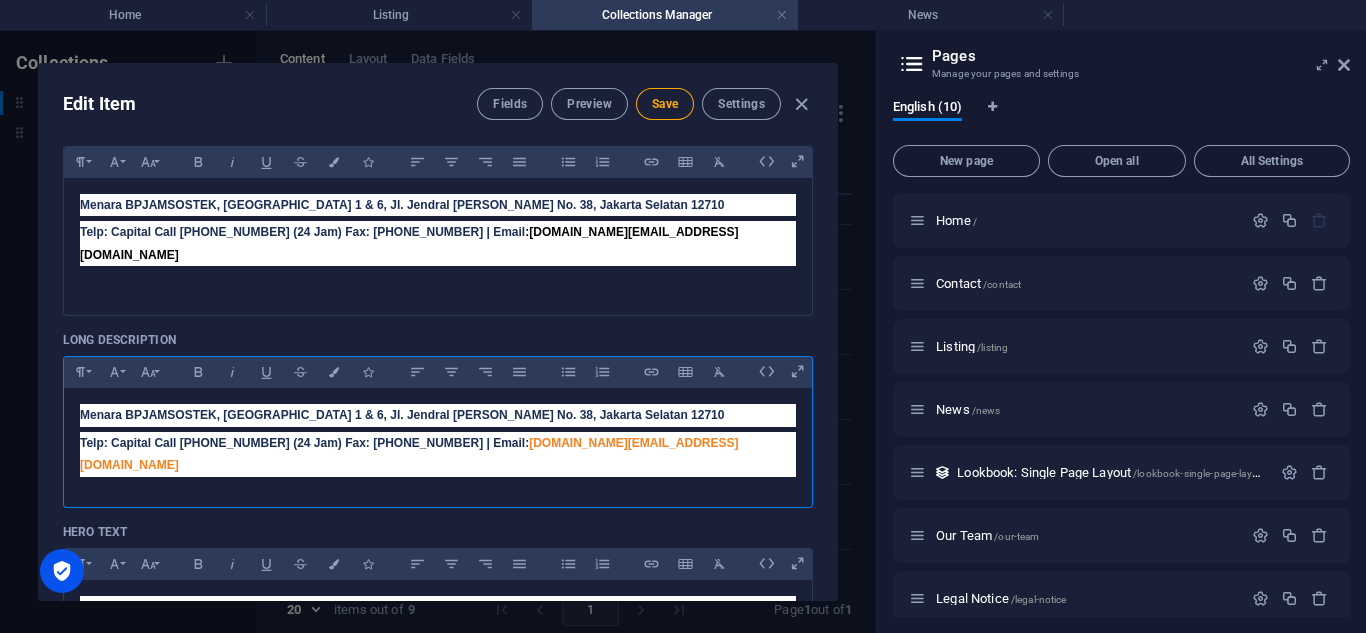 drag, startPoint x: 433, startPoint y: 421, endPoint x: 586, endPoint y: 424, distance: 153.0294 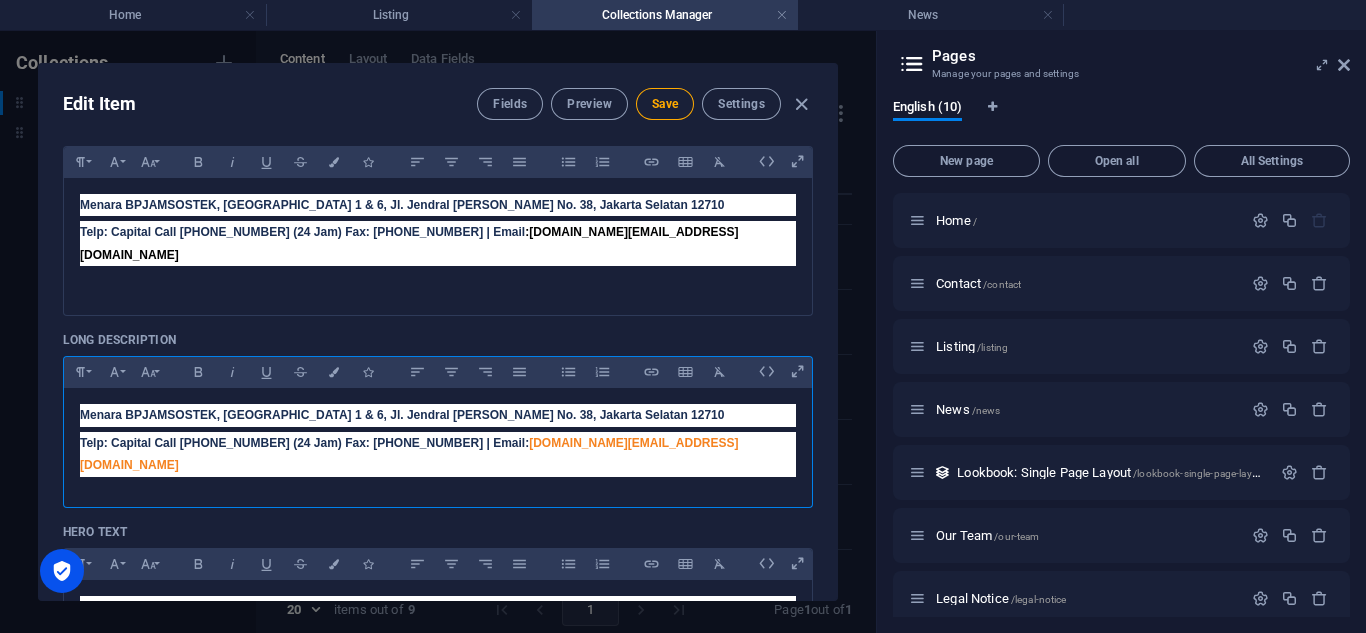 click on "[DOMAIN_NAME][EMAIL_ADDRESS][DOMAIN_NAME]" at bounding box center (409, 454) 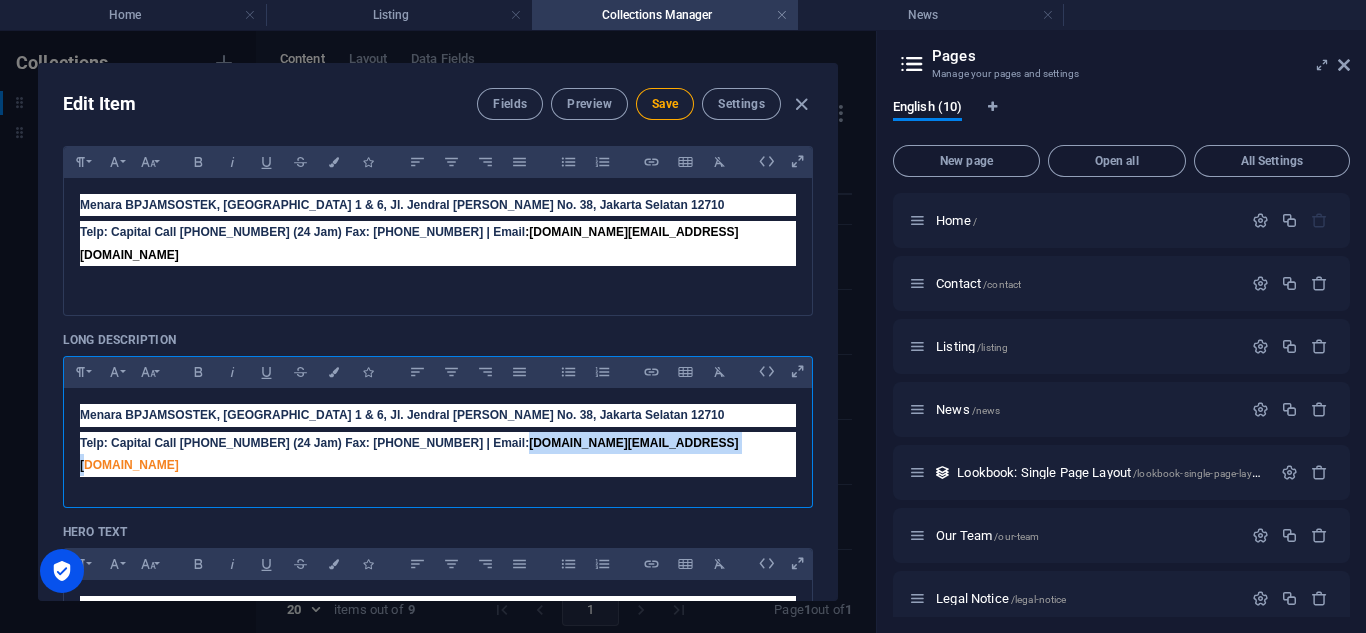drag, startPoint x: 602, startPoint y: 418, endPoint x: 435, endPoint y: 421, distance: 167.02695 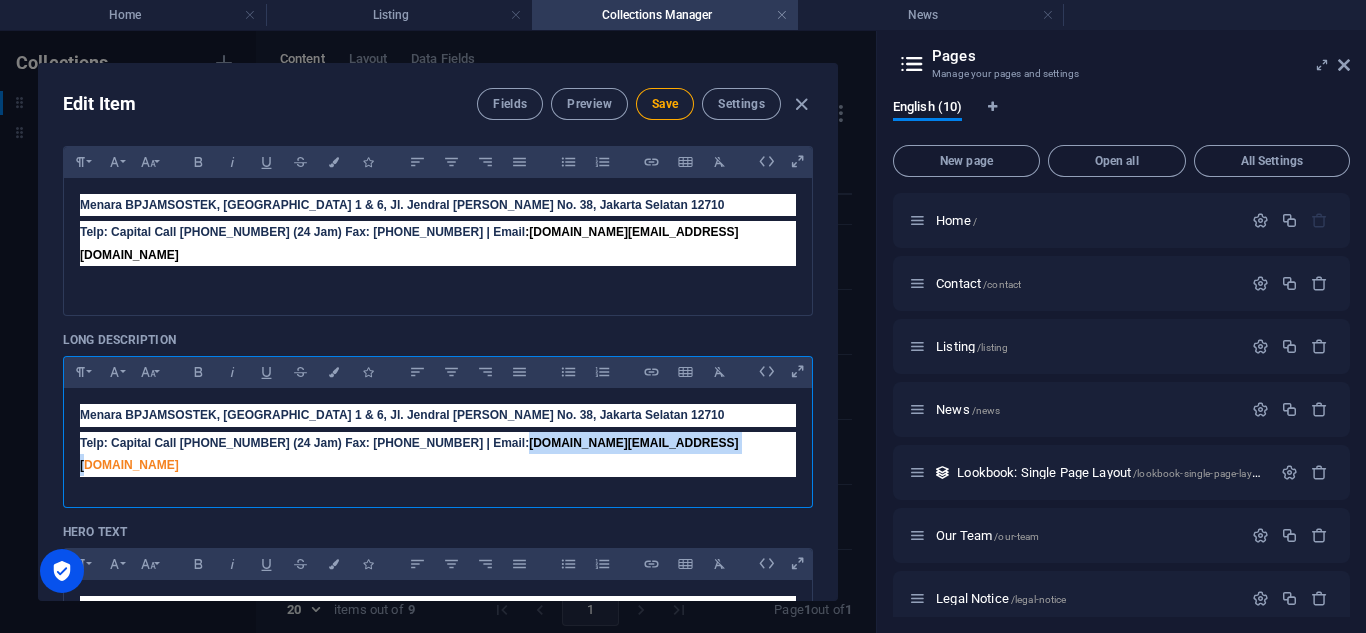 click on "[DOMAIN_NAME][EMAIL_ADDRESS][DOMAIN_NAME]" at bounding box center (409, 454) 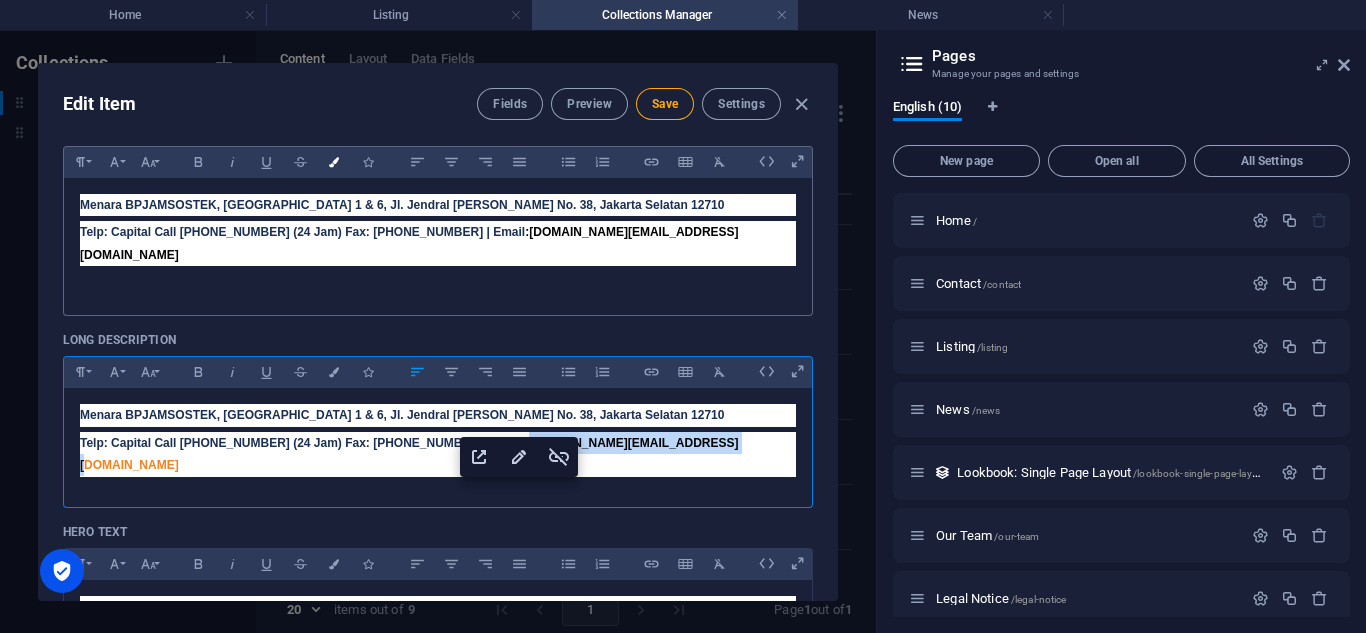 click on "Colors" at bounding box center [334, 162] 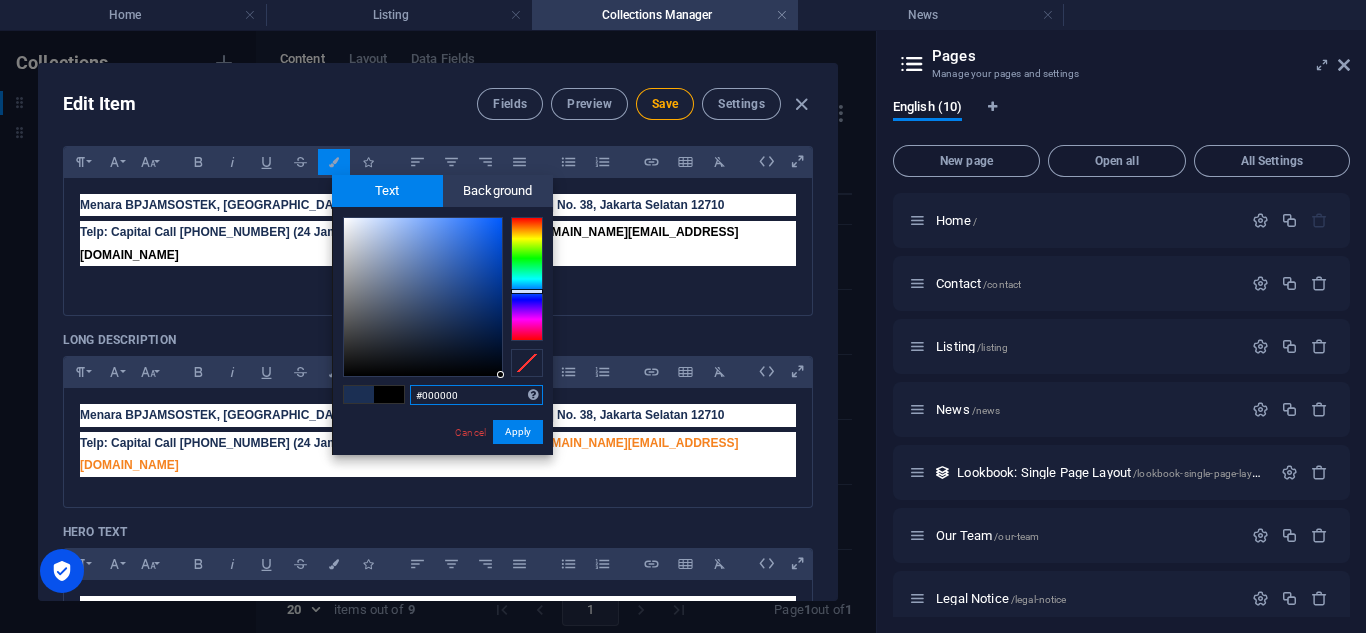 drag, startPoint x: 449, startPoint y: 320, endPoint x: 513, endPoint y: 382, distance: 89.106674 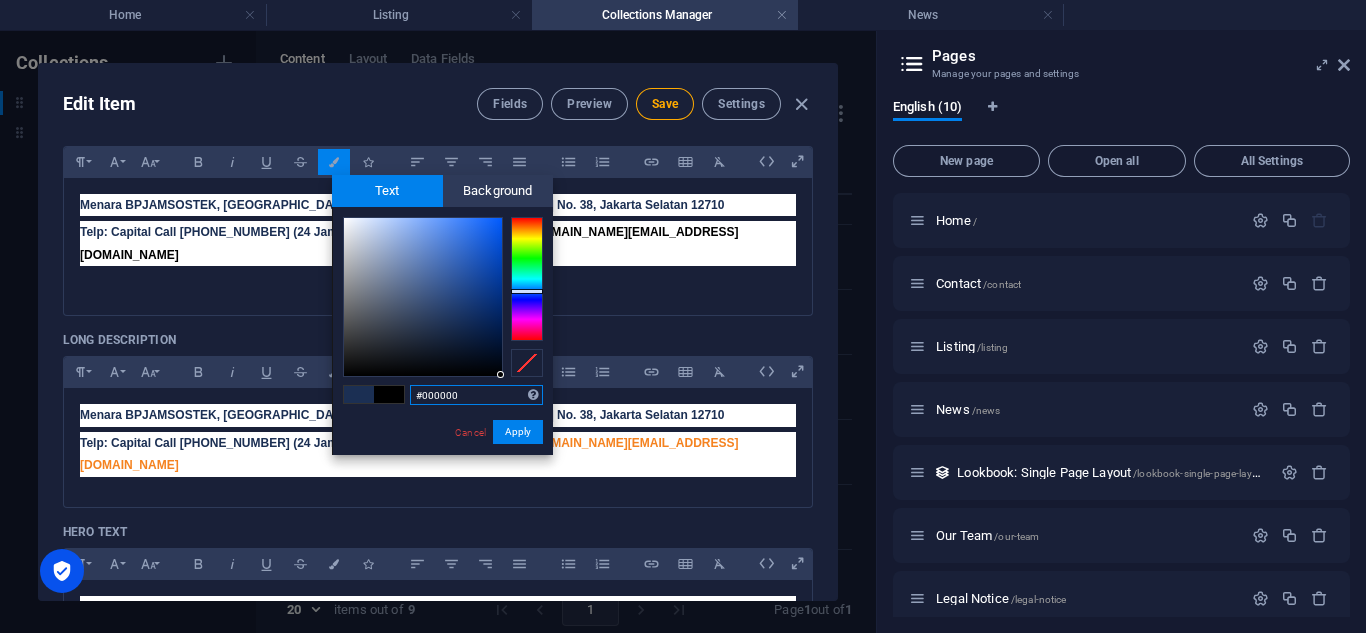 click on "#000000 Supported formats #0852ed rgb(8, 82, 237) rgba(8, 82, 237, 90%) hsv(221,97,93) hsl(221, 93%, 48%) Cancel Apply" at bounding box center [442, 476] 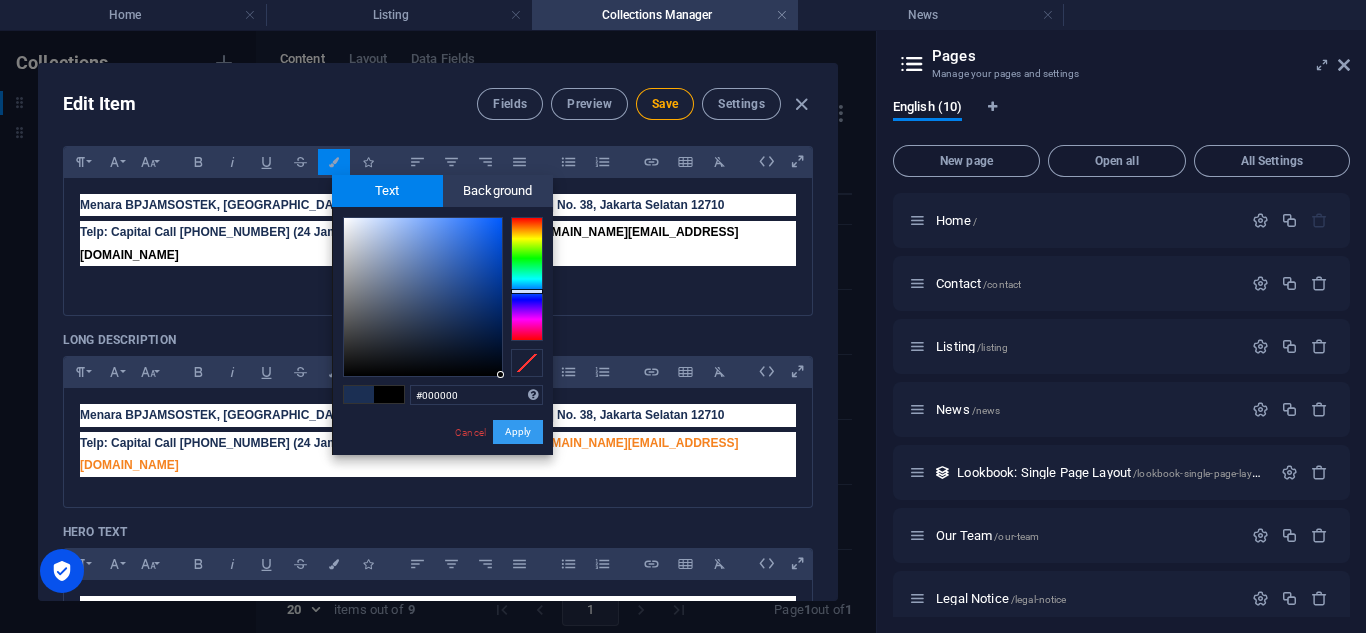click on "Apply" at bounding box center [518, 432] 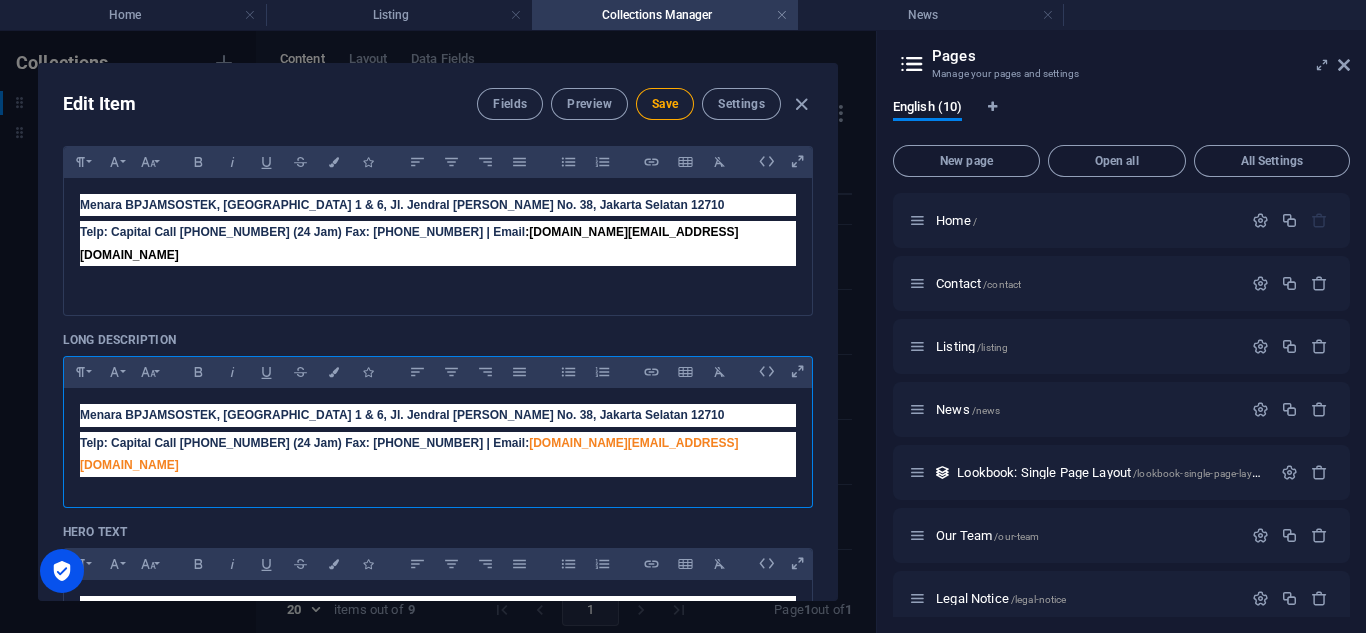 drag, startPoint x: 434, startPoint y: 420, endPoint x: 631, endPoint y: 430, distance: 197.25365 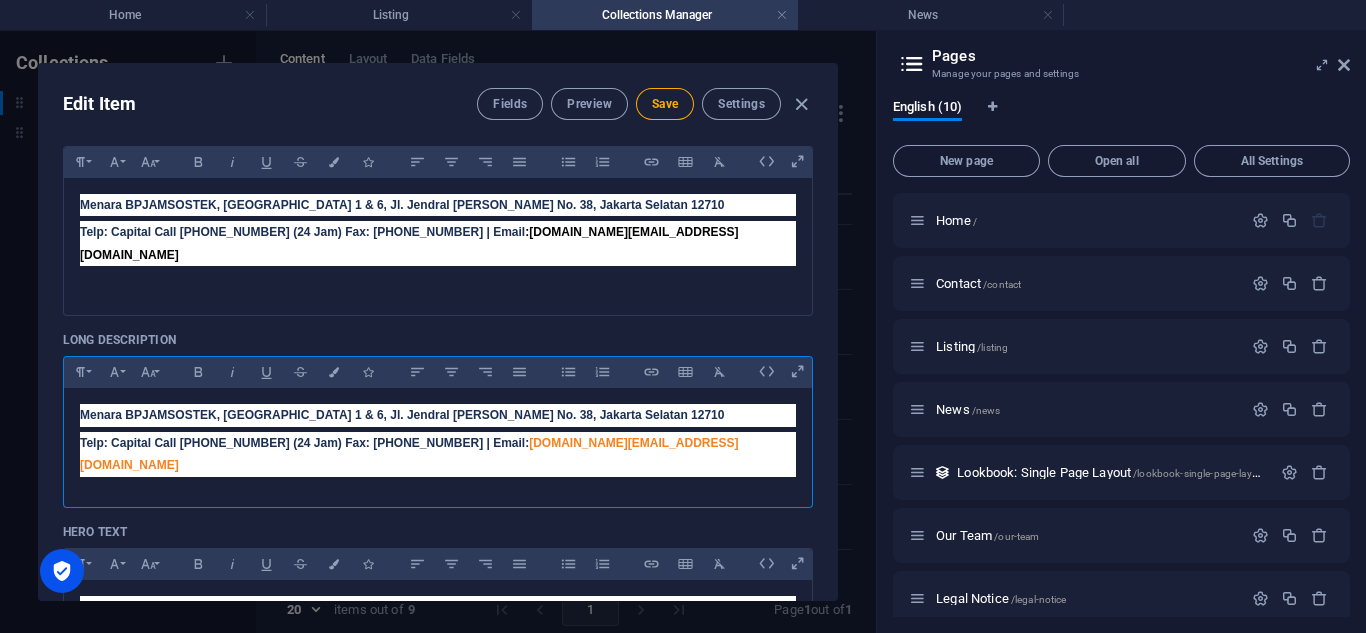 click on "Telp: Capital Call [PHONE_NUMBER] (24 Jam) Fax: [PHONE_NUMBER] | Email:  [DOMAIN_NAME][EMAIL_ADDRESS][DOMAIN_NAME]" at bounding box center (438, 454) 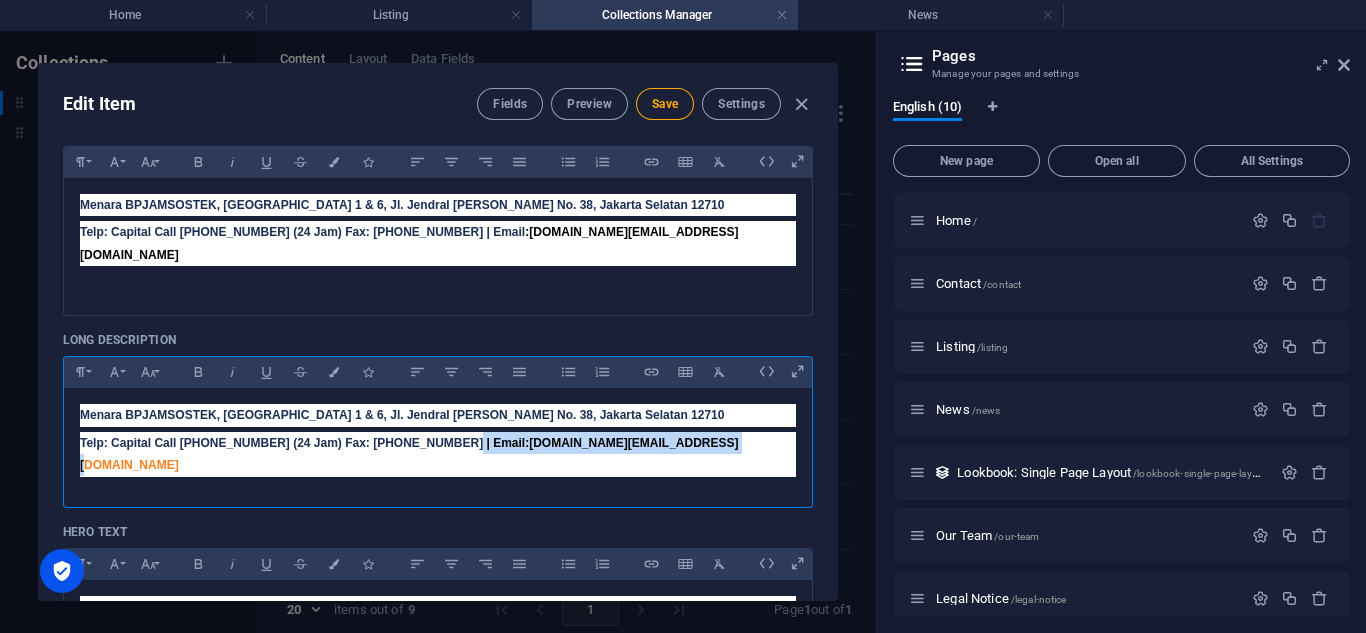 drag, startPoint x: 607, startPoint y: 418, endPoint x: 432, endPoint y: 407, distance: 175.34537 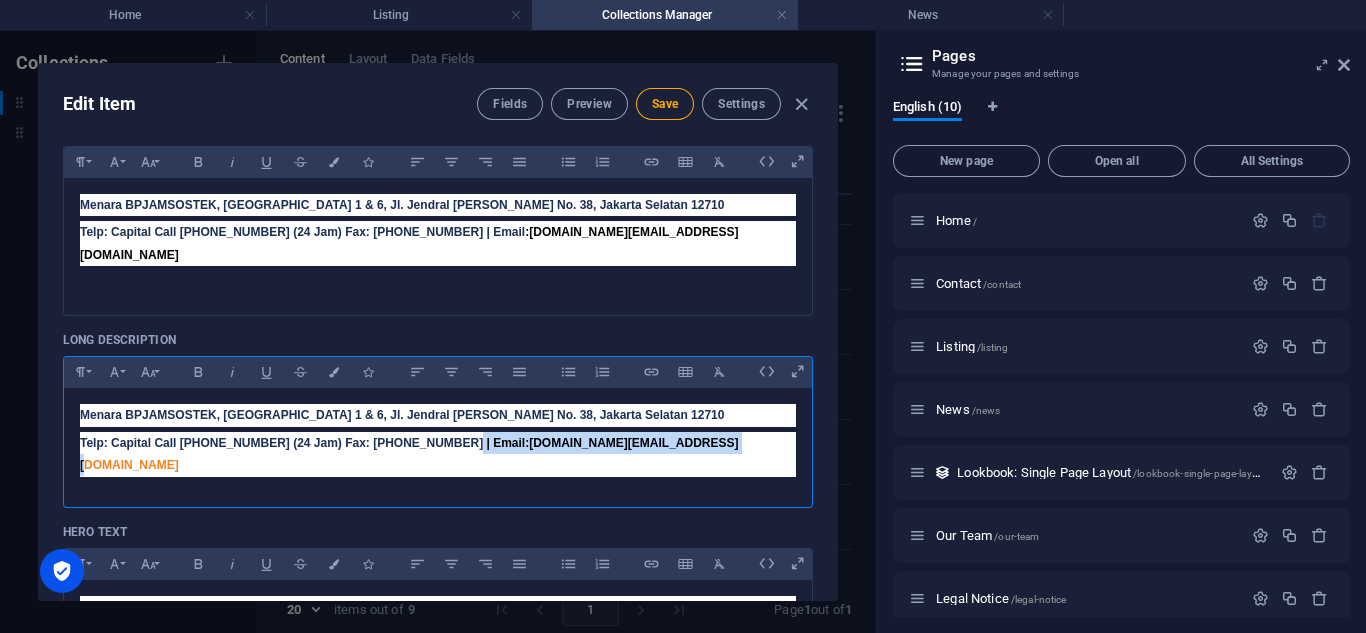 click on "Menara BPJAMSOSTEK, [GEOGRAPHIC_DATA] 1 & 6, Jl. Jendral [PERSON_NAME] No. [GEOGRAPHIC_DATA]an 12710 Telp: Capital Call [PHONE_NUMBER] (24 Jam) Fax: [PHONE_NUMBER] | Email:  [DOMAIN_NAME][EMAIL_ADDRESS][DOMAIN_NAME]" at bounding box center [438, 442] 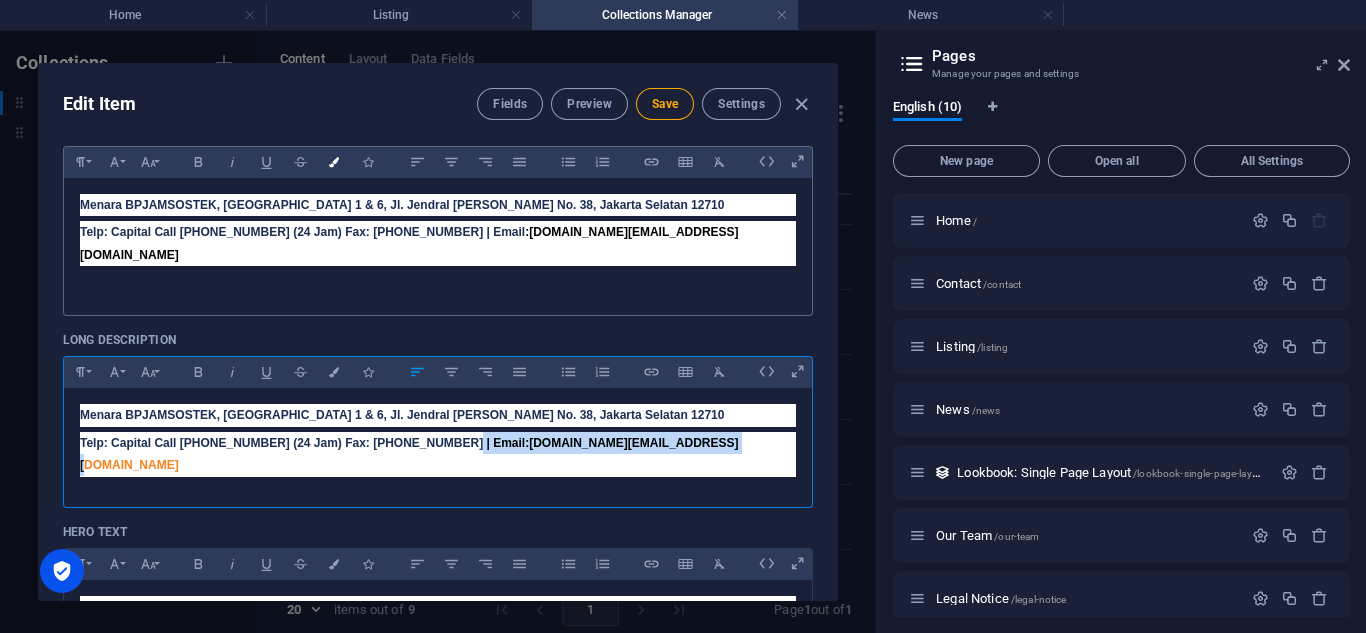 click at bounding box center (334, 162) 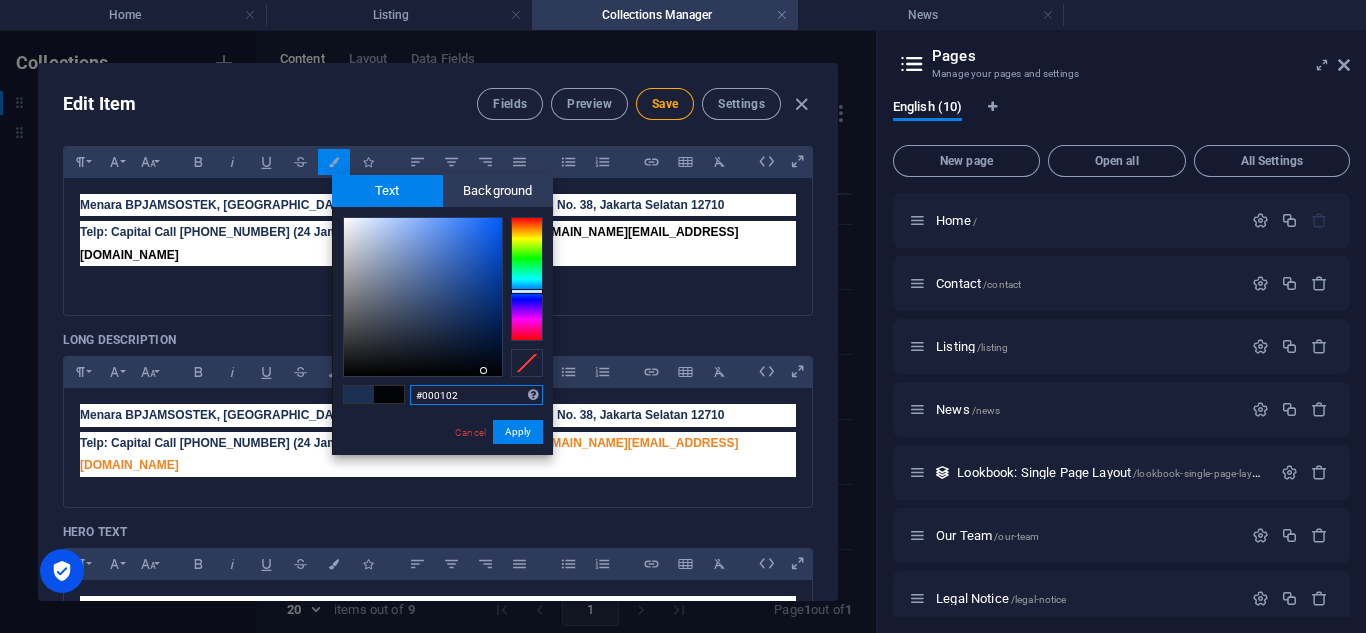 type on "#000000" 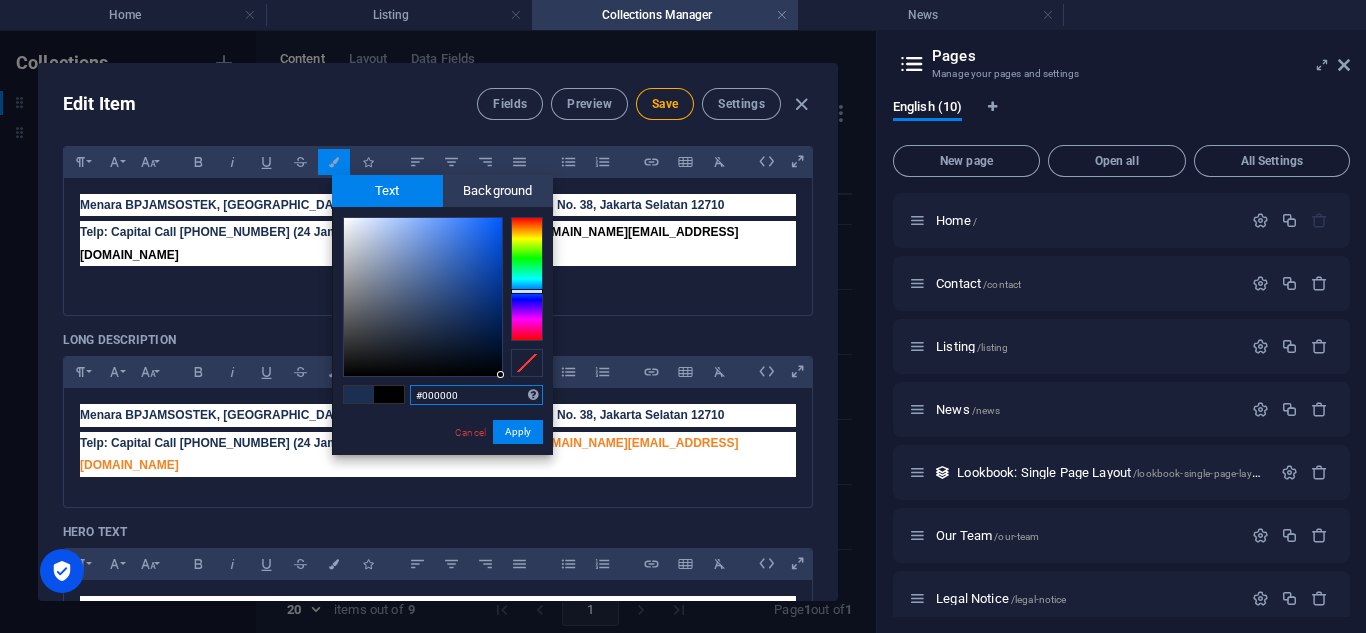 drag, startPoint x: 447, startPoint y: 320, endPoint x: 511, endPoint y: 385, distance: 91.21951 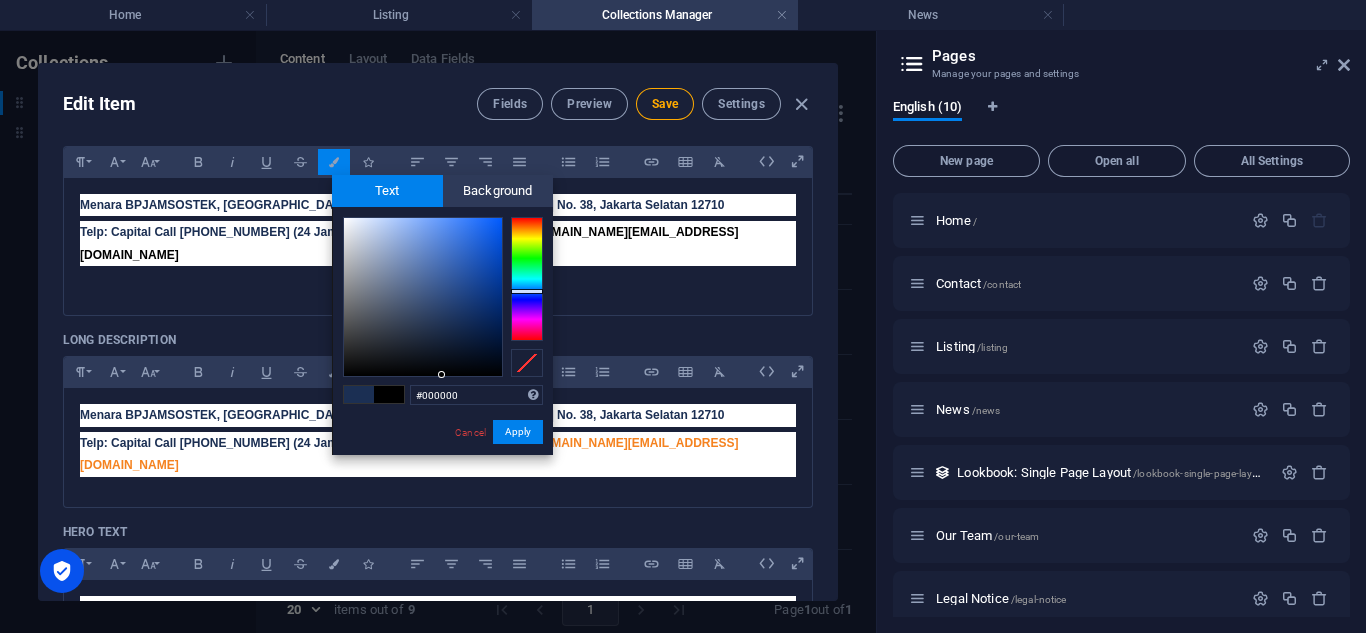 click on "#000000 Supported formats #0852ed rgb(8, 82, 237) rgba(8, 82, 237, 90%) hsv(221,97,93) hsl(221, 93%, 48%) Cancel Apply" at bounding box center (442, 476) 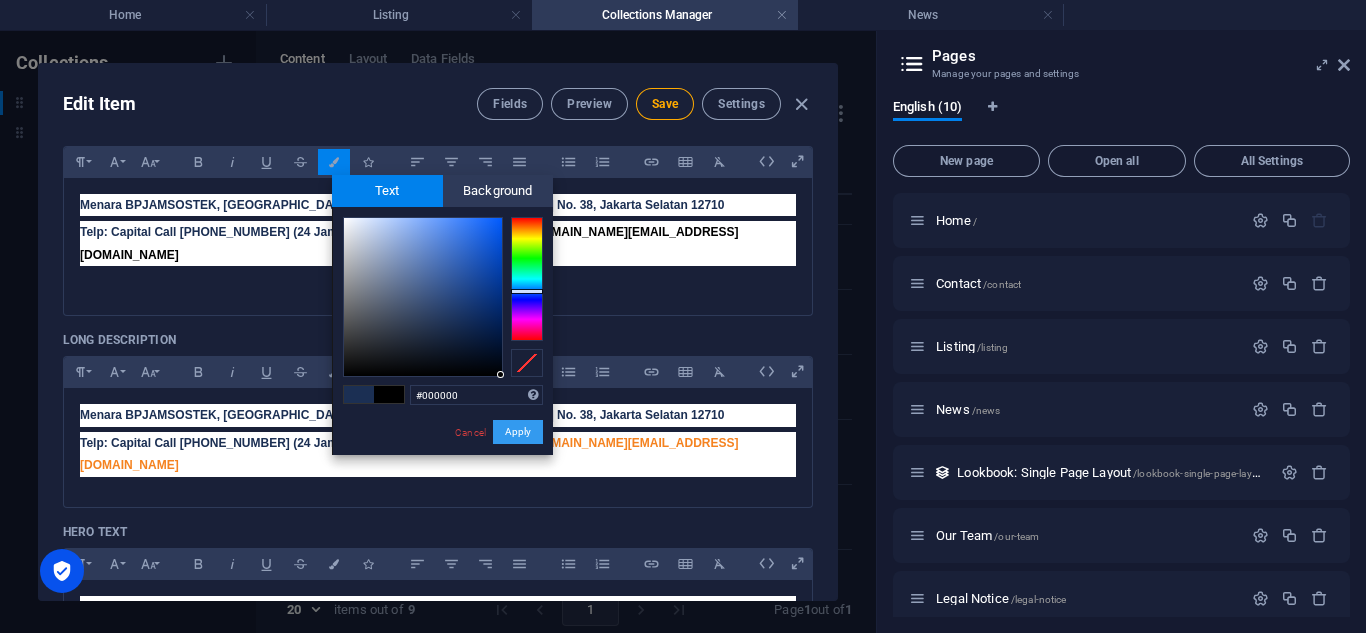 click on "Apply" at bounding box center (518, 432) 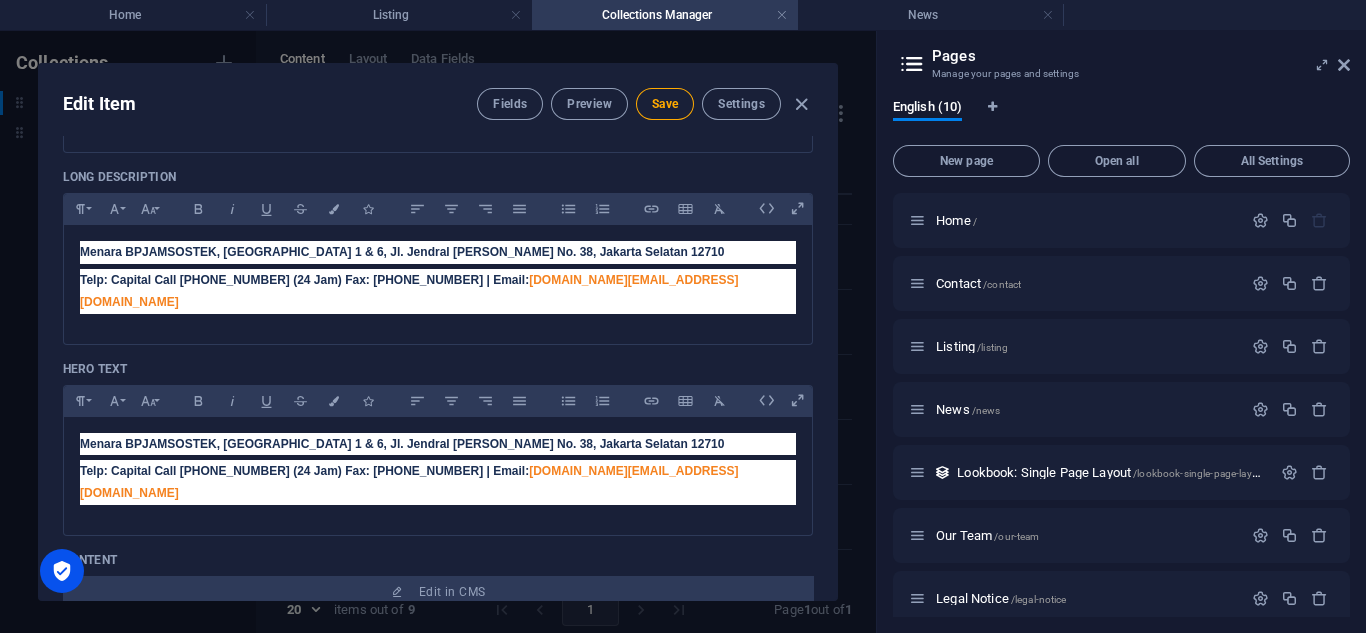 scroll, scrollTop: 362, scrollLeft: 0, axis: vertical 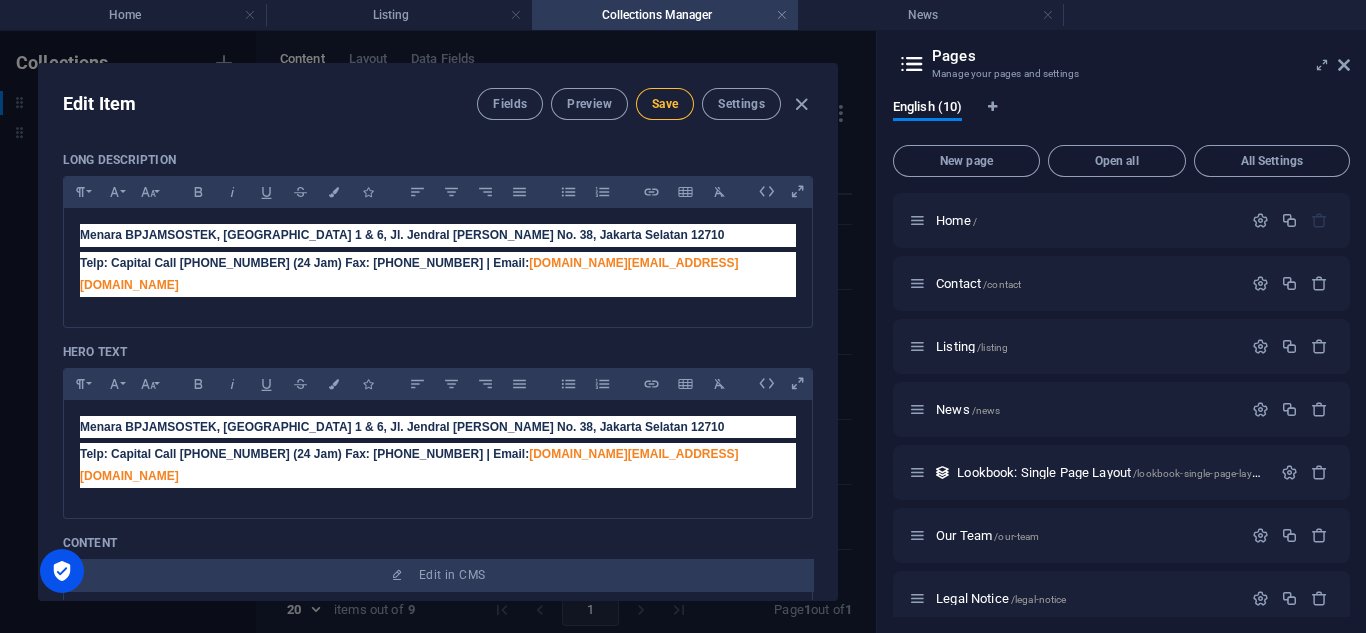 click on "Save" at bounding box center (665, 104) 